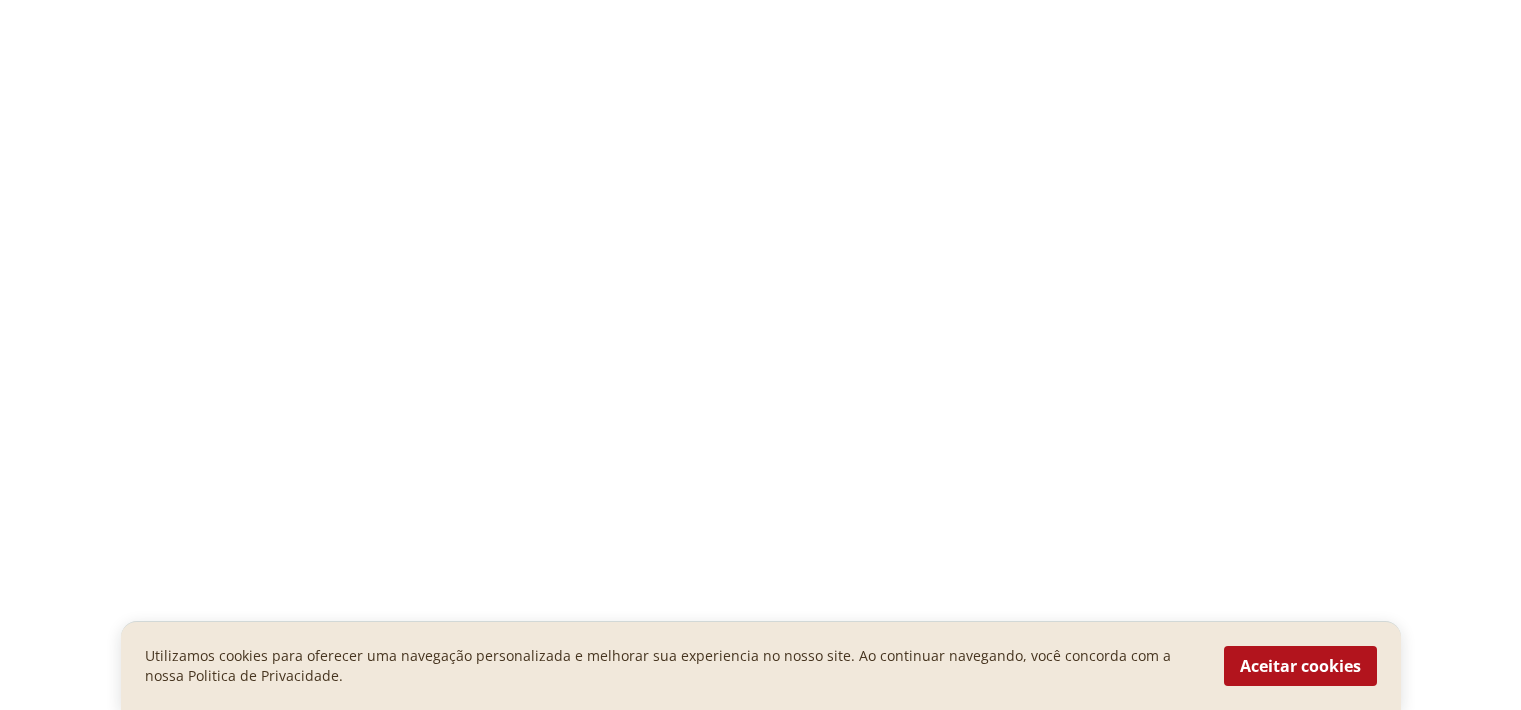 scroll, scrollTop: 0, scrollLeft: 0, axis: both 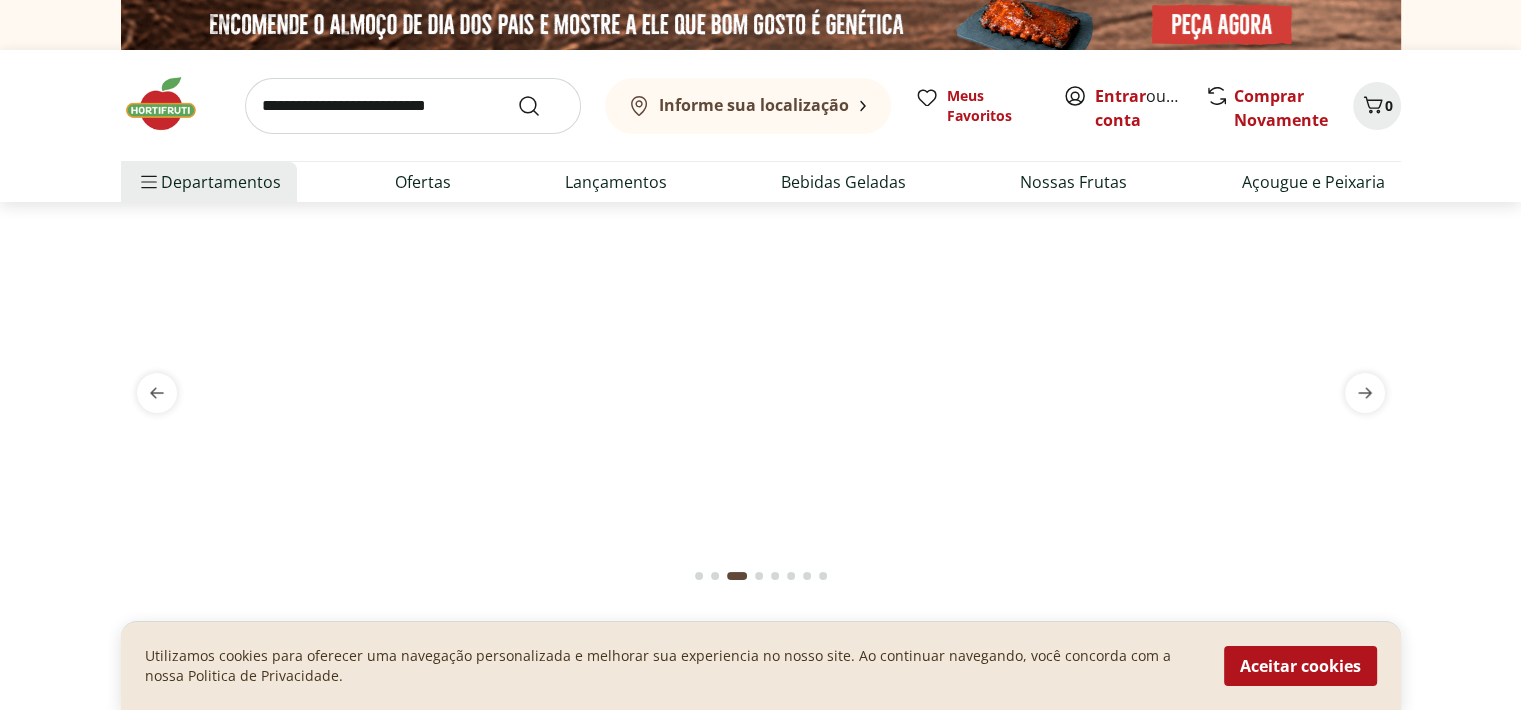 click at bounding box center [413, 106] 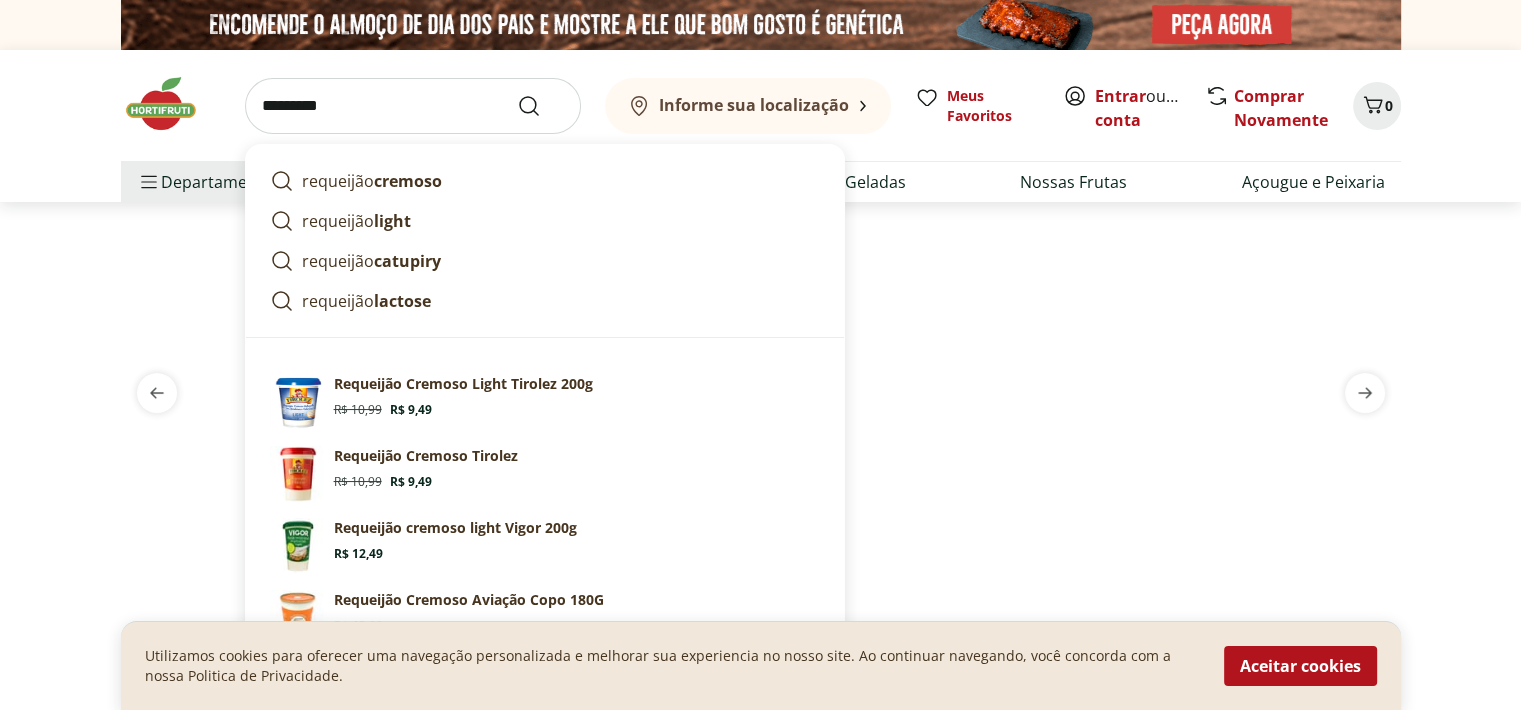 type on "*********" 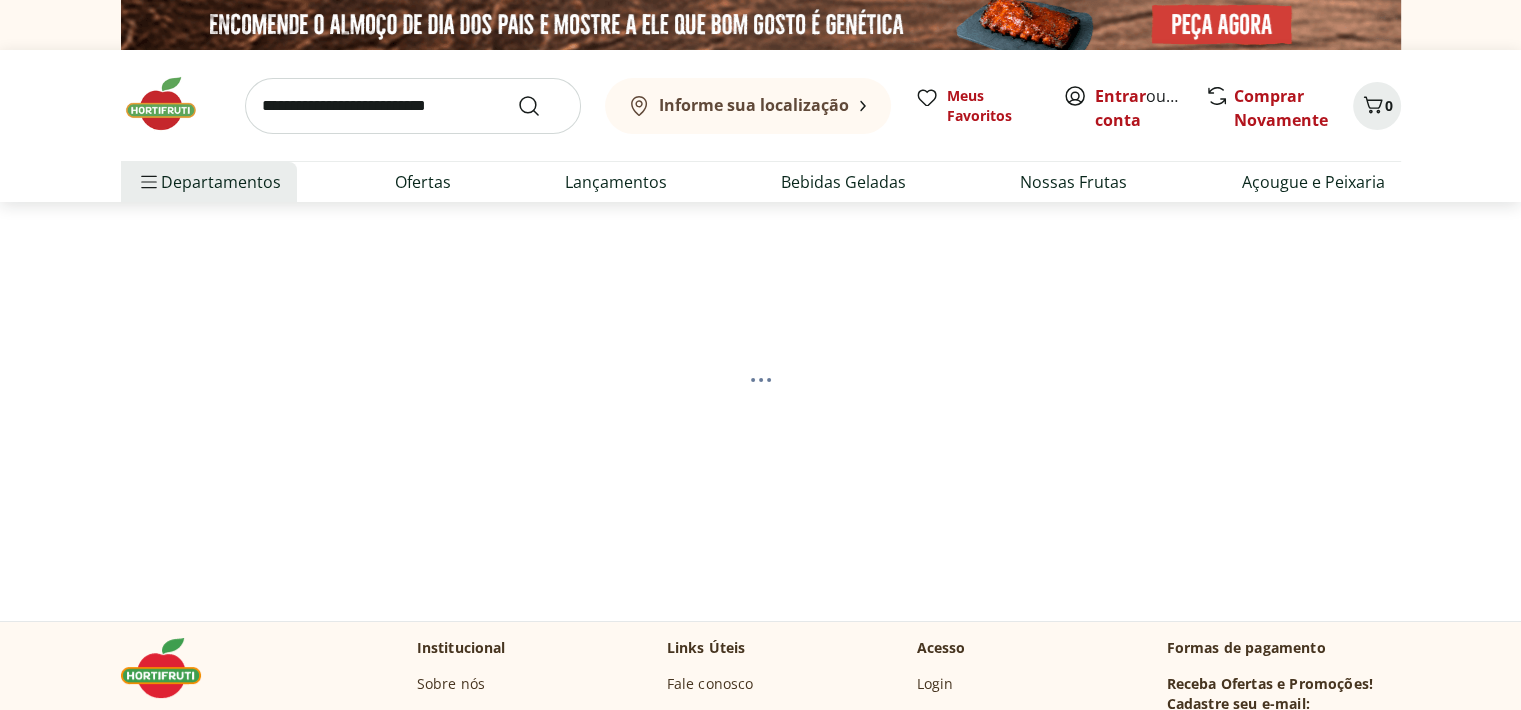 select on "**********" 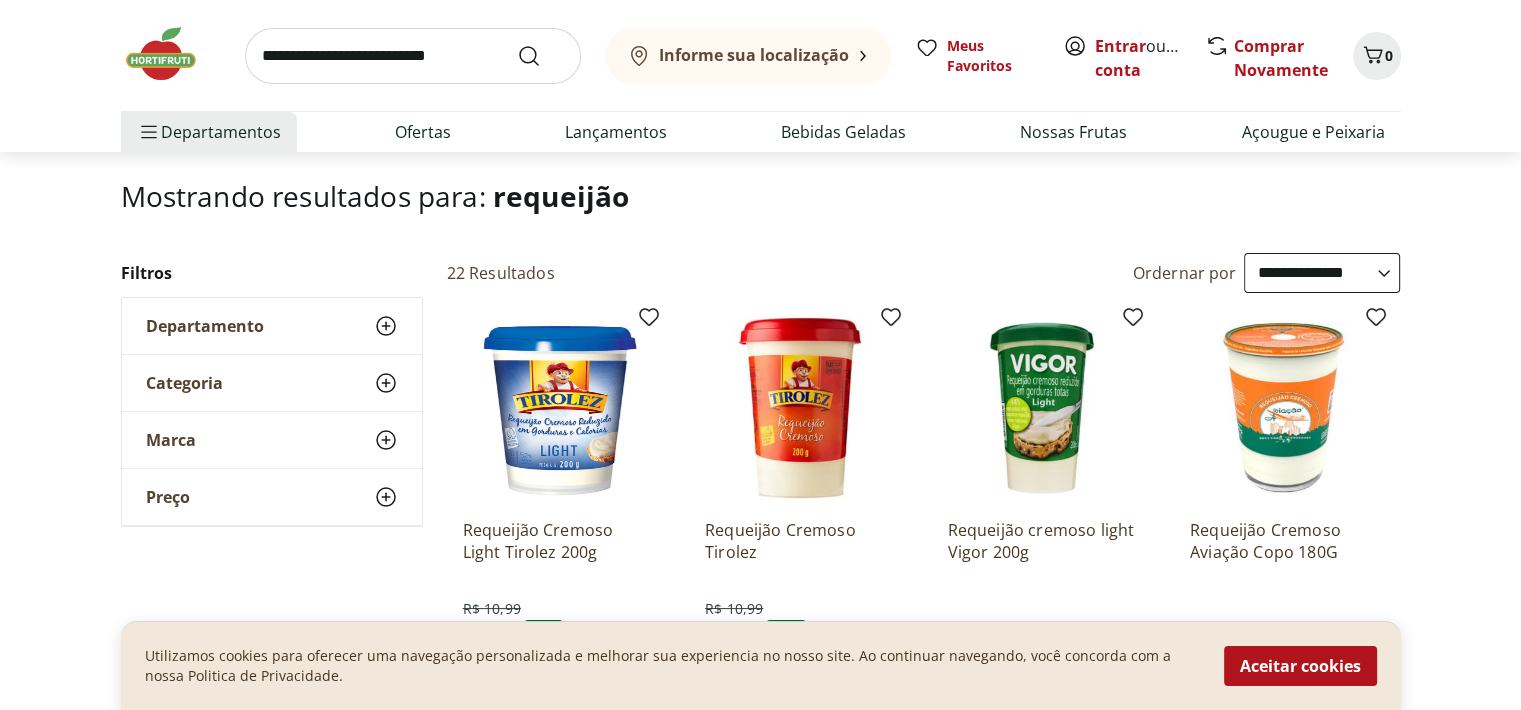 scroll, scrollTop: 0, scrollLeft: 0, axis: both 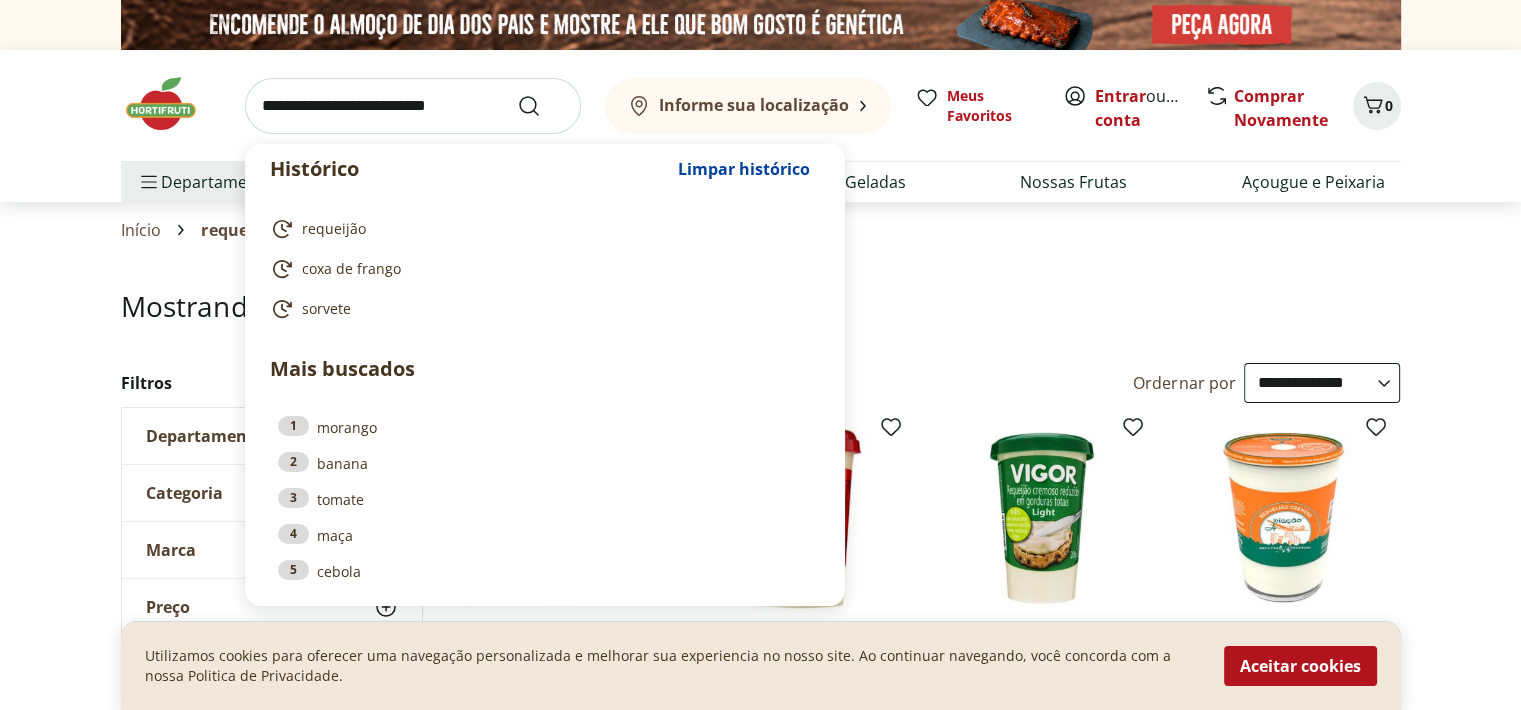 click at bounding box center [413, 106] 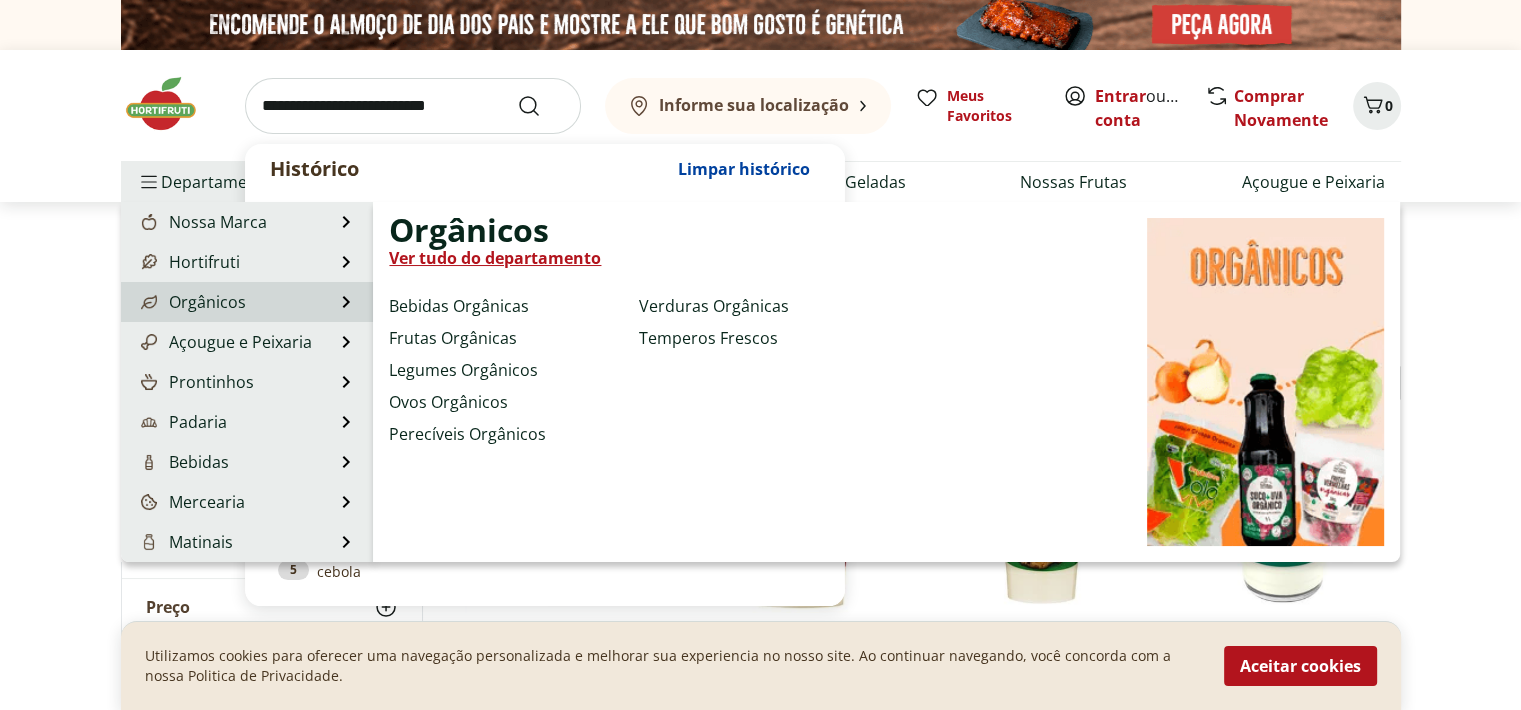 click on "Orgânicos Orgânicos Ver tudo do departamento Bebidas Orgânicas Frutas Orgânicas Legumes Orgânicos Ovos Orgânicos Perecíveis Orgânicos Verduras Orgânicas Temperos Frescos" at bounding box center [247, 302] 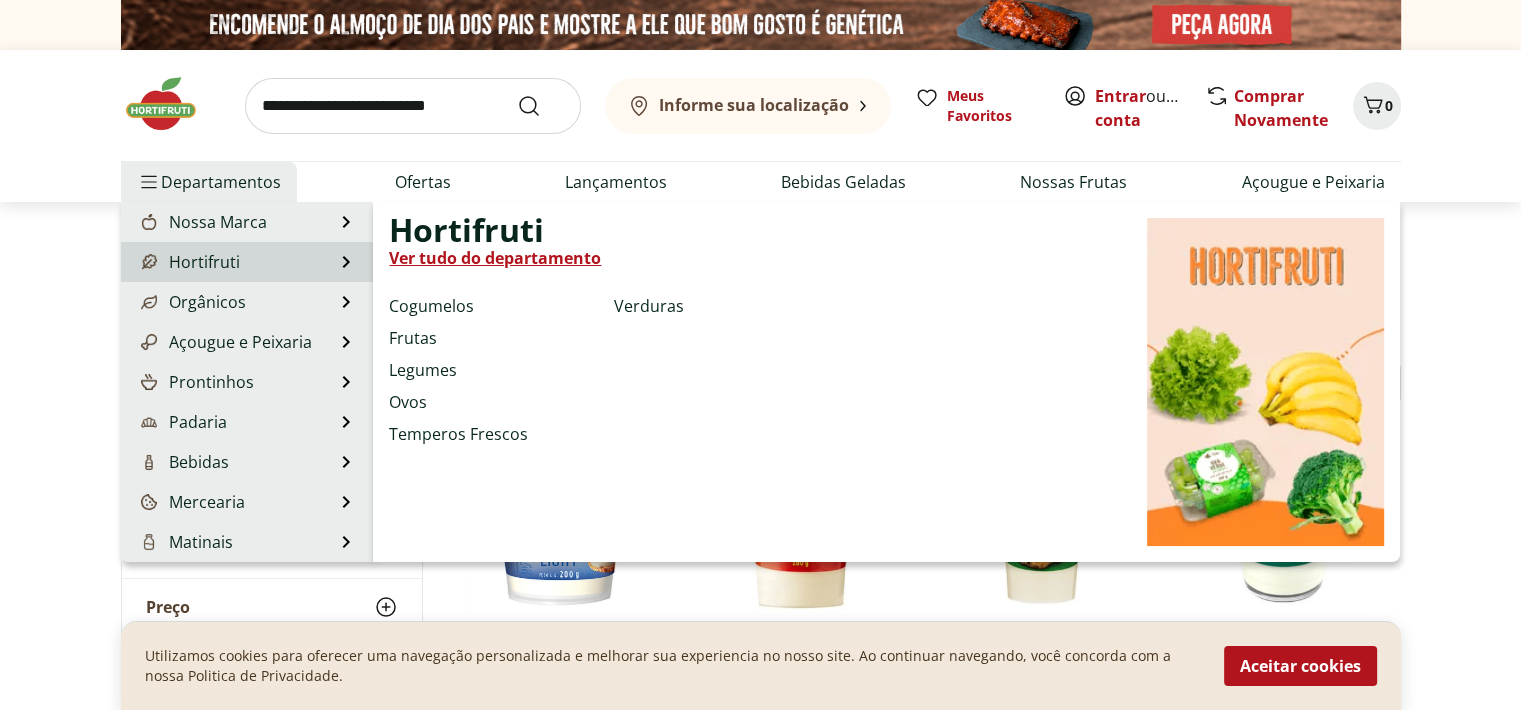 click on "Hortifruti" at bounding box center [188, 262] 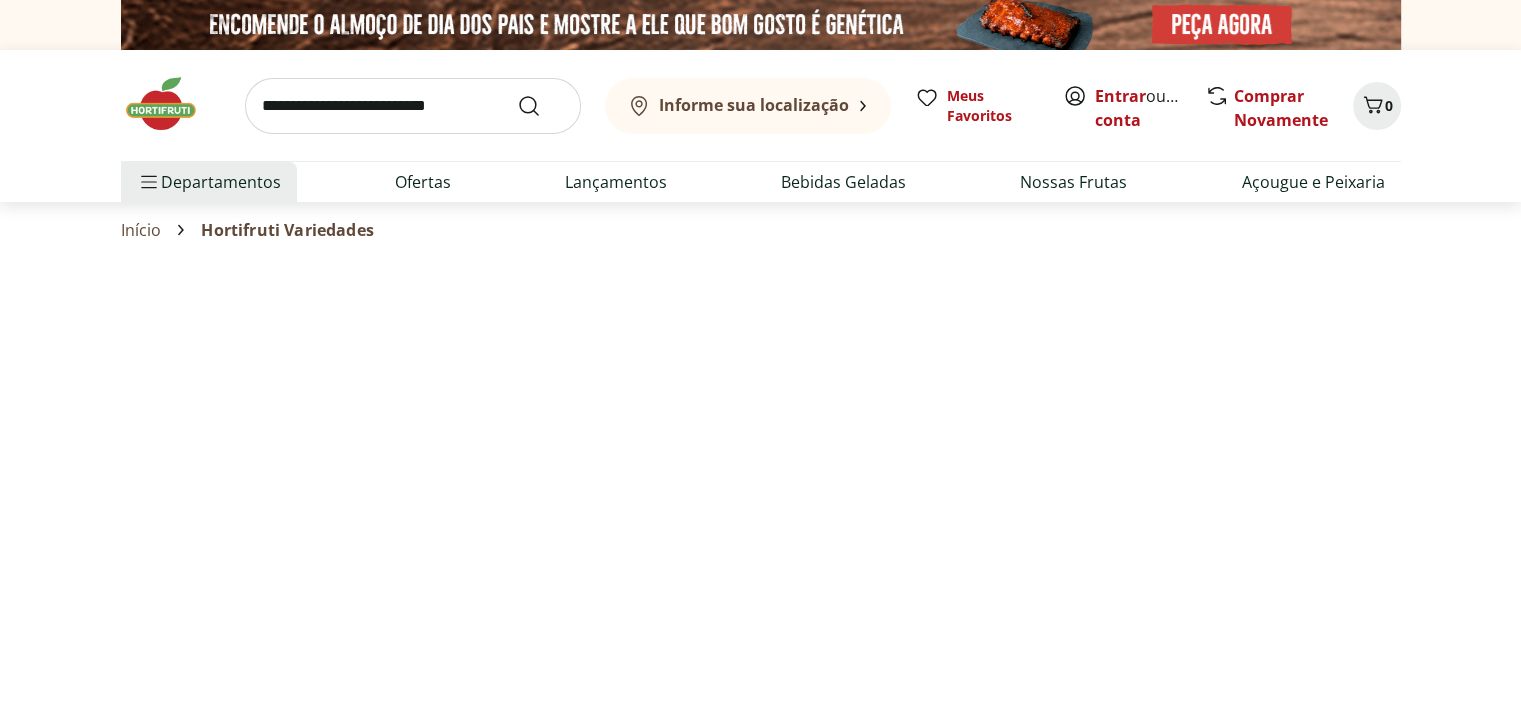select on "**********" 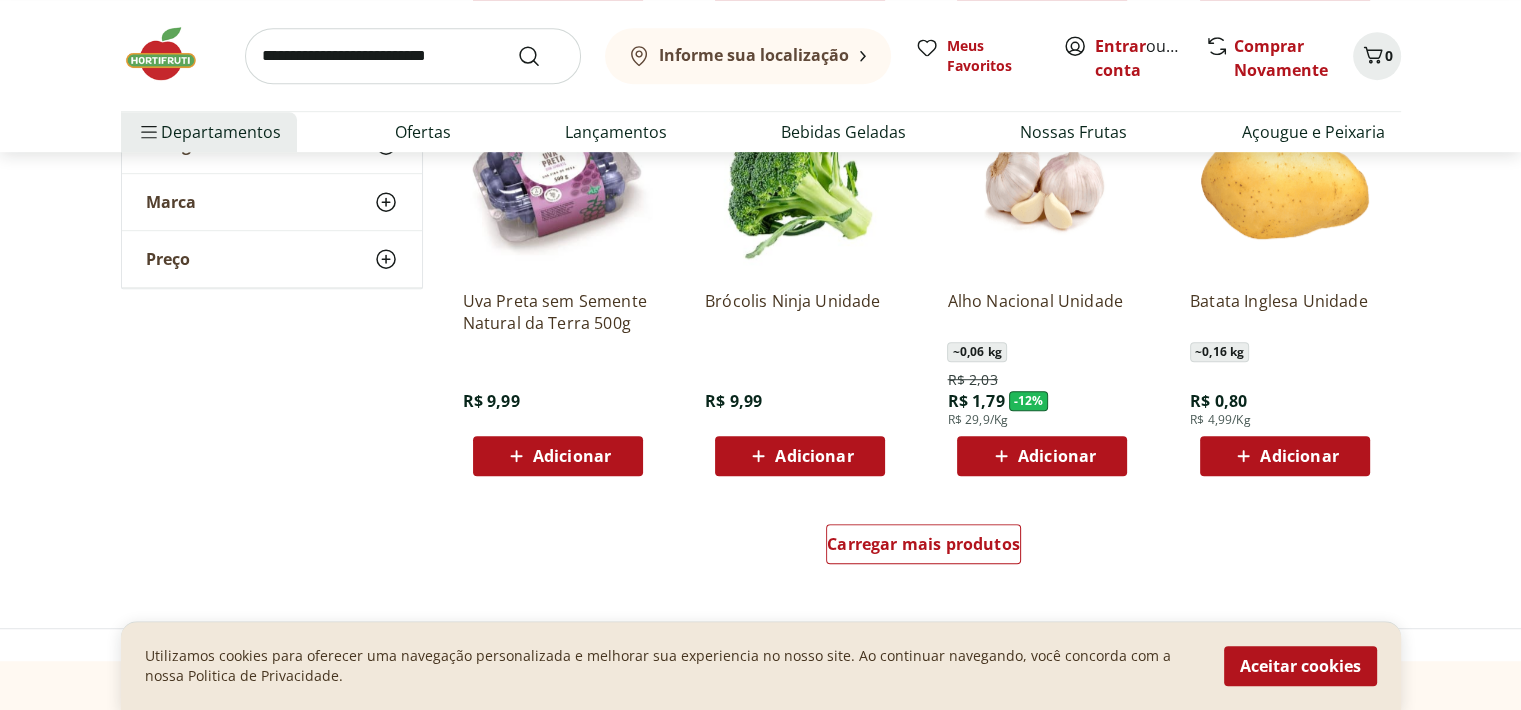 scroll, scrollTop: 1144, scrollLeft: 0, axis: vertical 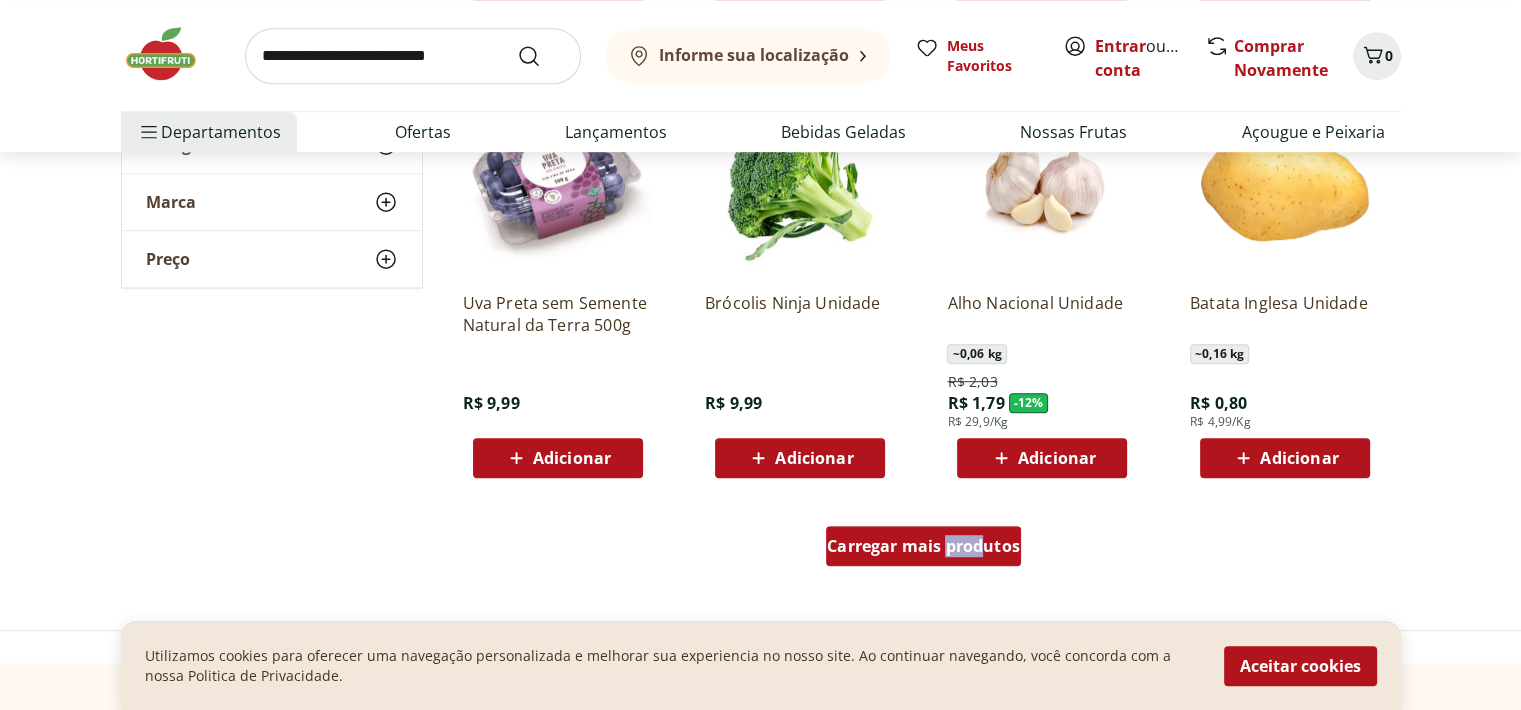 drag, startPoint x: 983, startPoint y: 515, endPoint x: 947, endPoint y: 552, distance: 51.62364 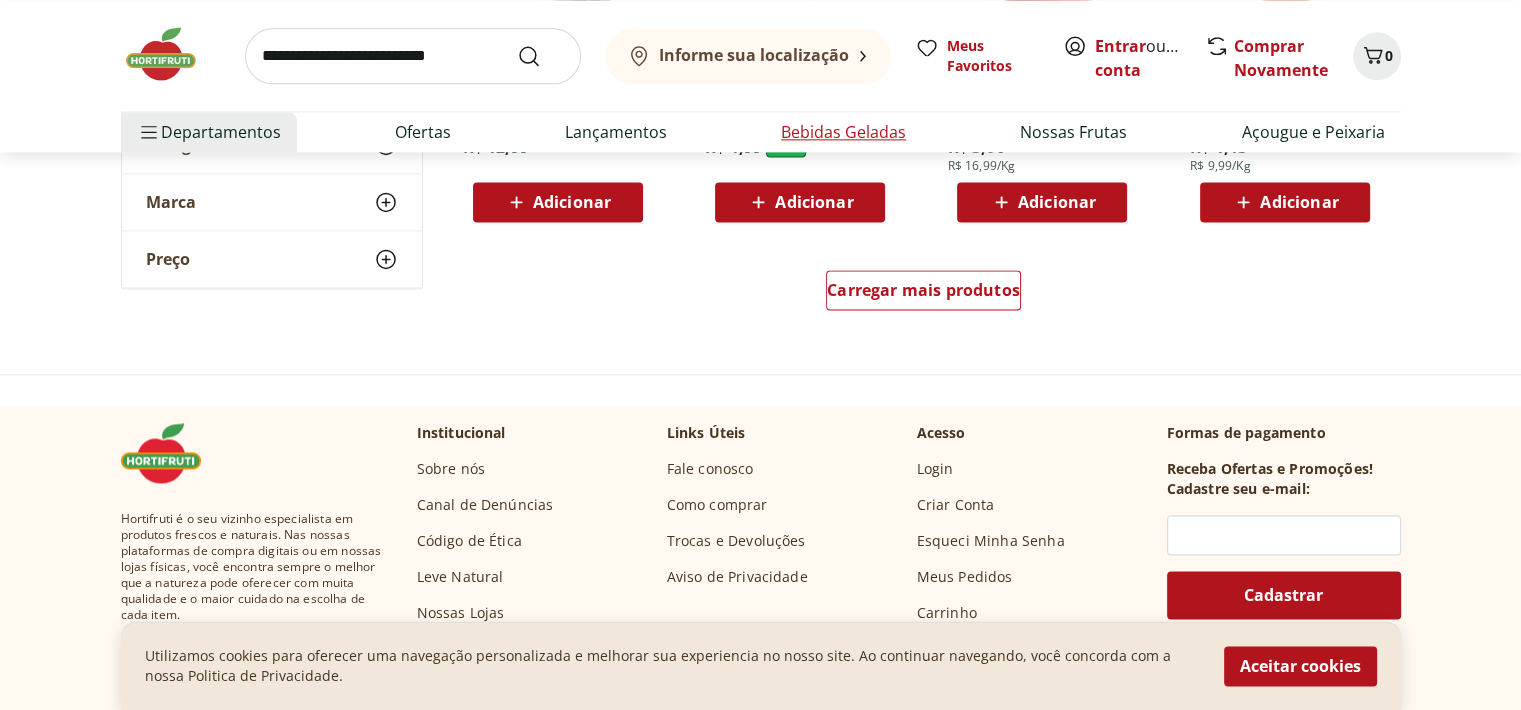 scroll, scrollTop: 2703, scrollLeft: 0, axis: vertical 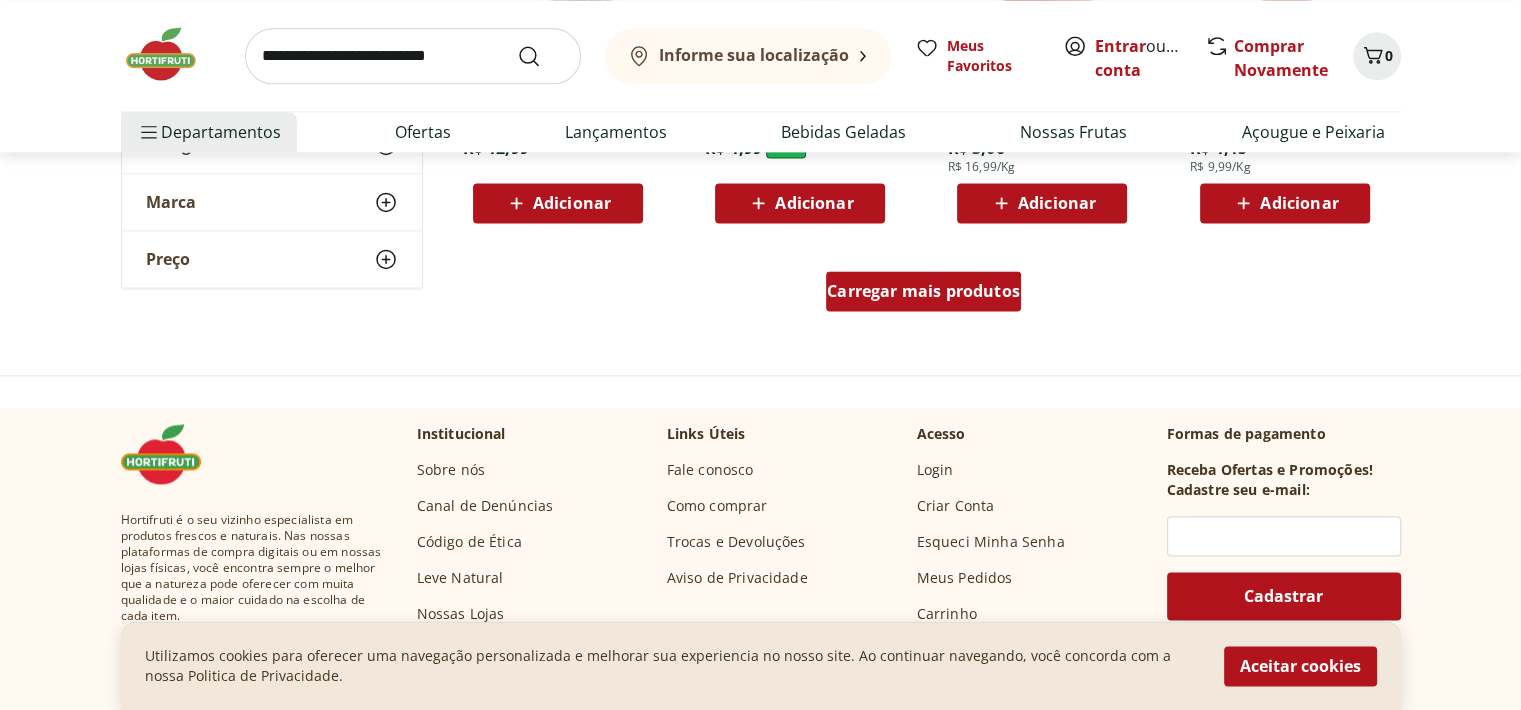 click on "Carregar mais produtos" at bounding box center (923, 291) 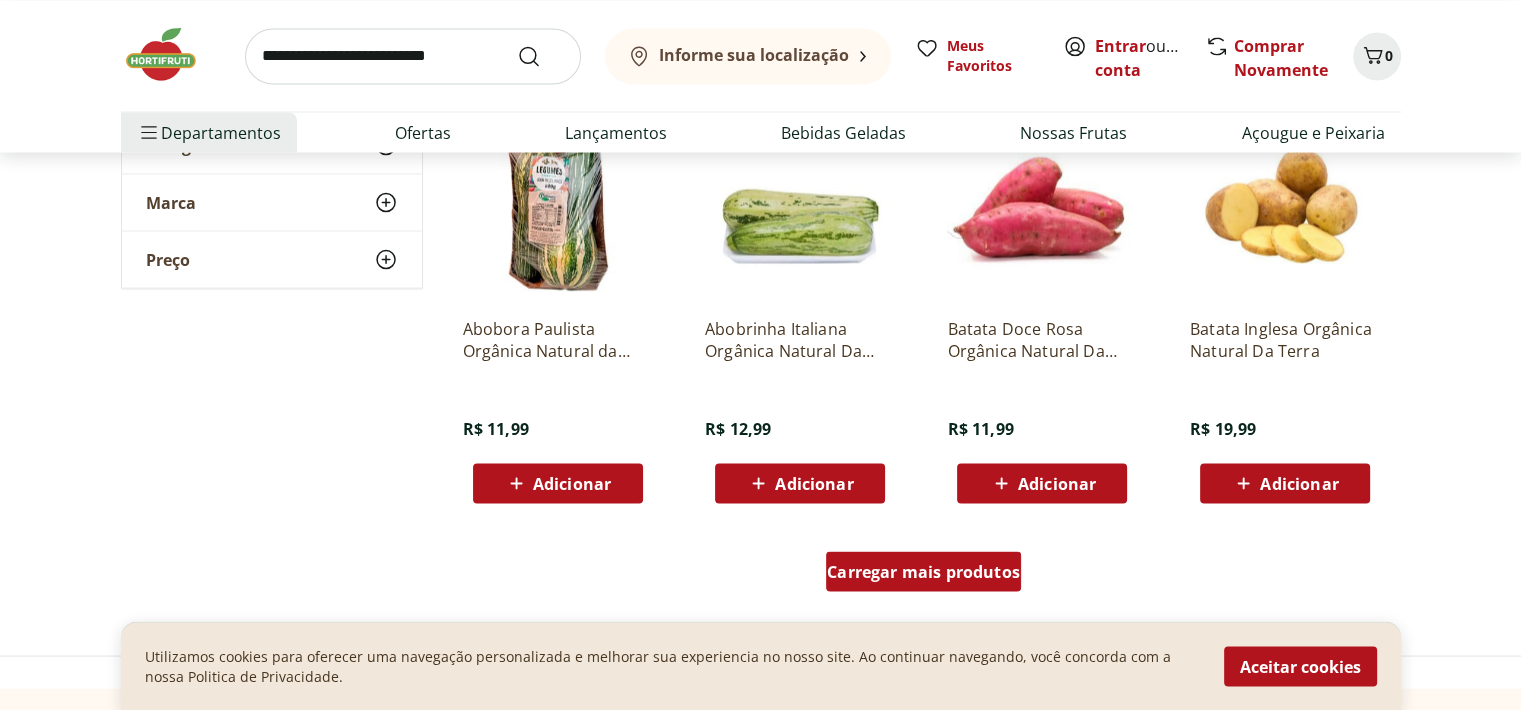 scroll, scrollTop: 3726, scrollLeft: 0, axis: vertical 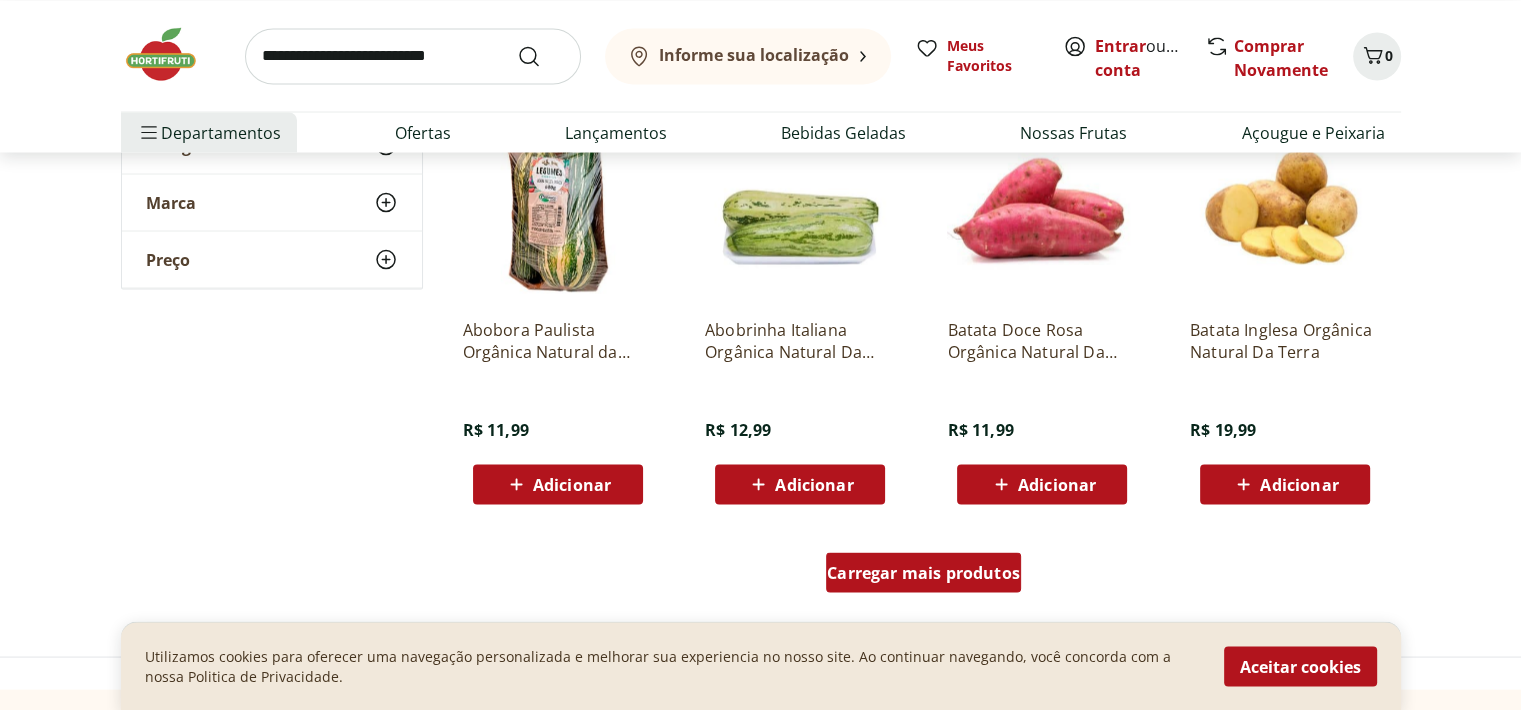 click on "Carregar mais produtos" at bounding box center [923, 572] 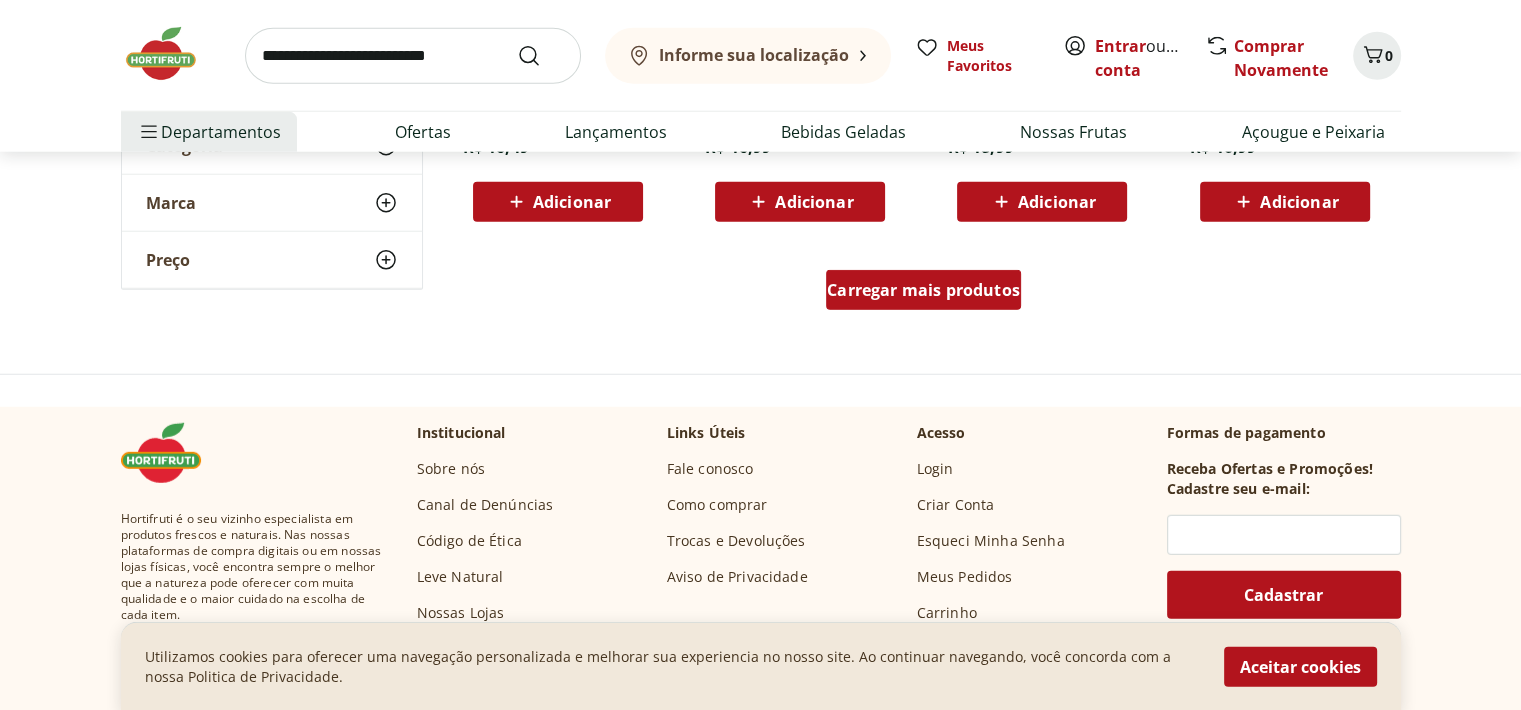 scroll, scrollTop: 5316, scrollLeft: 0, axis: vertical 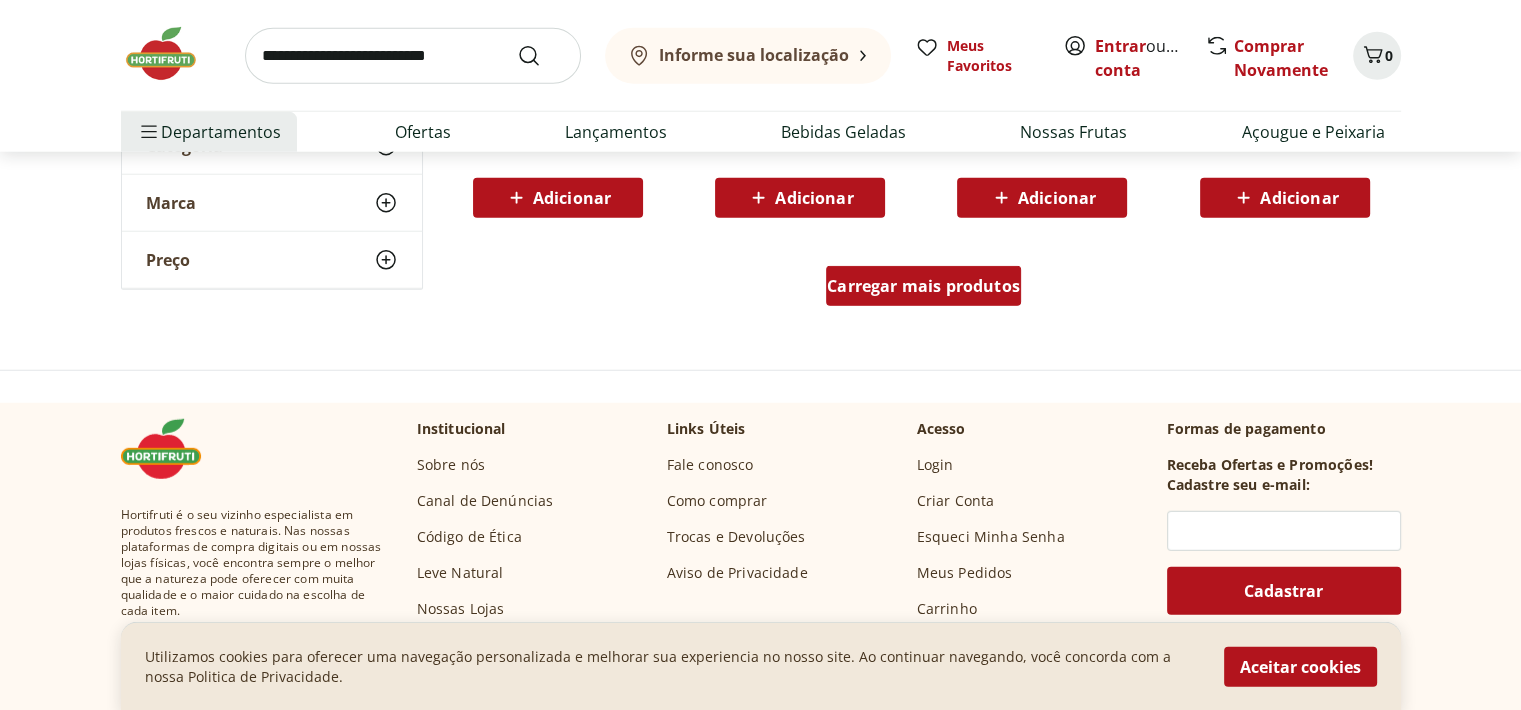 click on "Carregar mais produtos" at bounding box center [923, 286] 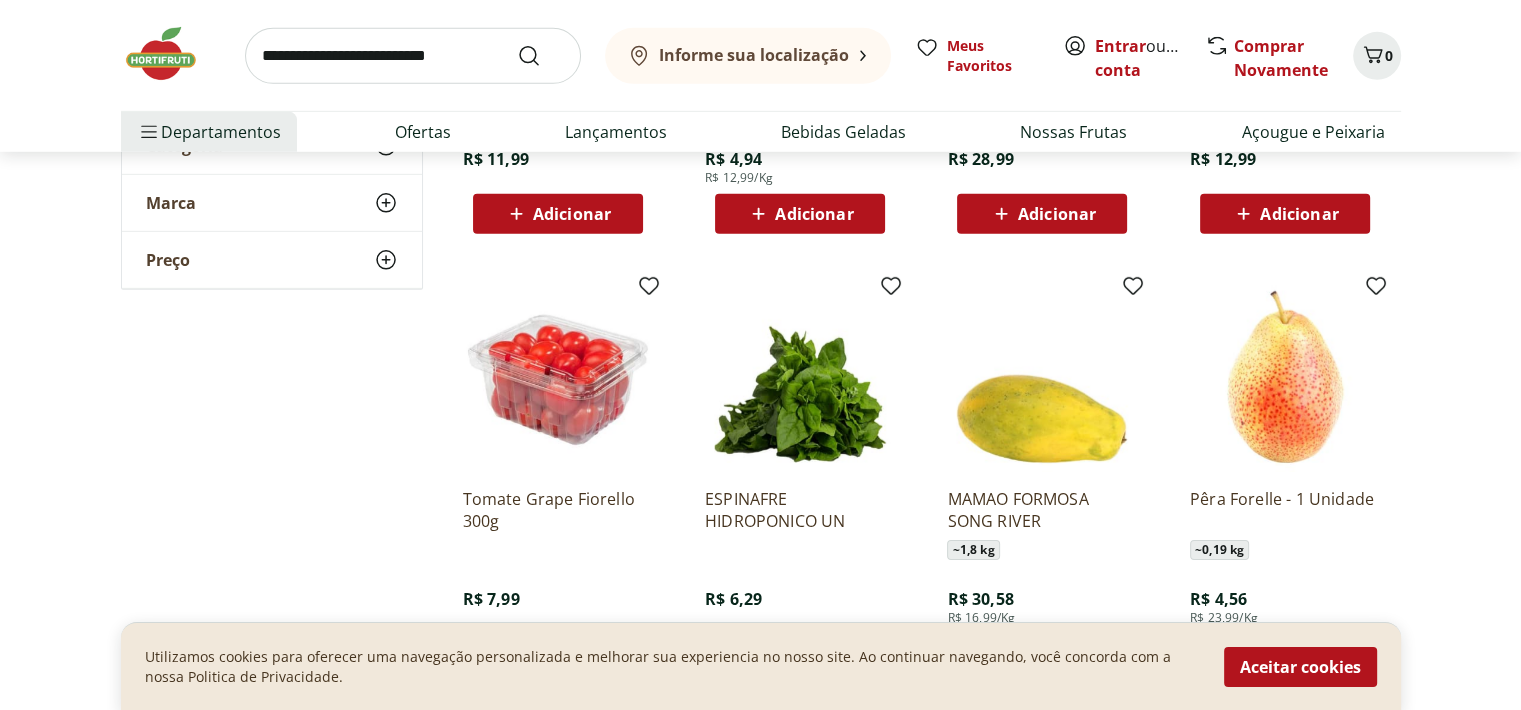 scroll, scrollTop: 6432, scrollLeft: 0, axis: vertical 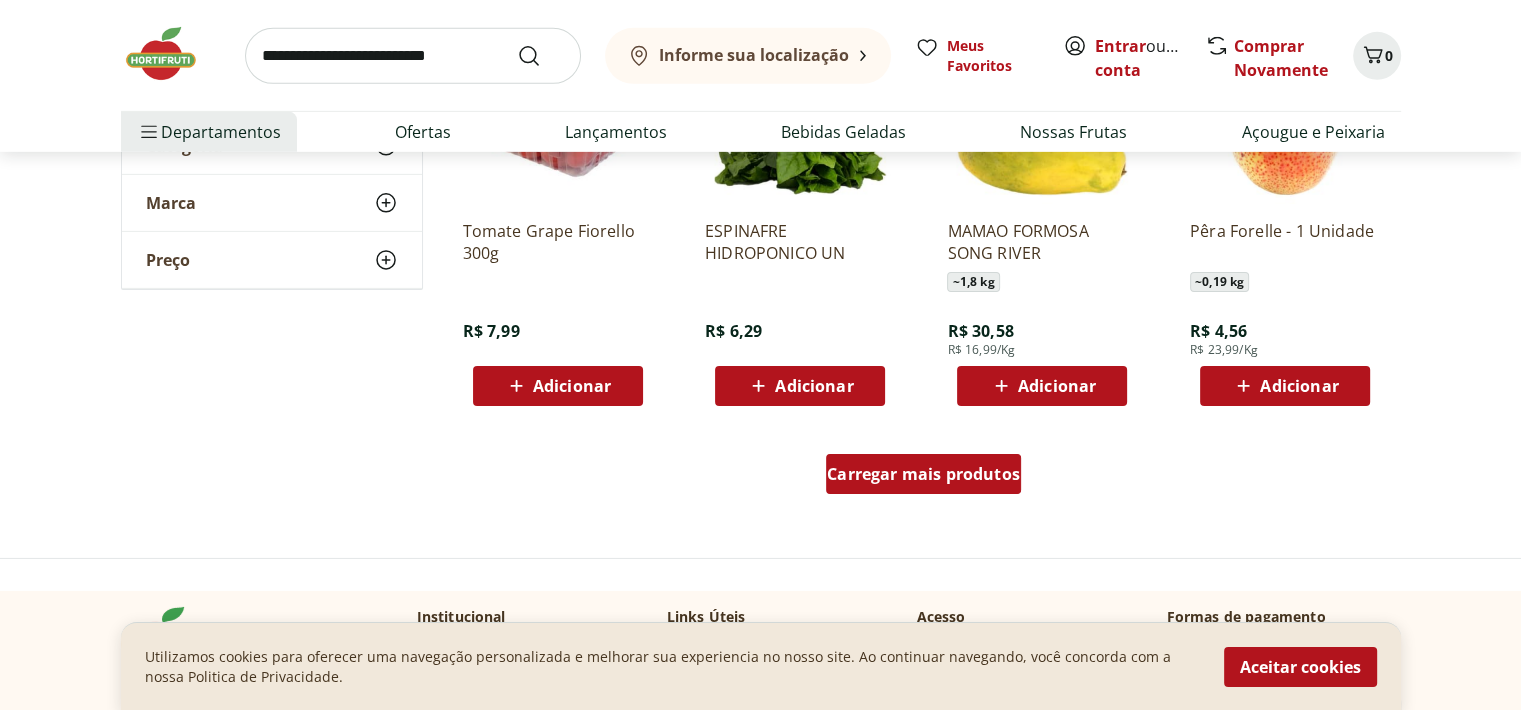 click on "Carregar mais produtos" at bounding box center [923, 474] 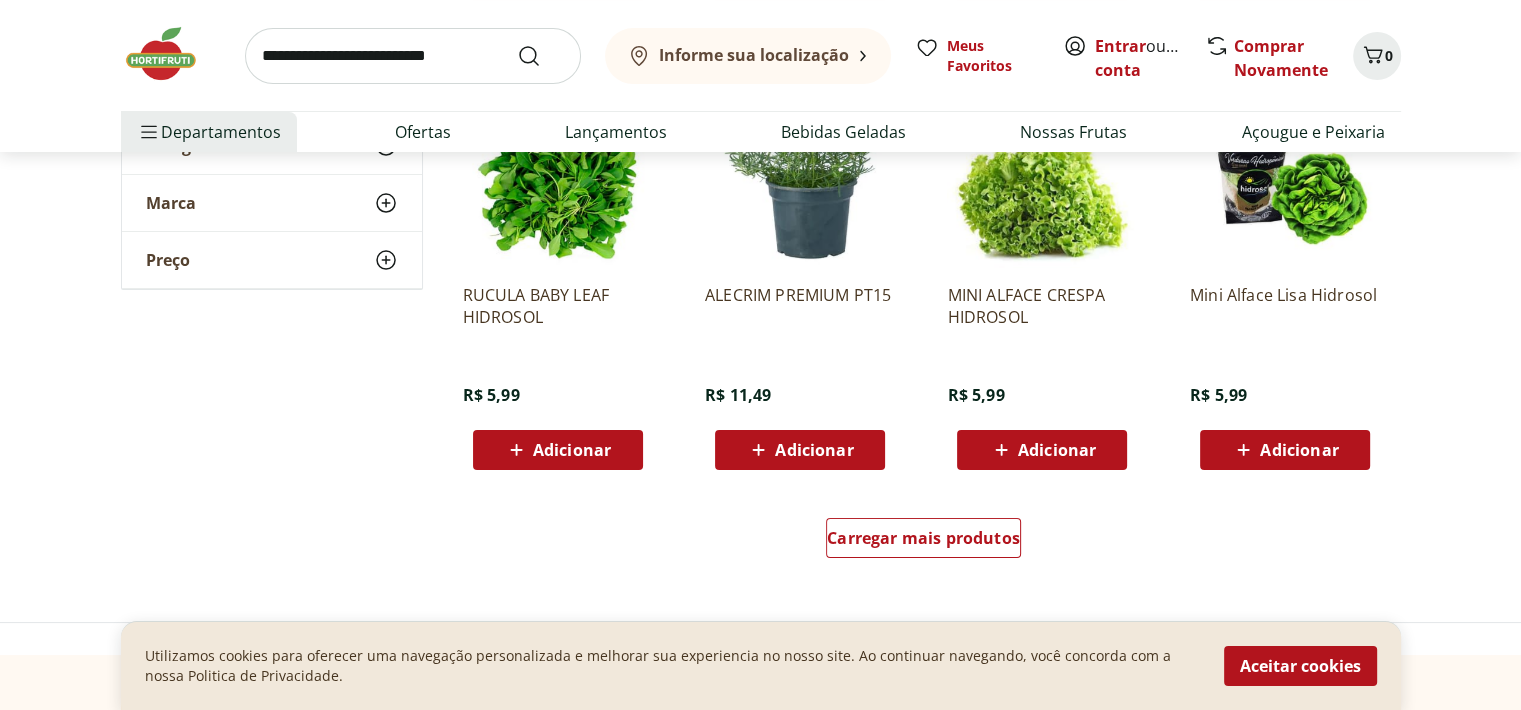 scroll, scrollTop: 7672, scrollLeft: 0, axis: vertical 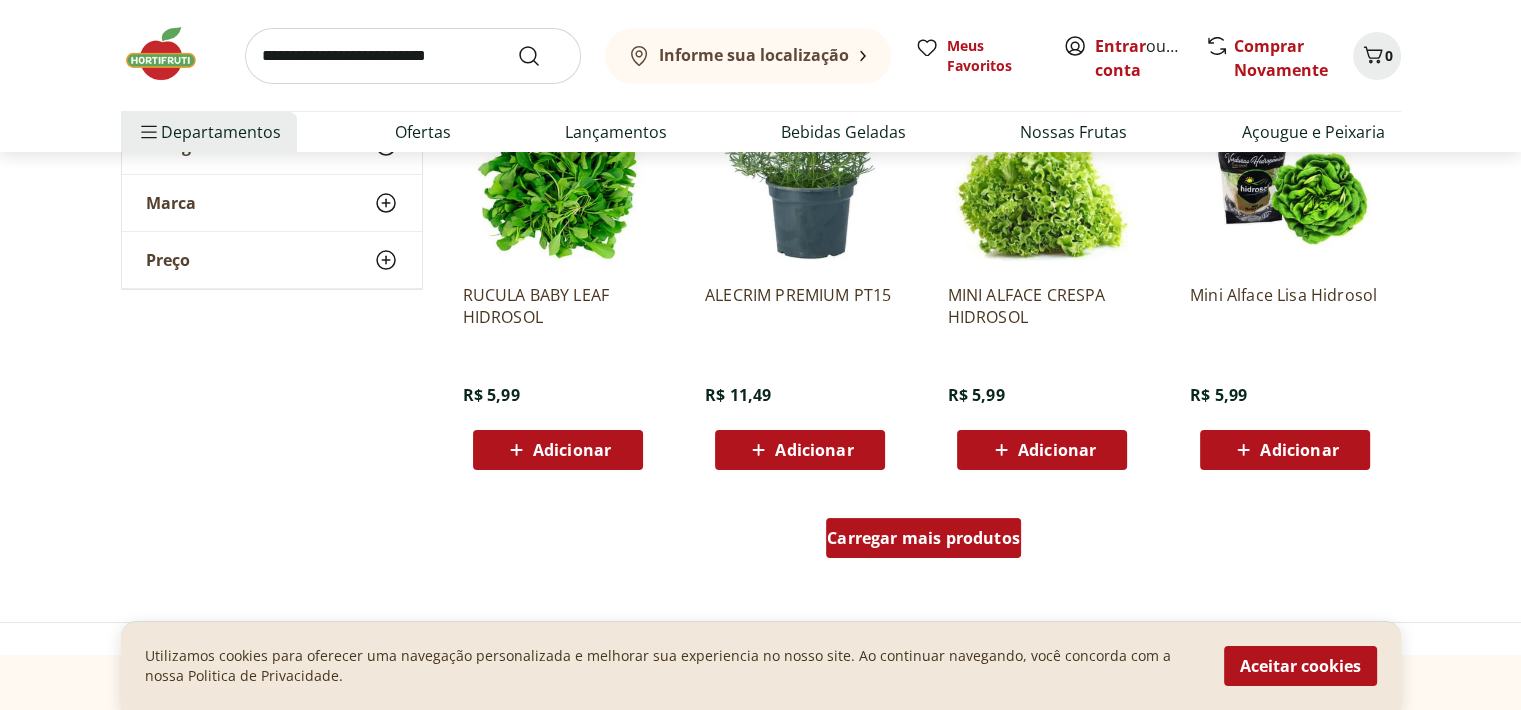 click on "Carregar mais produtos" at bounding box center [923, 538] 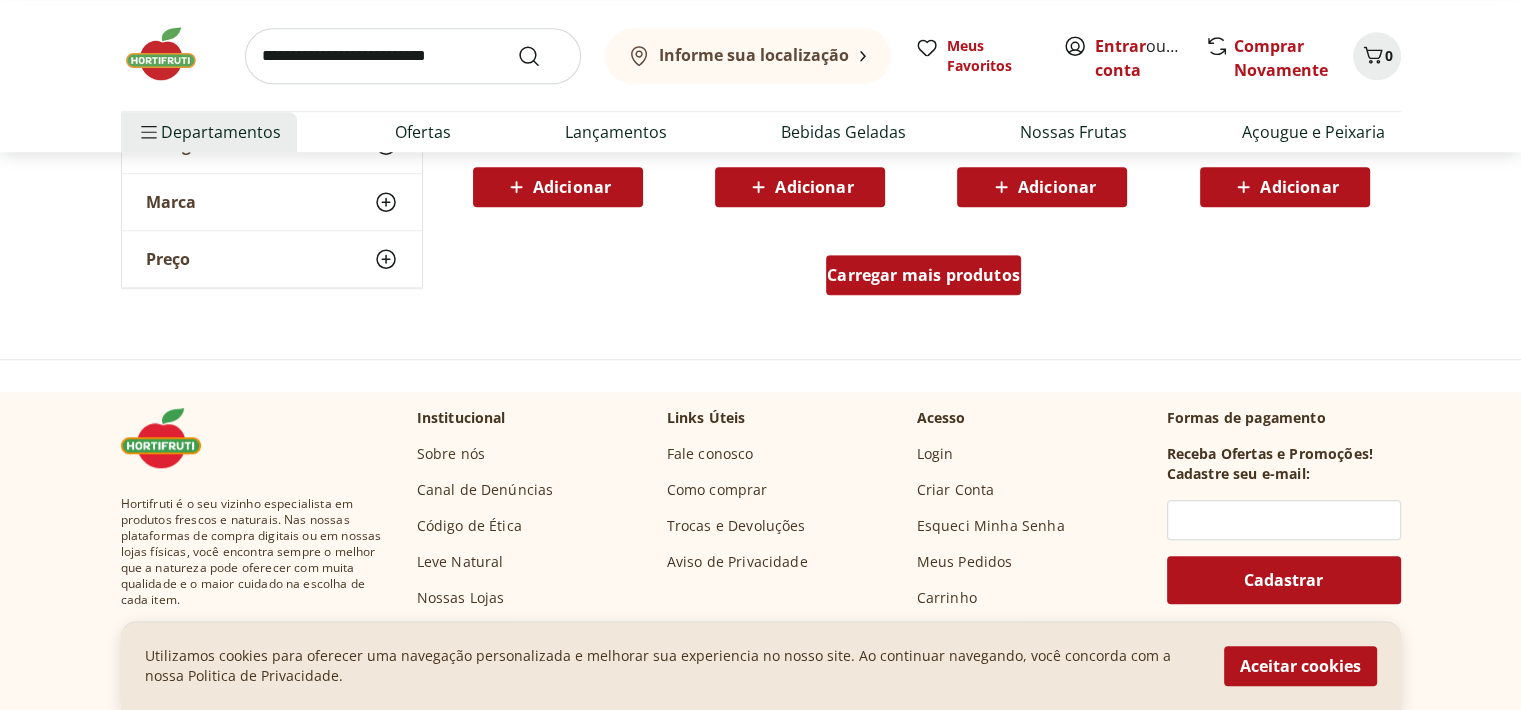 scroll, scrollTop: 9238, scrollLeft: 0, axis: vertical 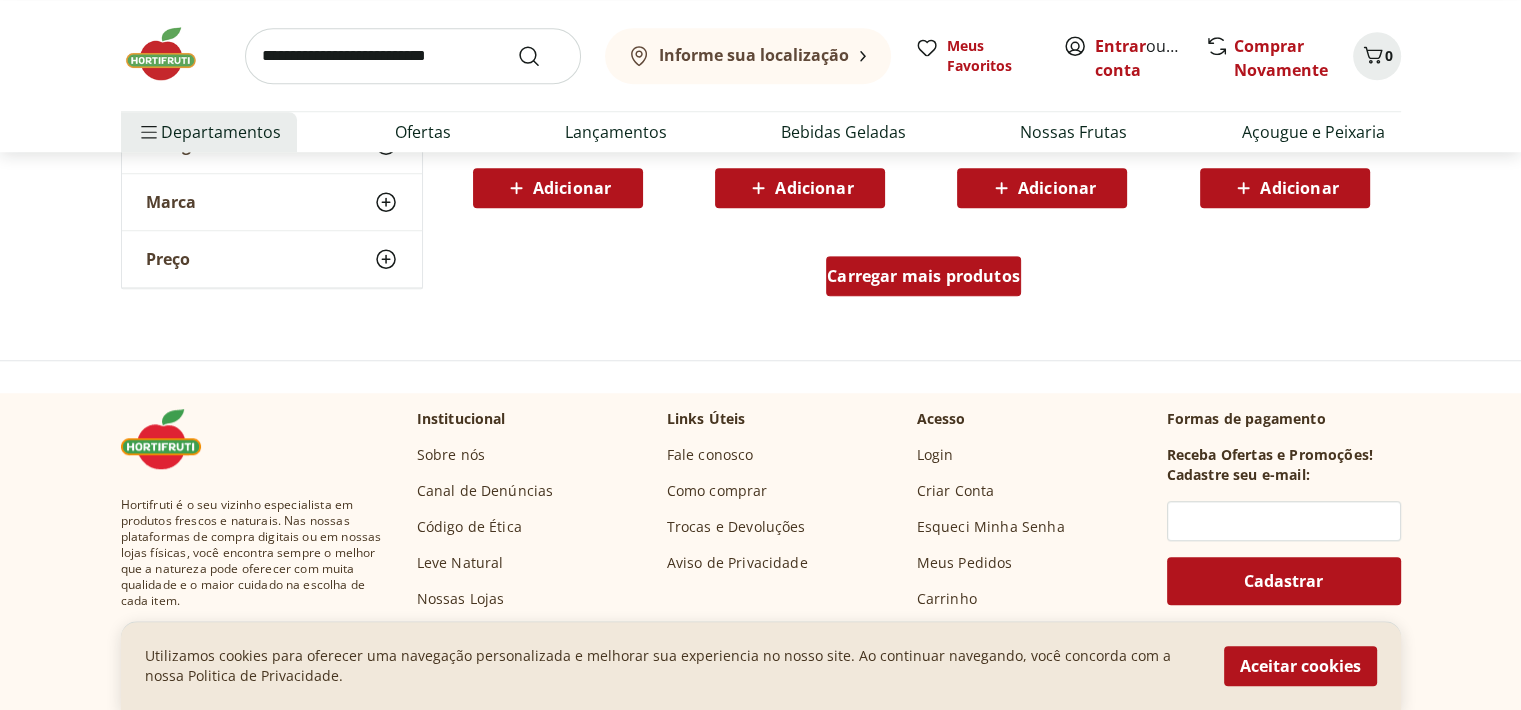 click on "Carregar mais produtos" at bounding box center (923, 276) 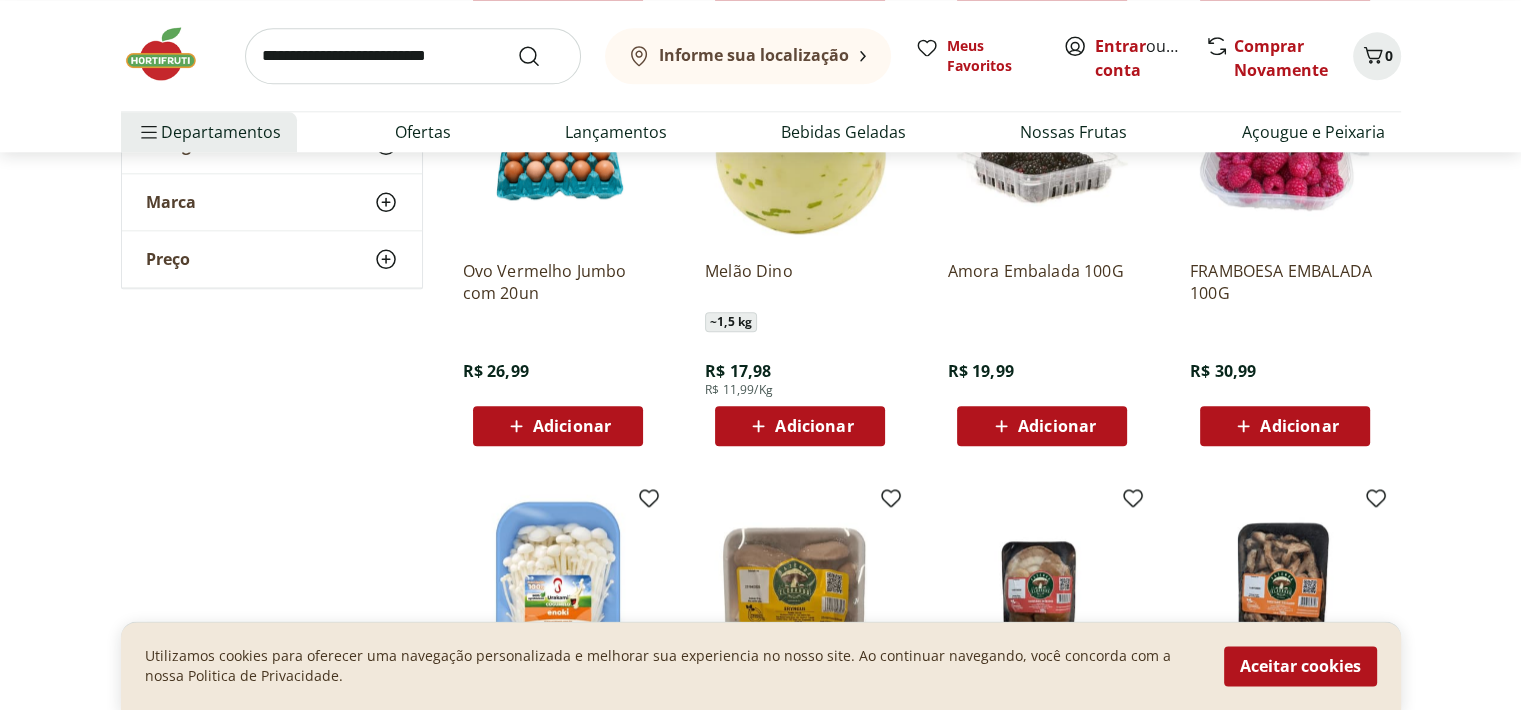 scroll, scrollTop: 9815, scrollLeft: 0, axis: vertical 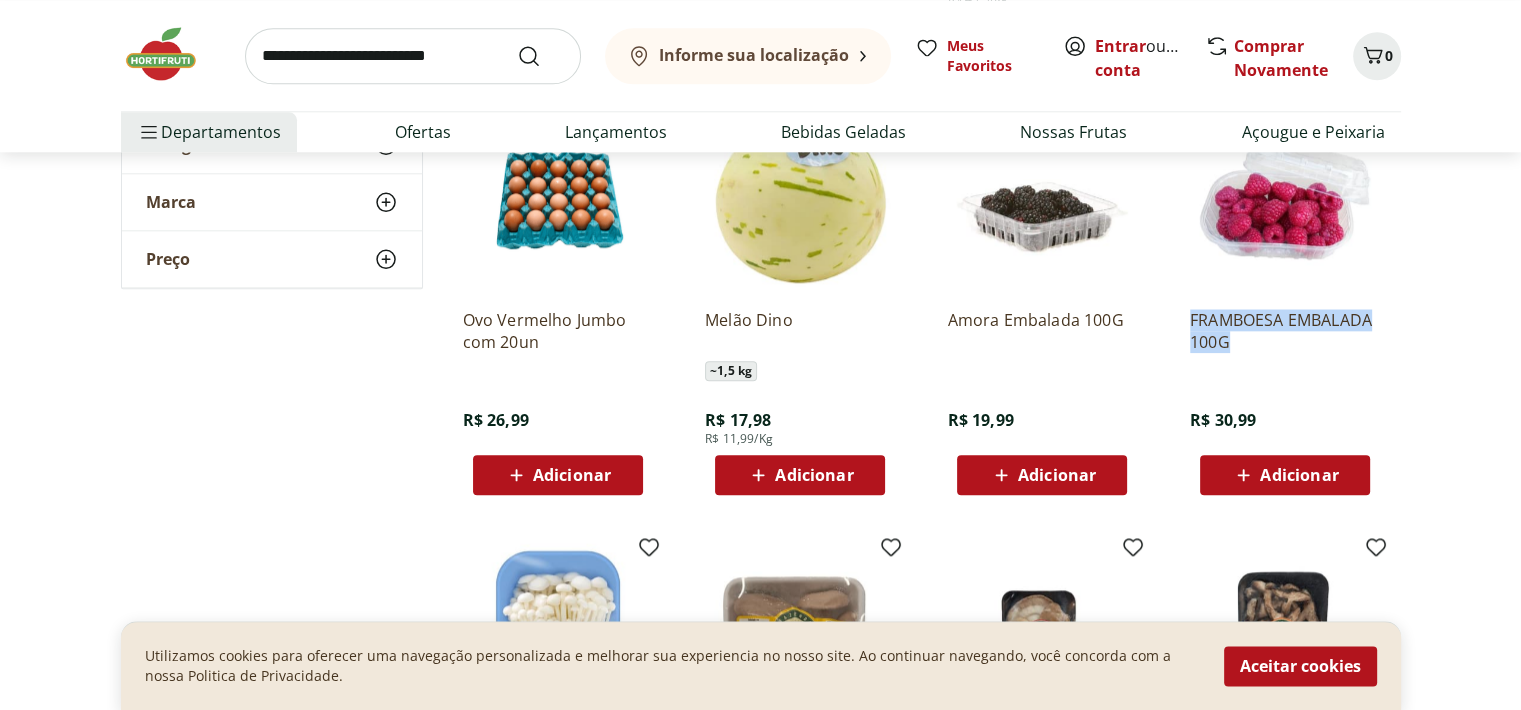 drag, startPoint x: 1177, startPoint y: 309, endPoint x: 1259, endPoint y: 347, distance: 90.37699 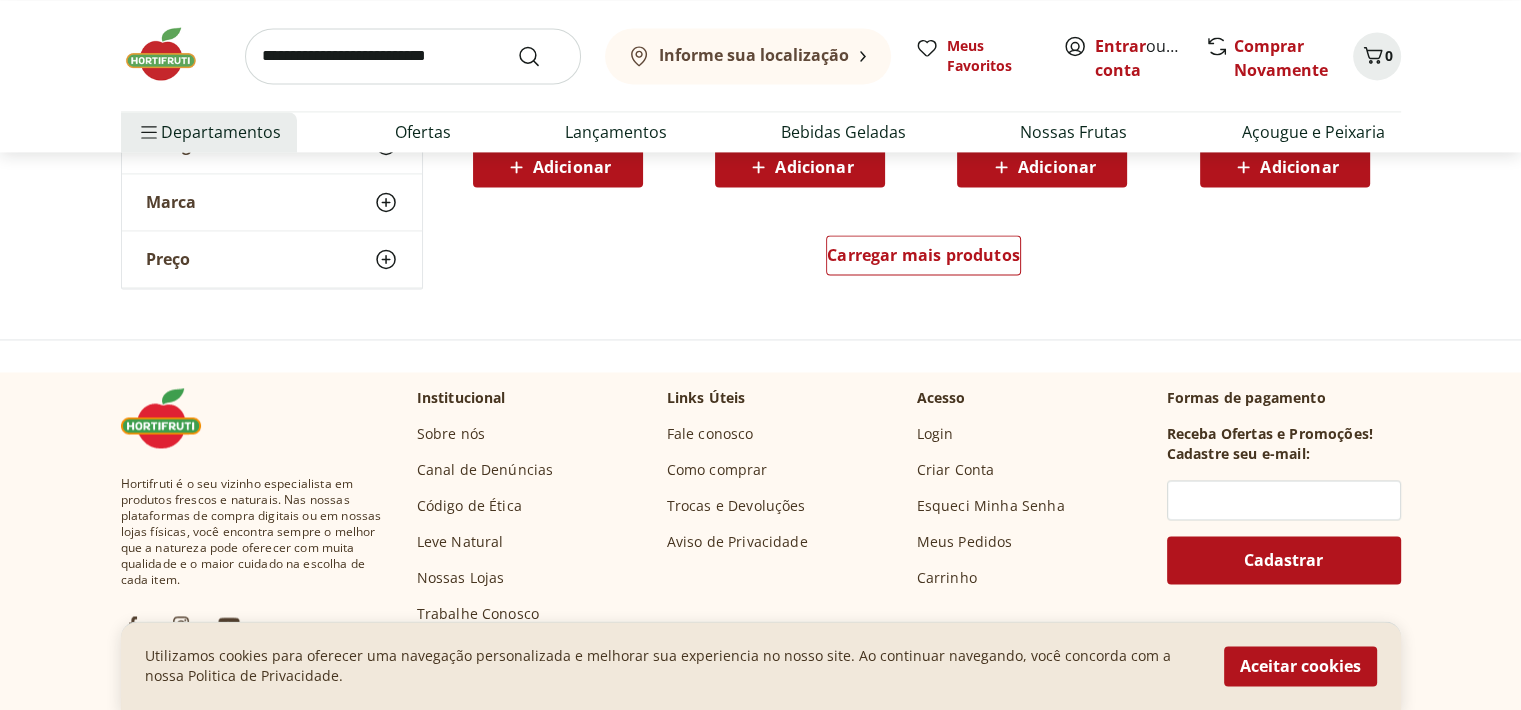 scroll, scrollTop: 10562, scrollLeft: 0, axis: vertical 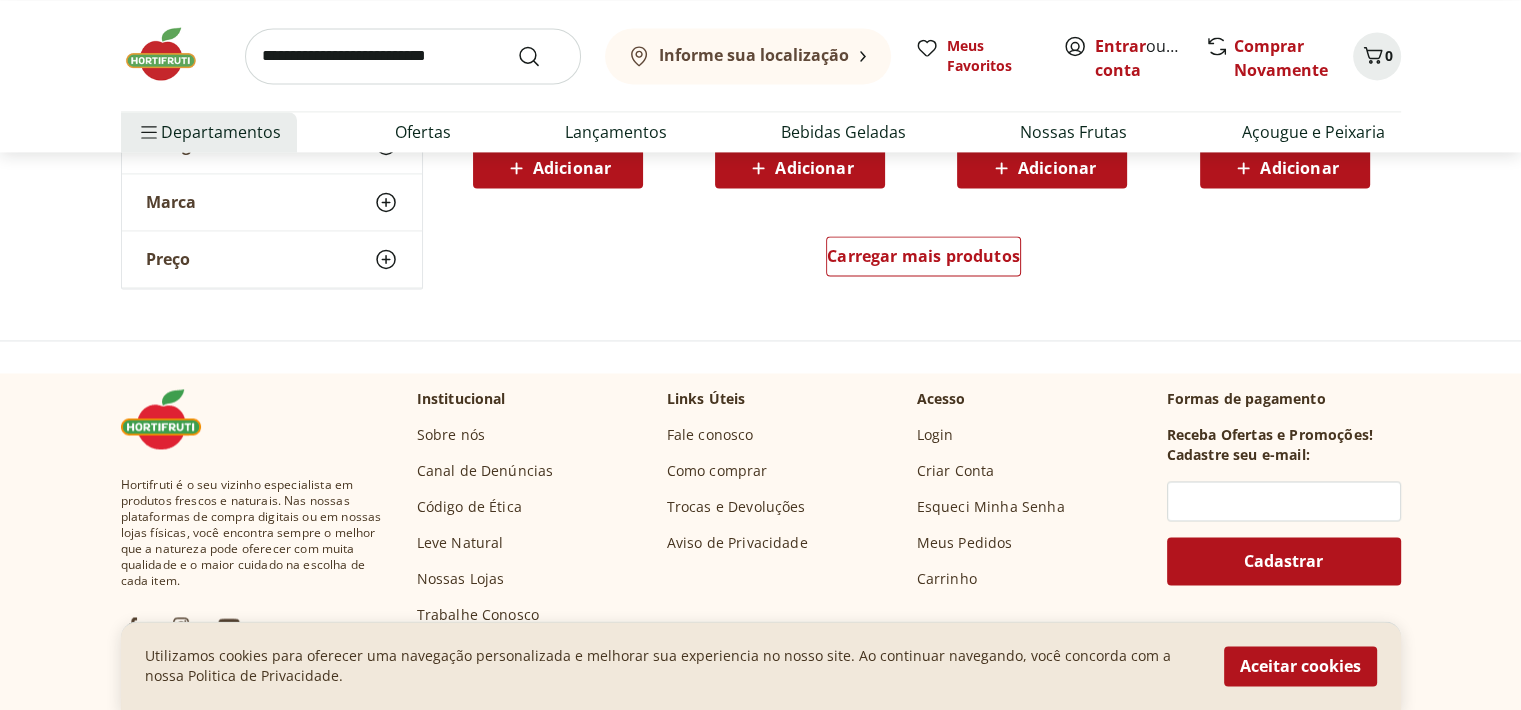 click at bounding box center (413, 56) 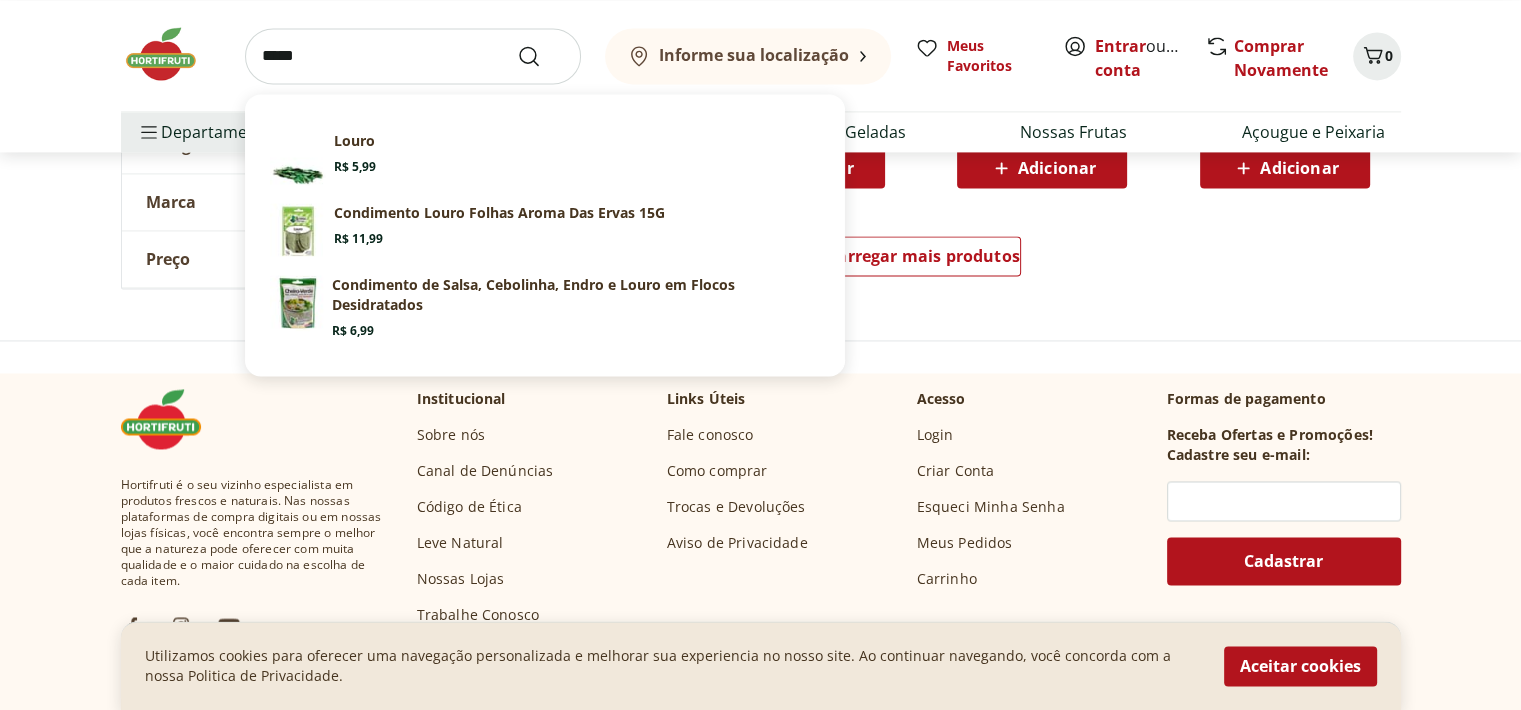 type on "*****" 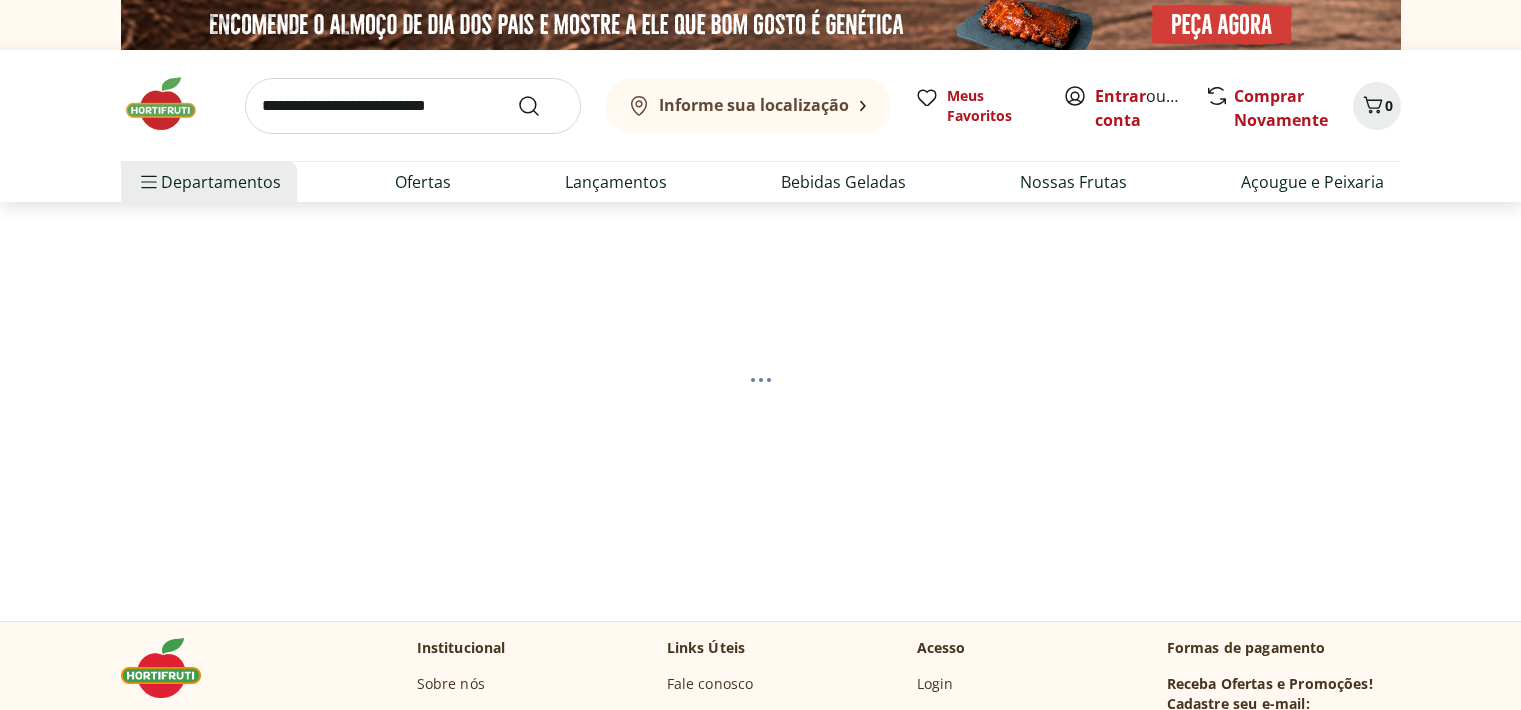 scroll, scrollTop: 0, scrollLeft: 0, axis: both 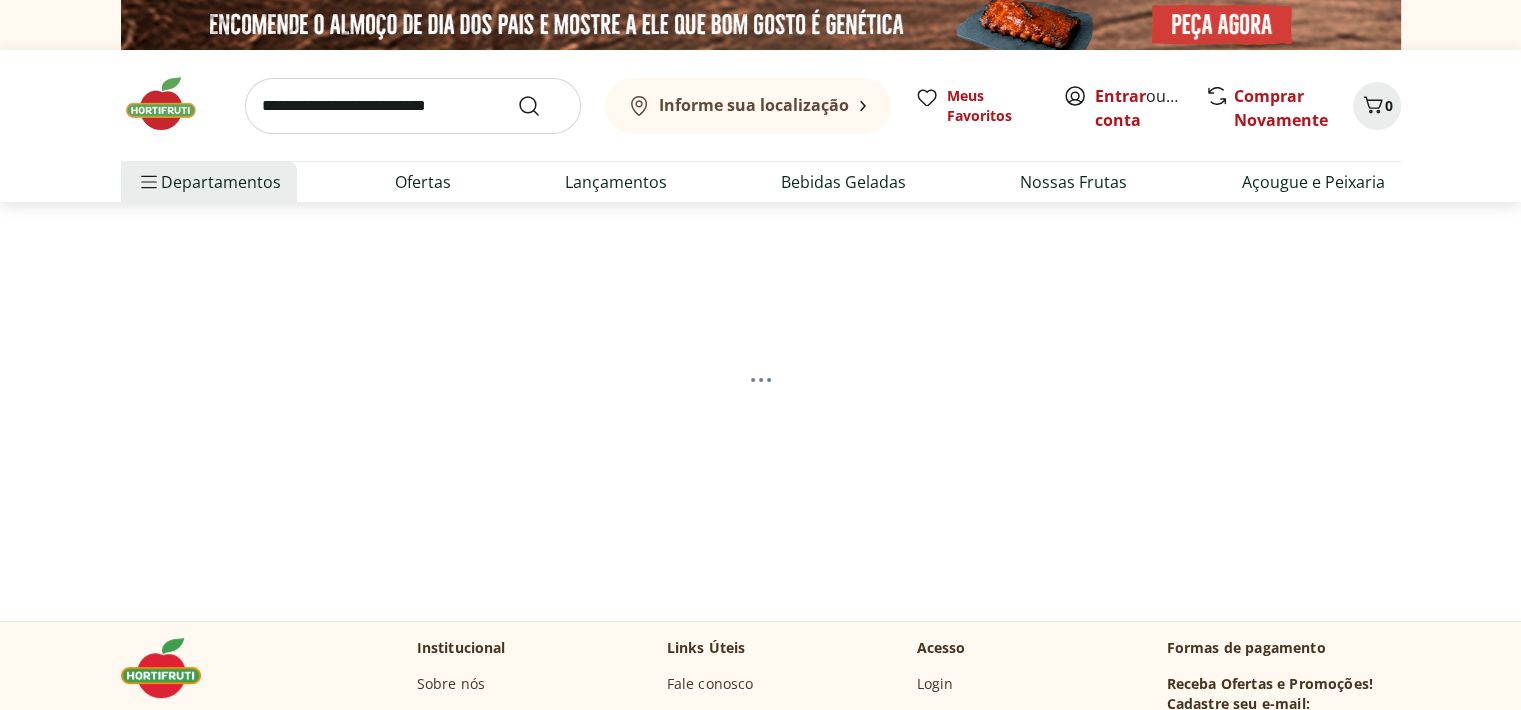 select on "**********" 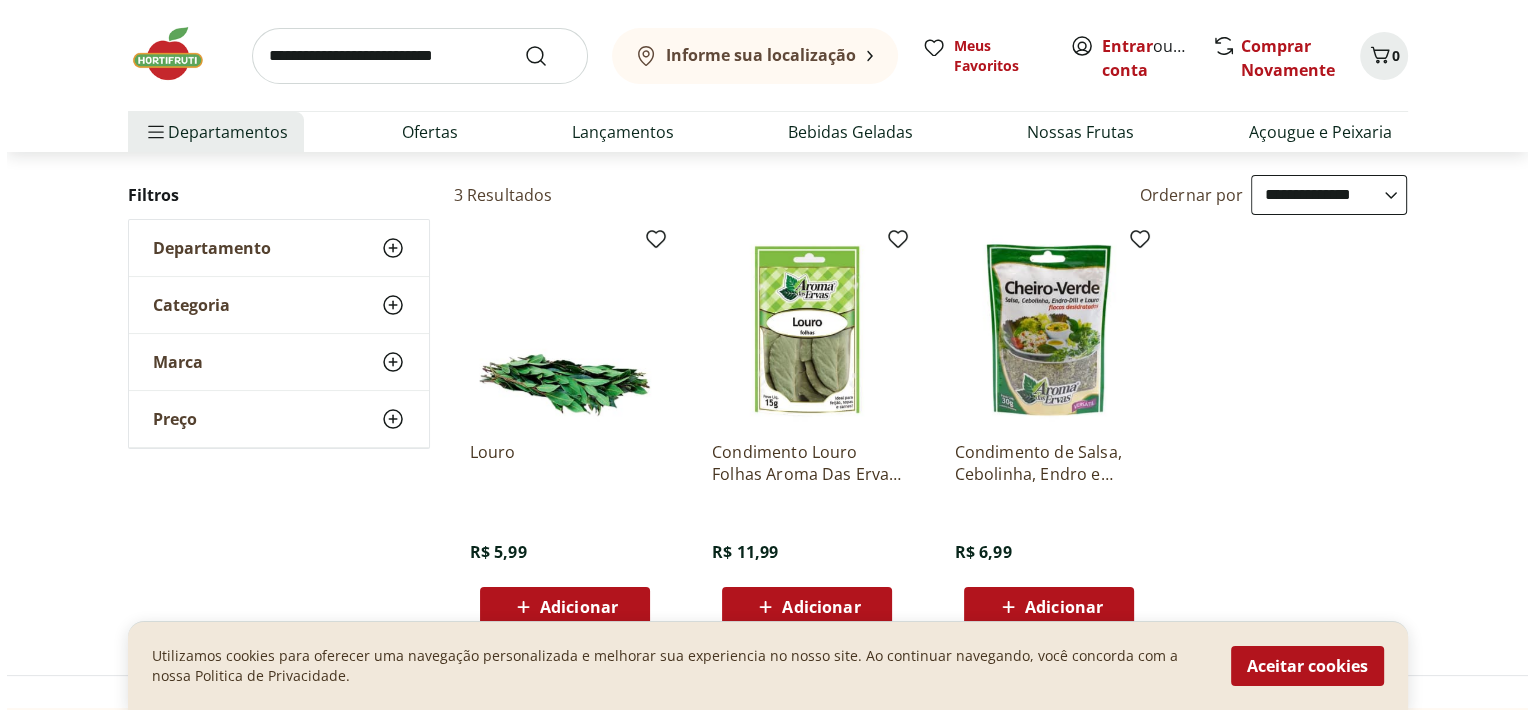 scroll, scrollTop: 332, scrollLeft: 0, axis: vertical 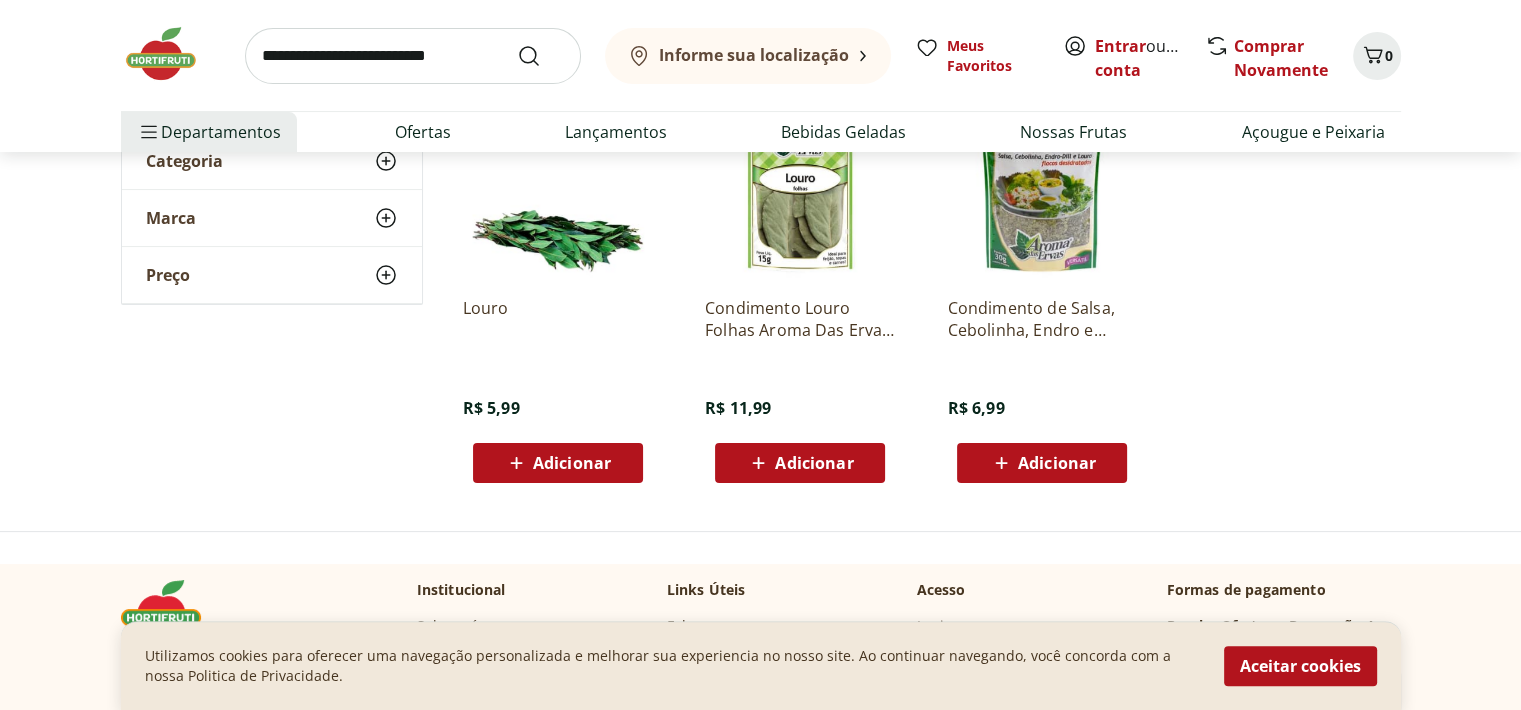 click on "Adicionar" at bounding box center [558, 463] 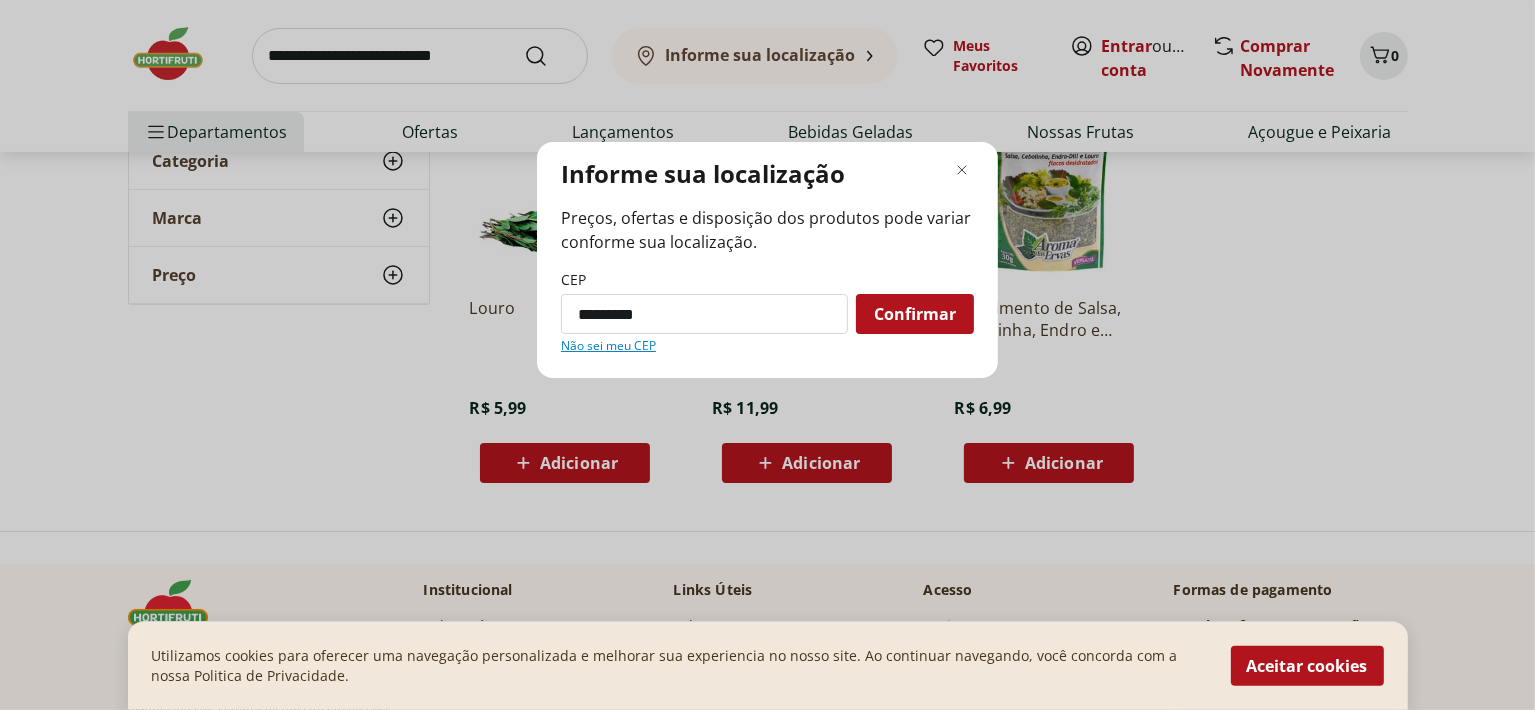 type on "*********" 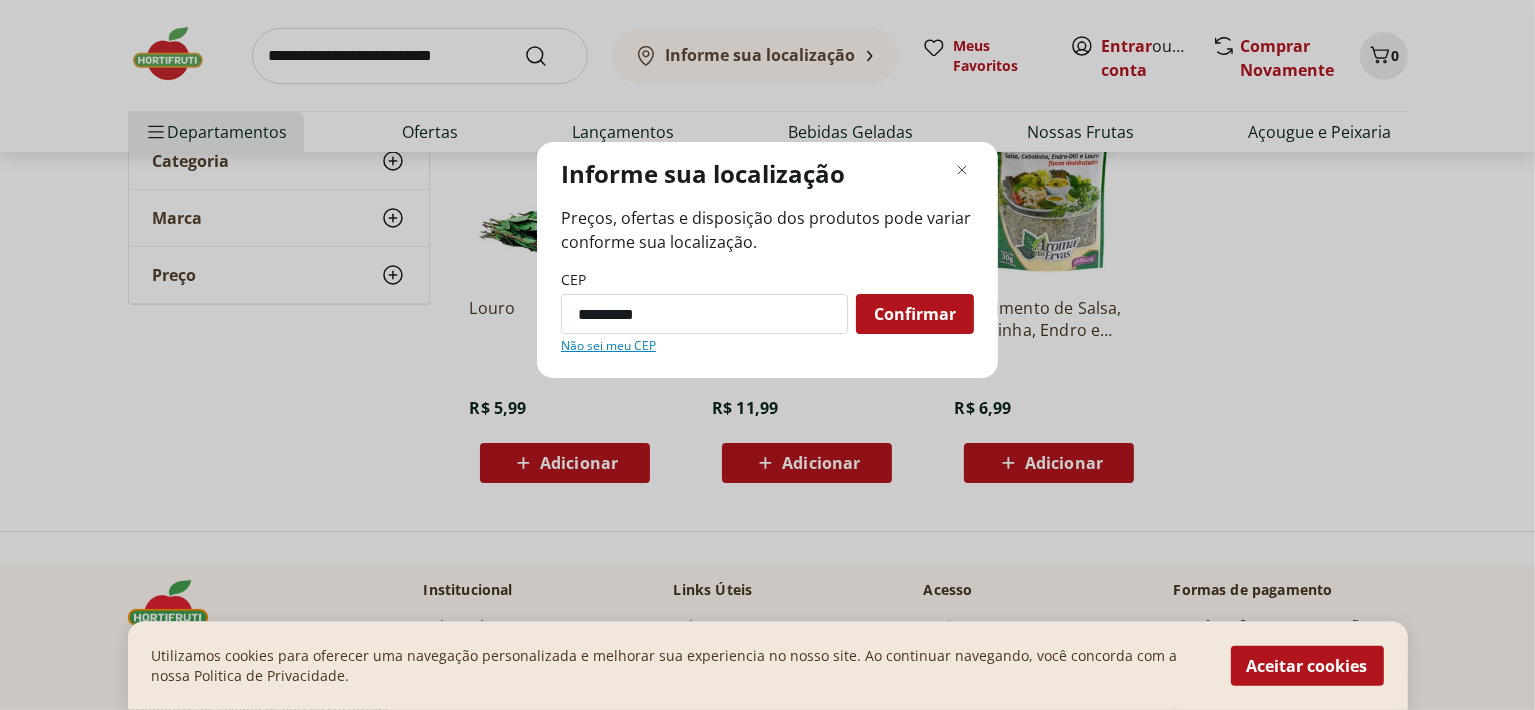 click on "Confirmar" at bounding box center [915, 314] 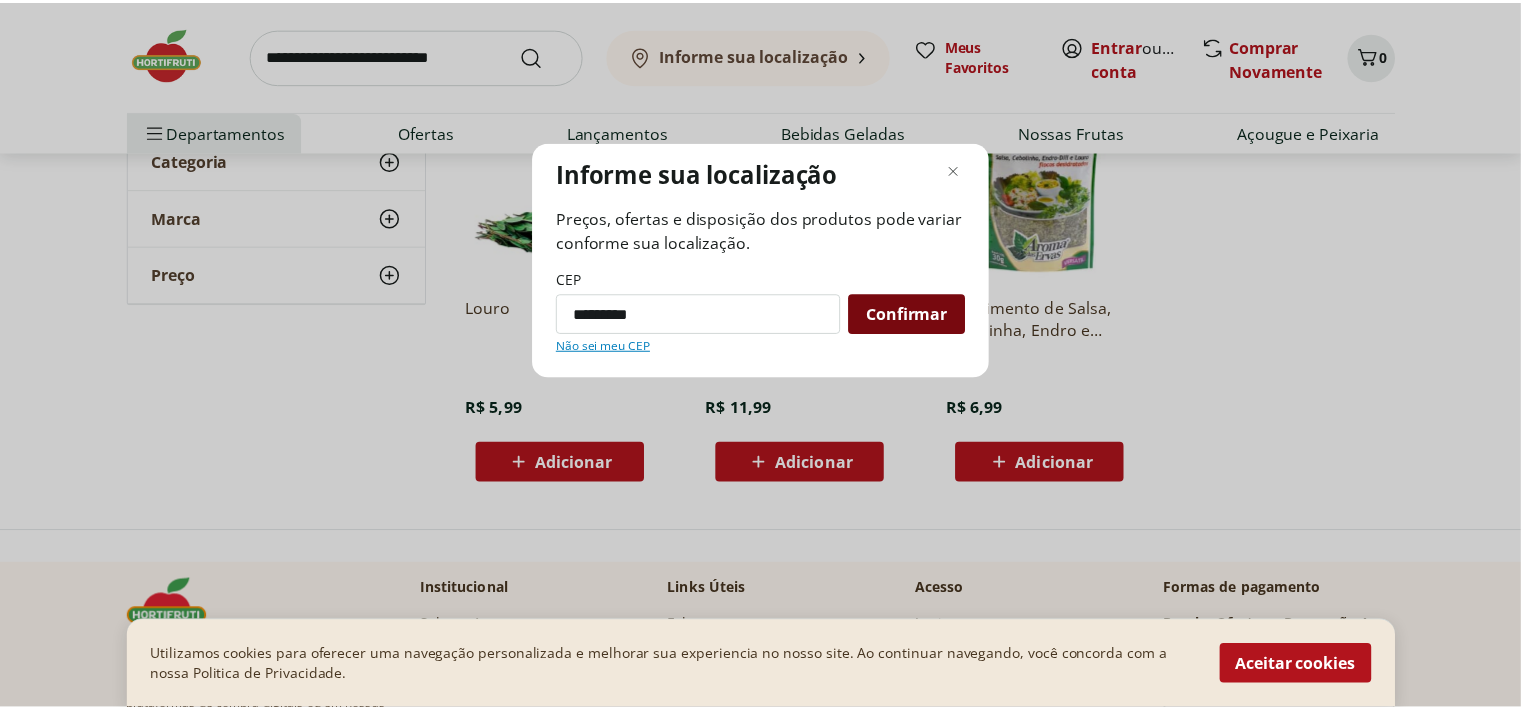 scroll, scrollTop: 129, scrollLeft: 0, axis: vertical 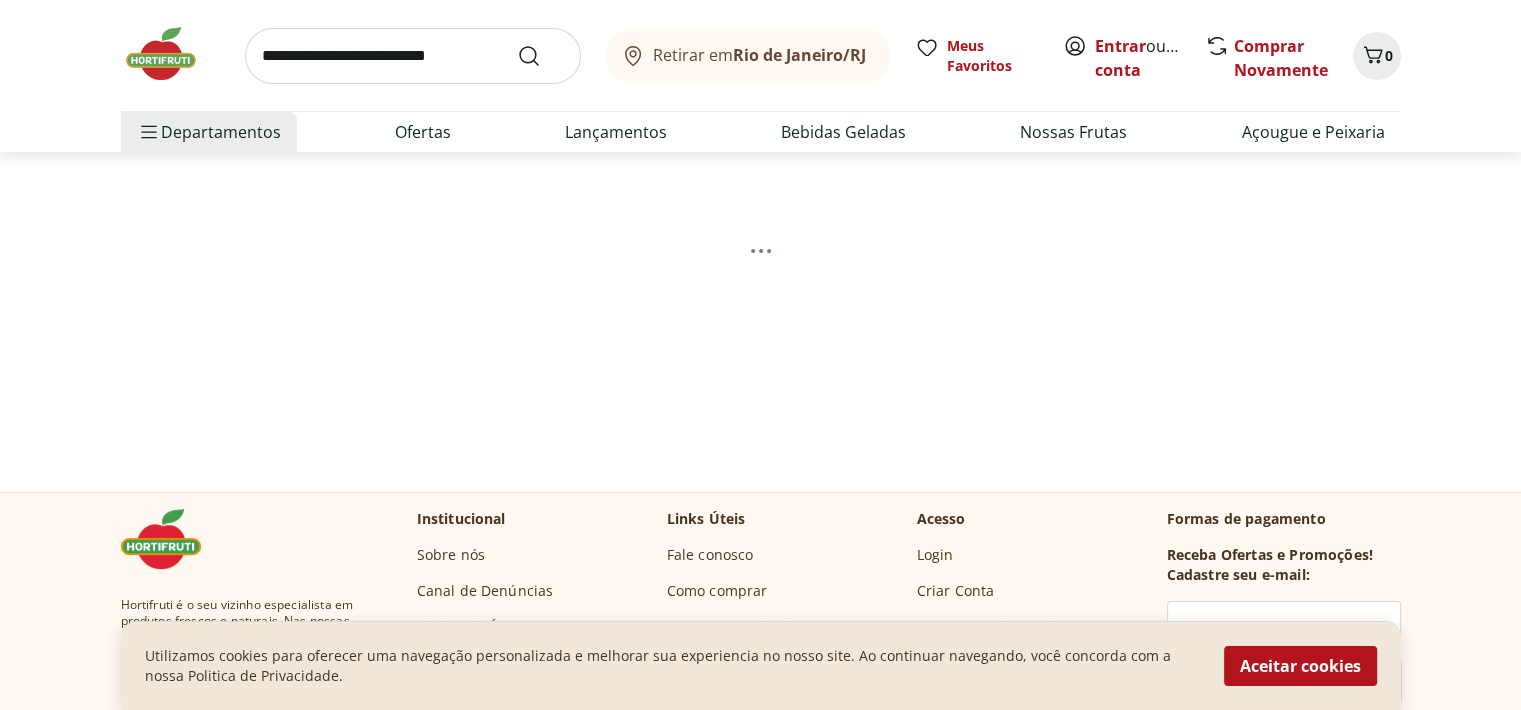 select on "**********" 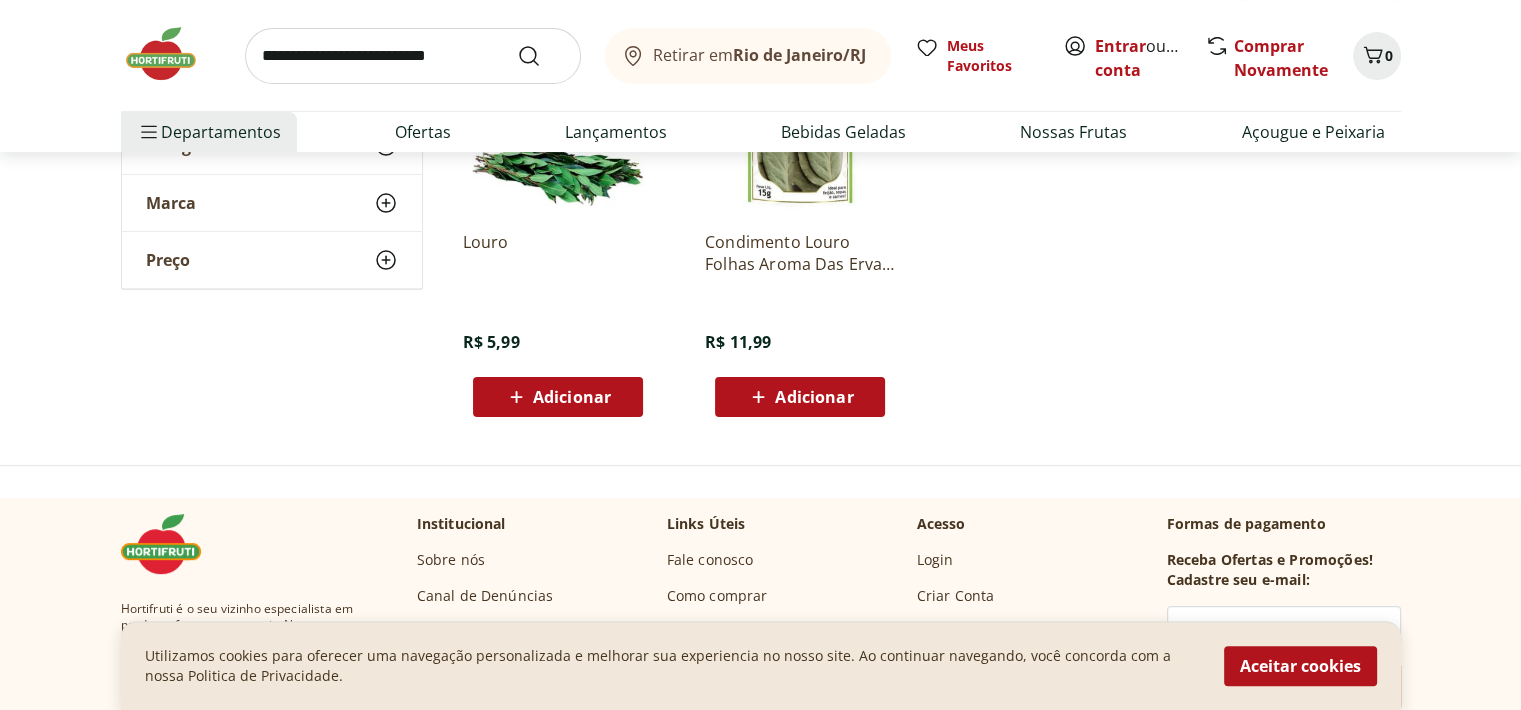 scroll, scrollTop: 397, scrollLeft: 0, axis: vertical 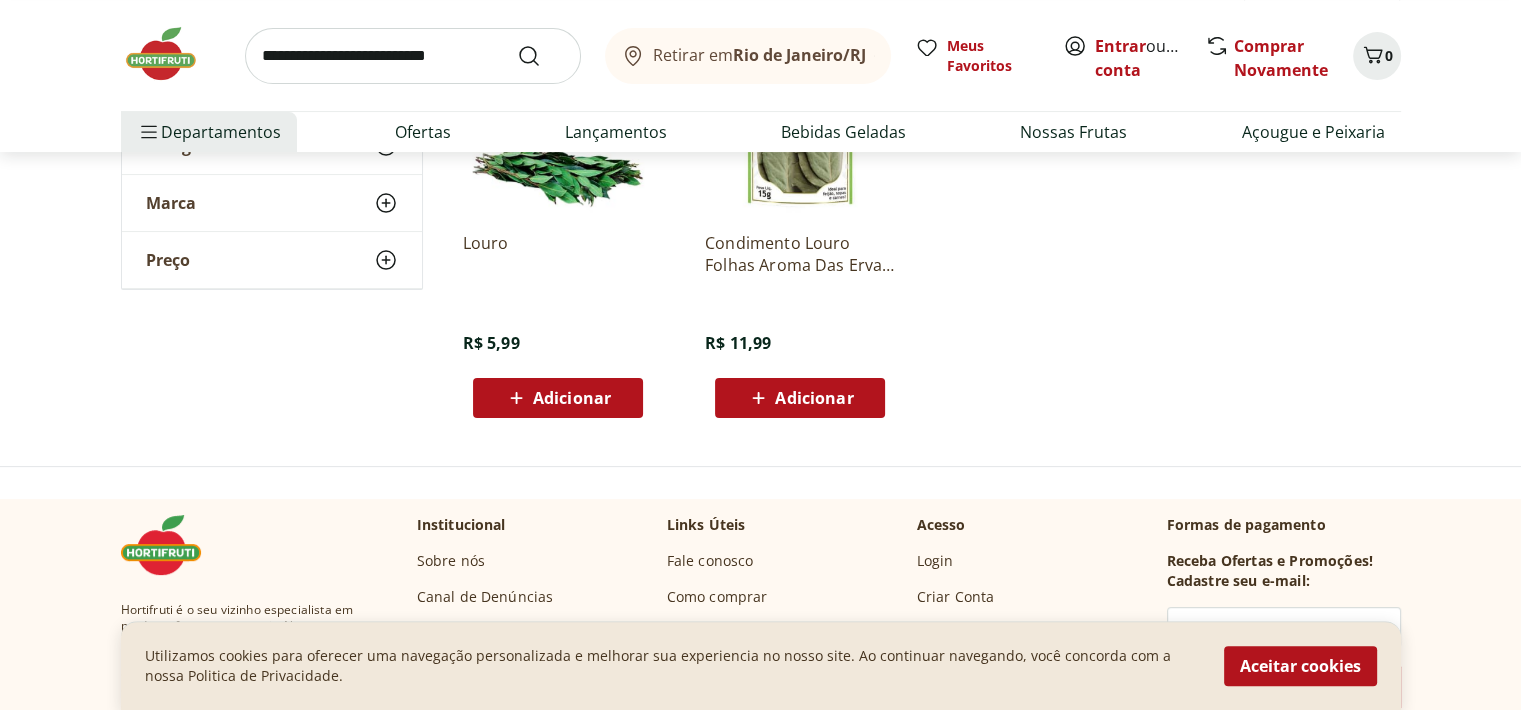 click on "Adicionar" at bounding box center (572, 398) 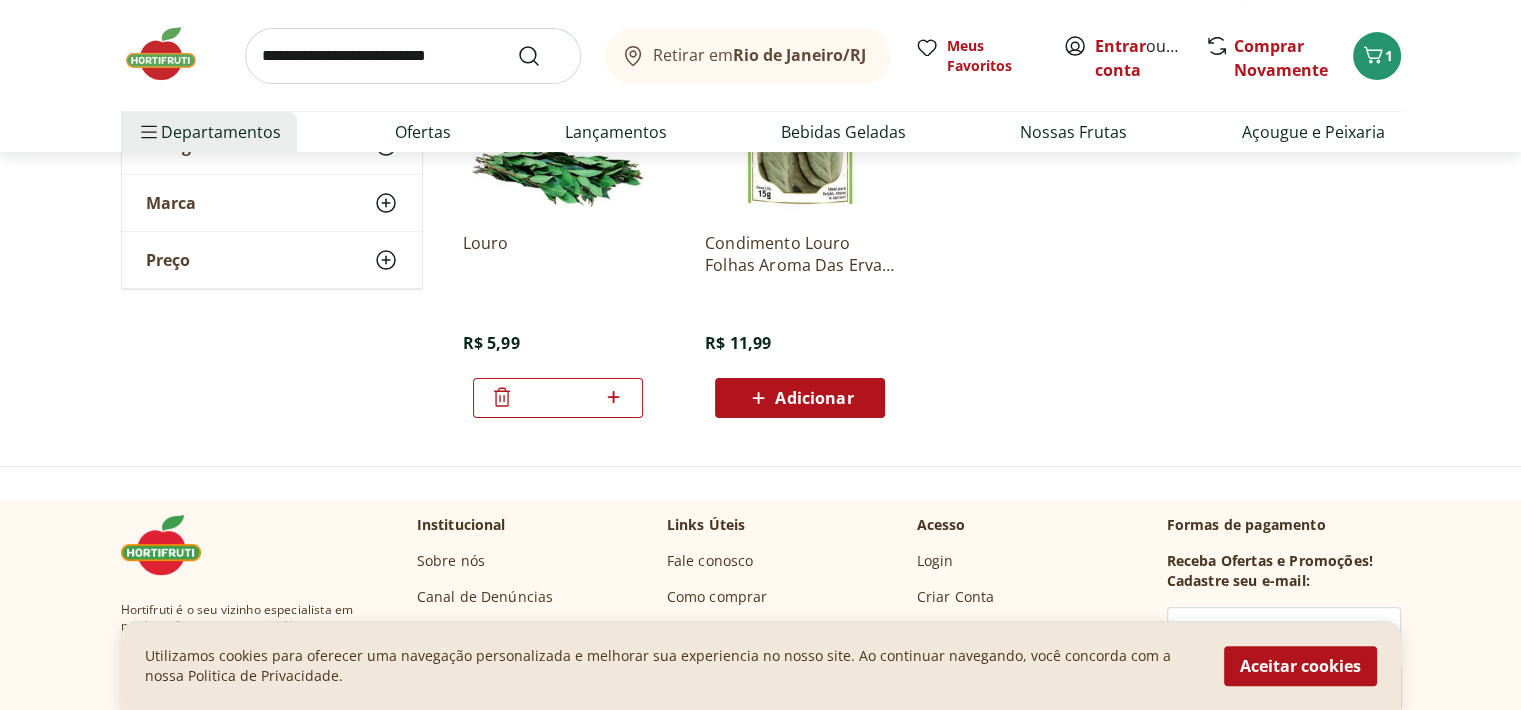 click on "Retirar em  Rio de Janeiro/RJ Entrar  ou  Criar conta 1 Retirar em  Rio de Janeiro/RJ Meus Favoritos Entrar  ou  Criar conta Comprar Novamente 1  Departamentos Nossa Marca Nossa Marca Ver tudo do departamento Açougue & Peixaria Congelados e Refrigerados Frutas, Legumes e Verduras Orgânicos Mercearia Sorvetes Hortifruti Hortifruti Ver tudo do departamento Cogumelos Frutas Legumes Ovos Temperos Frescos Verduras Orgânicos Orgânicos Ver tudo do departamento Bebidas Orgânicas Frutas Orgânicas Legumes Orgânicos Ovos Orgânicos Perecíveis Orgânicos Verduras Orgânicas Temperos Frescos Açougue e Peixaria Açougue e Peixaria Ver tudo do departamento Aves Bovinos Exóticos Frutos do Mar Linguiça e Salsicha Peixes Salgados e Defumados Suínos Prontinhos Prontinhos Ver tudo do departamento Frutas Cortadinhas Pré Preparados Prontos para Consumo Saladas Sucos e Água de Coco Padaria Padaria Ver tudo do departamento Bolos e Mini Bolos Doces Pão Padaria Própria Salgados Torradas Bebidas Bebidas Água Cerveja" at bounding box center (760, 76) 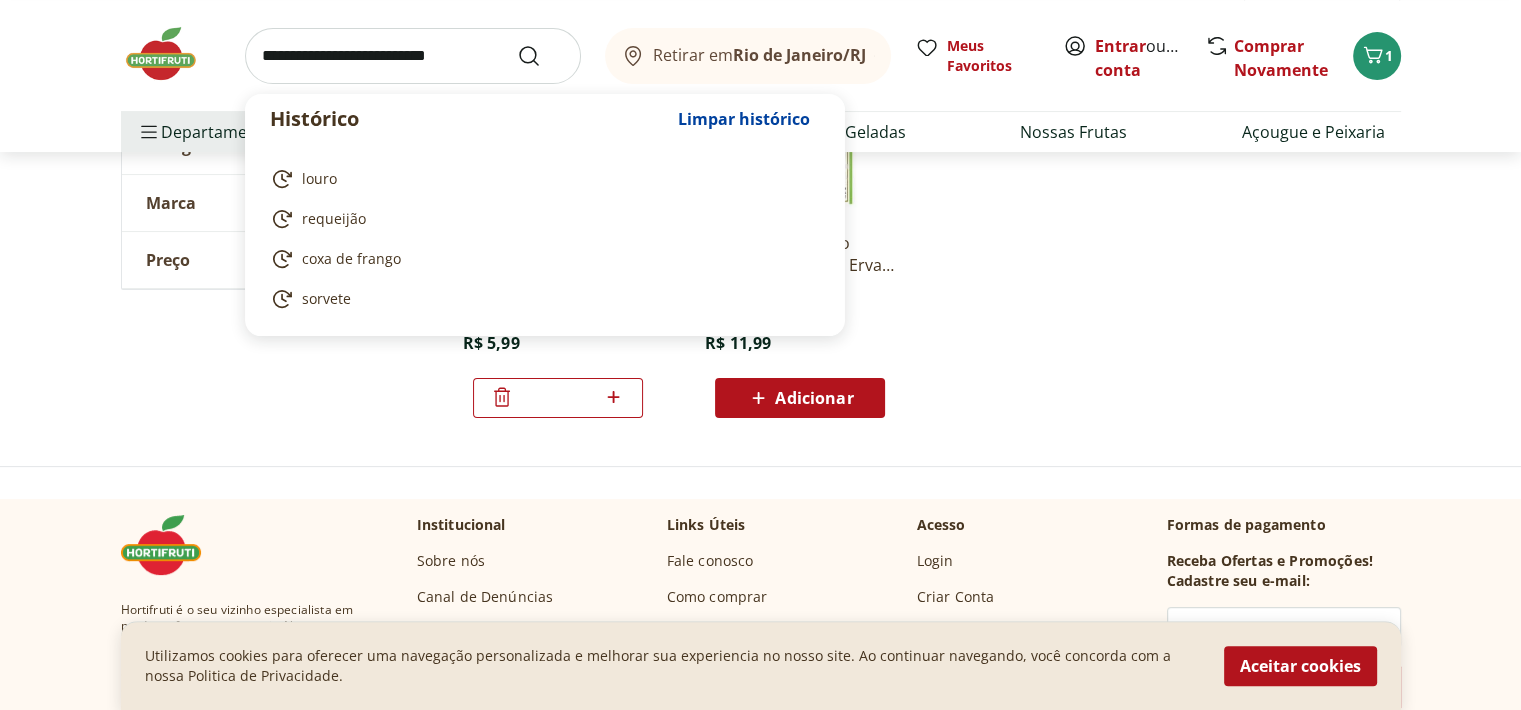 click at bounding box center [413, 56] 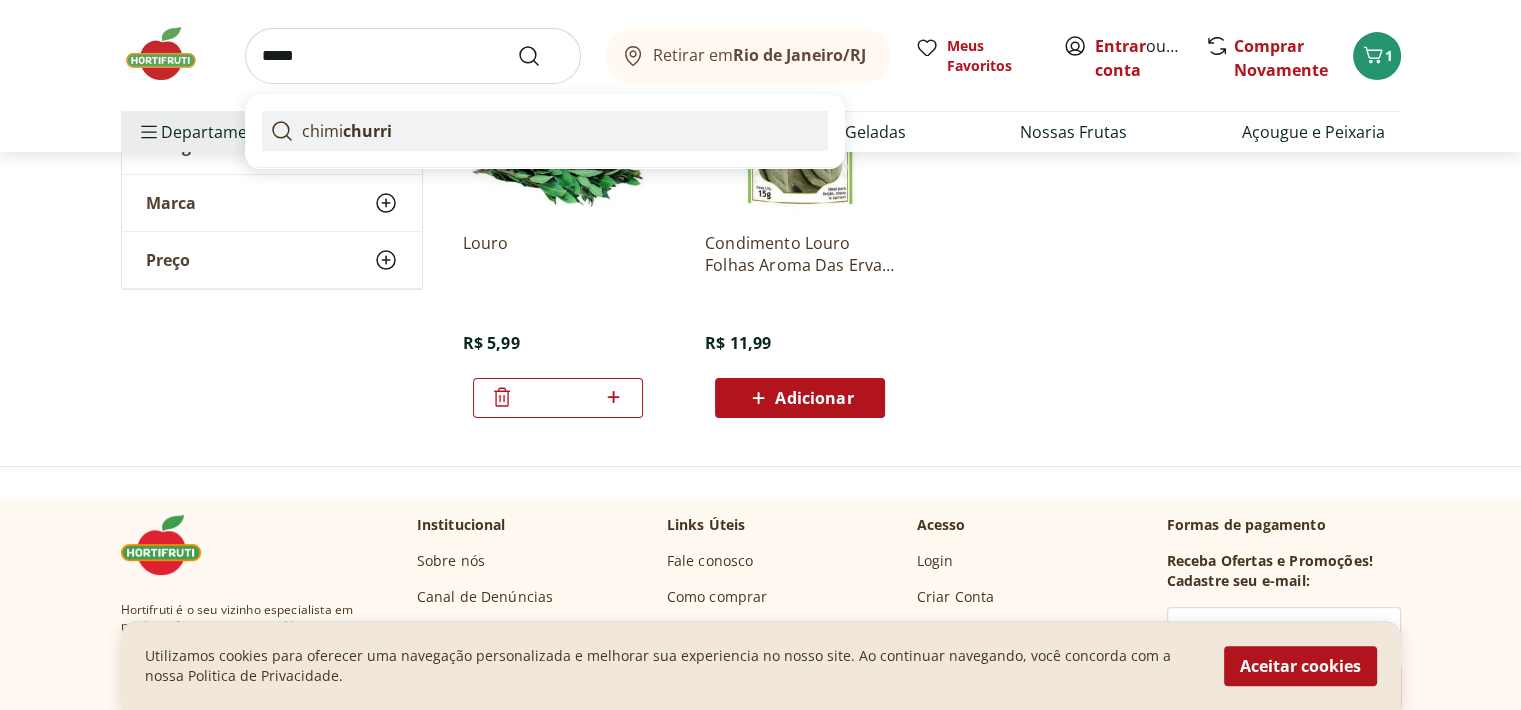 click on "chimi churri" at bounding box center (545, 131) 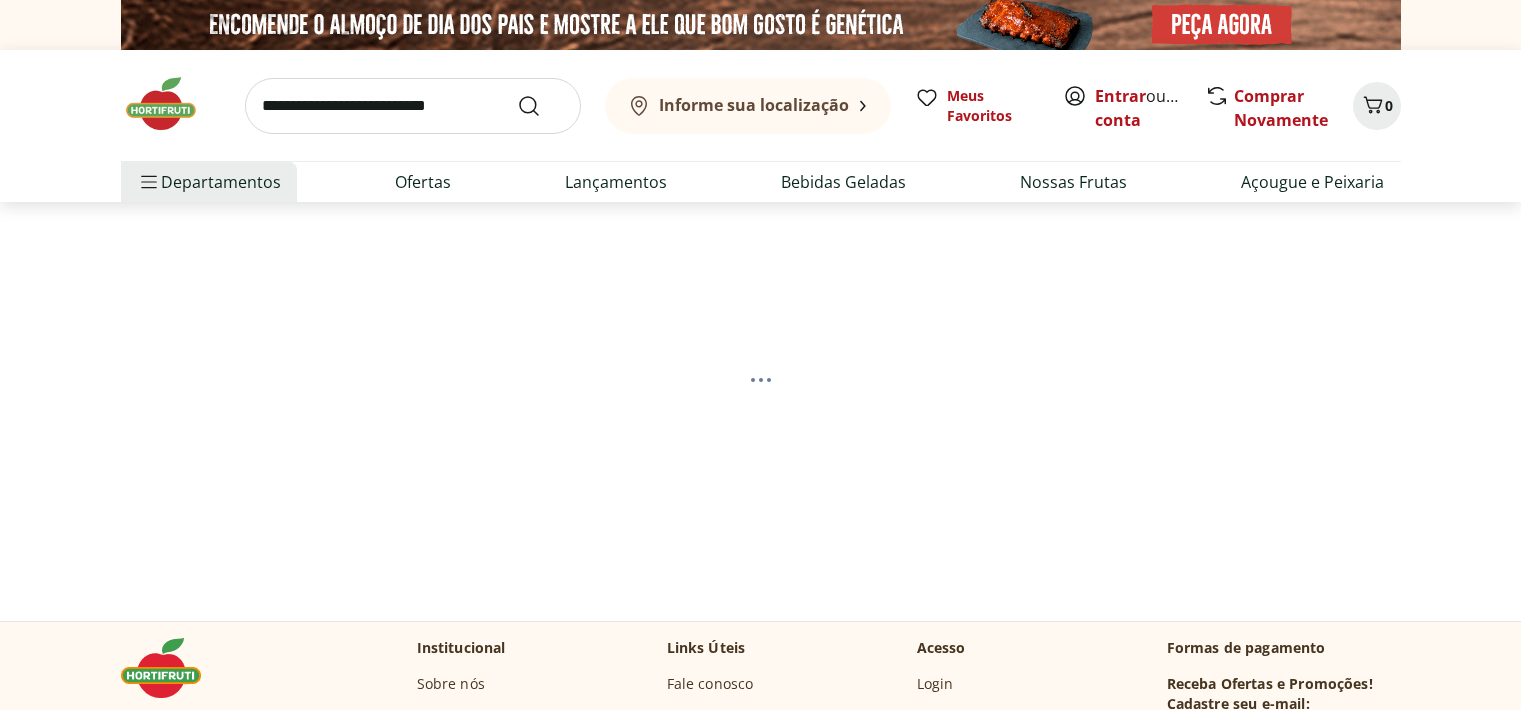 scroll, scrollTop: 0, scrollLeft: 0, axis: both 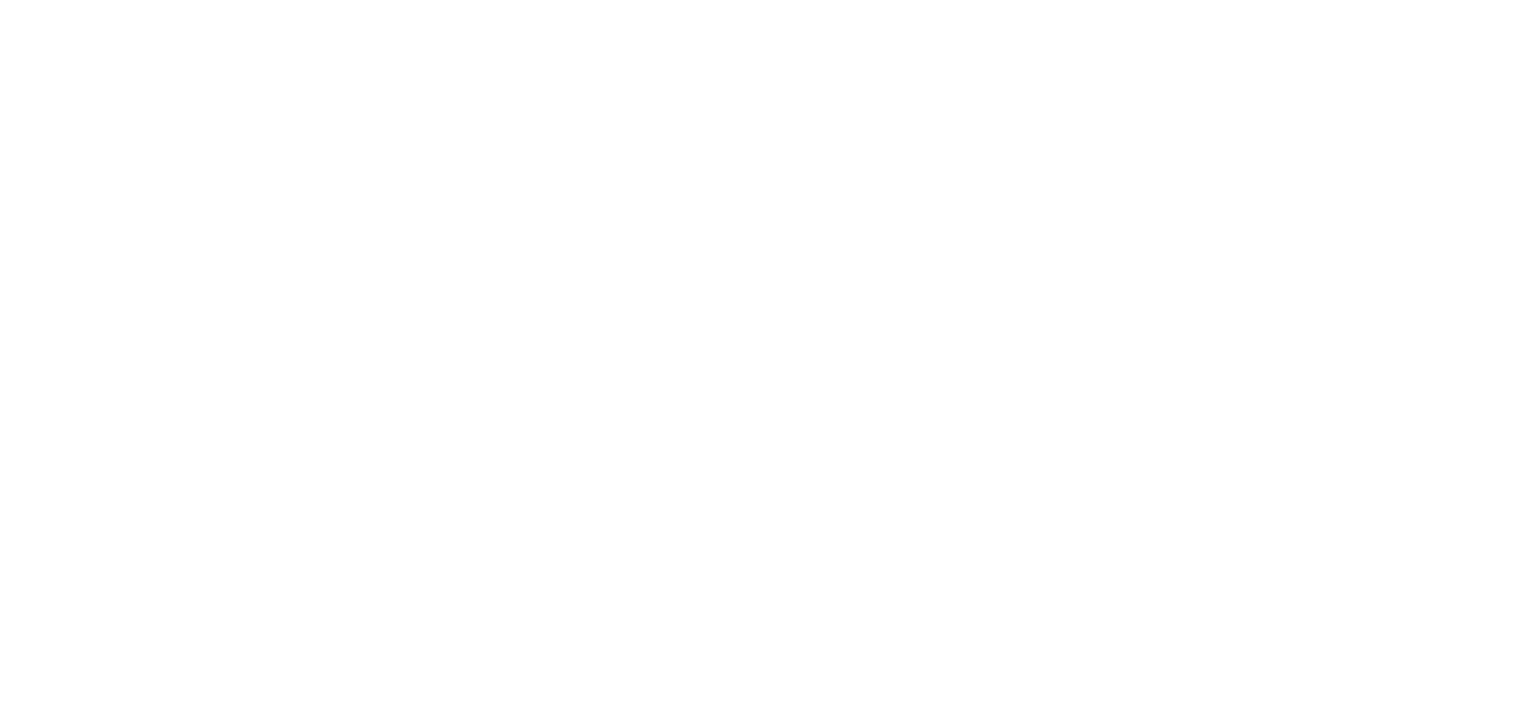 select on "**********" 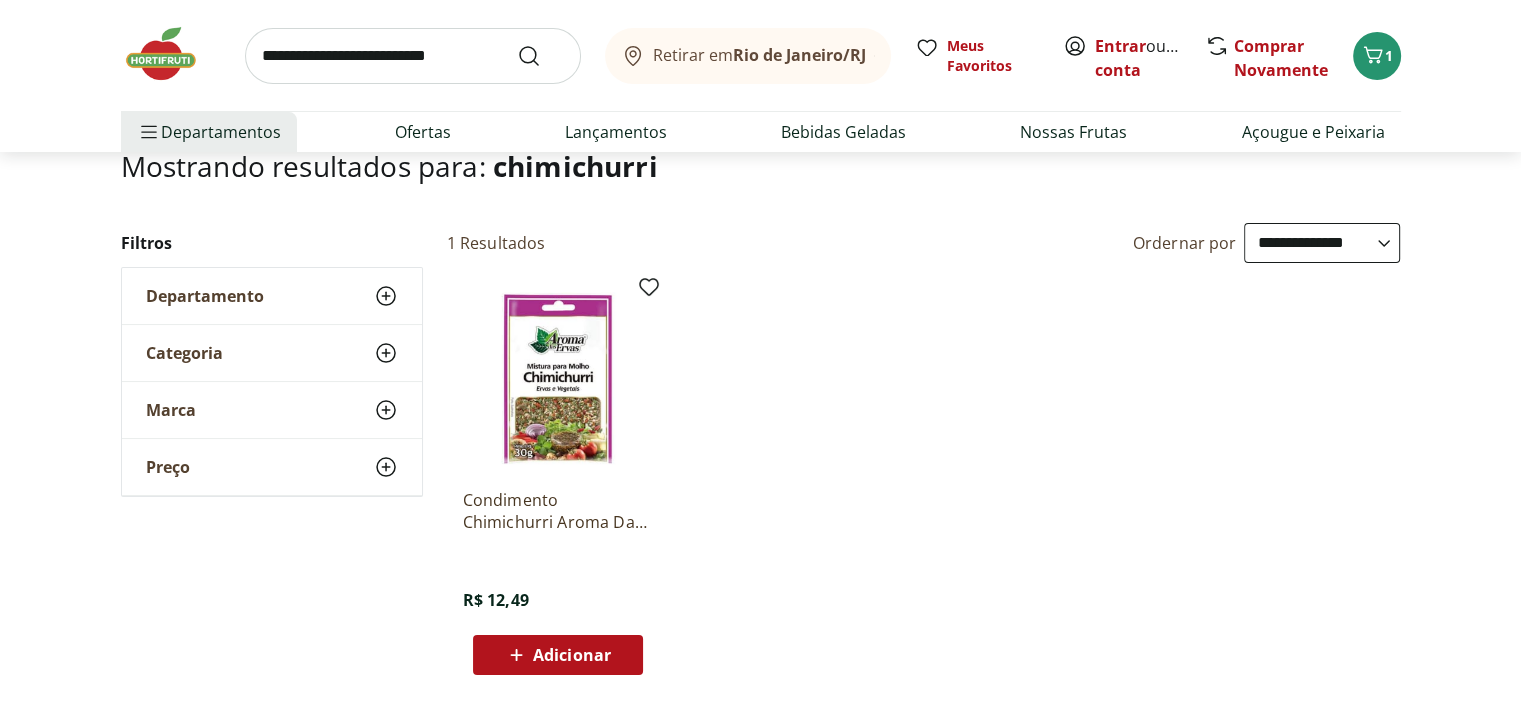 scroll, scrollTop: 140, scrollLeft: 0, axis: vertical 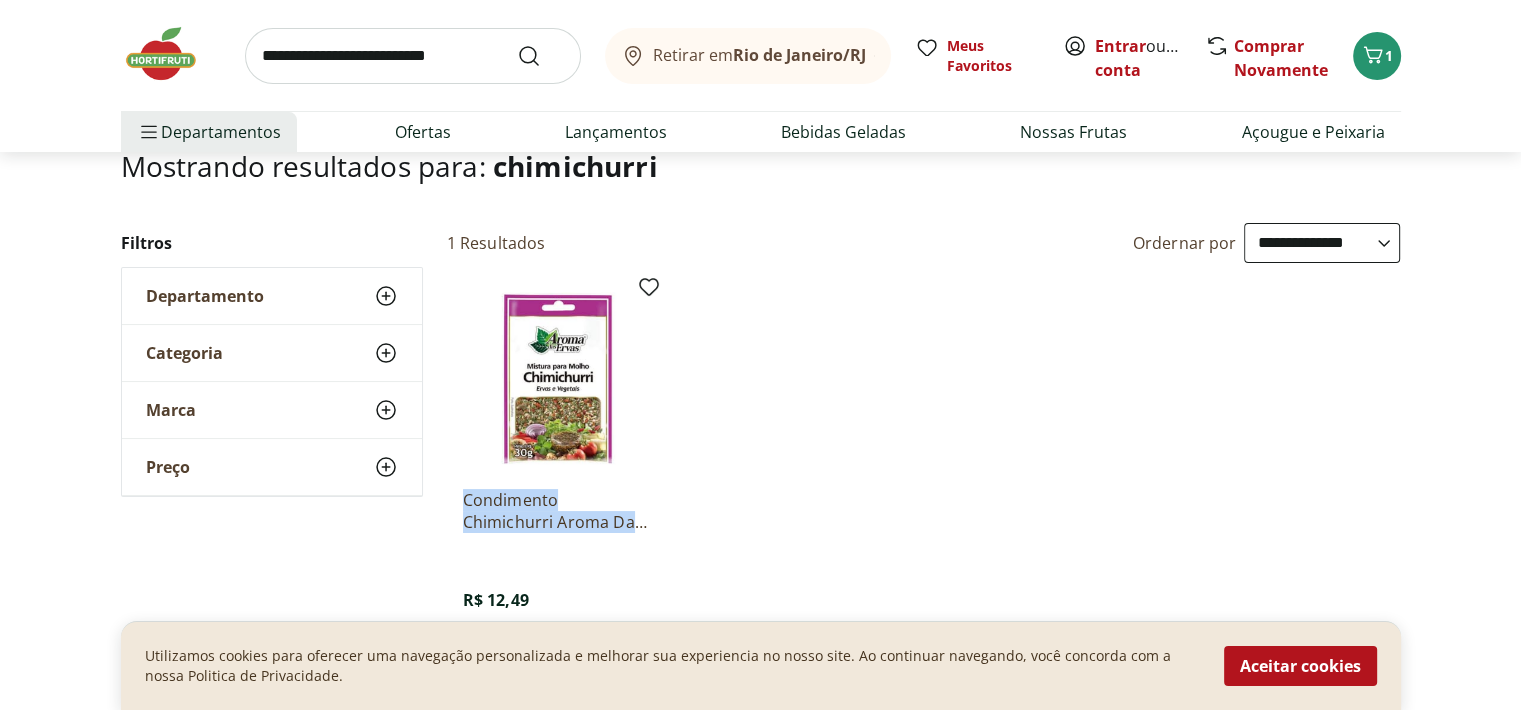 drag, startPoint x: 455, startPoint y: 494, endPoint x: 639, endPoint y: 517, distance: 185.43193 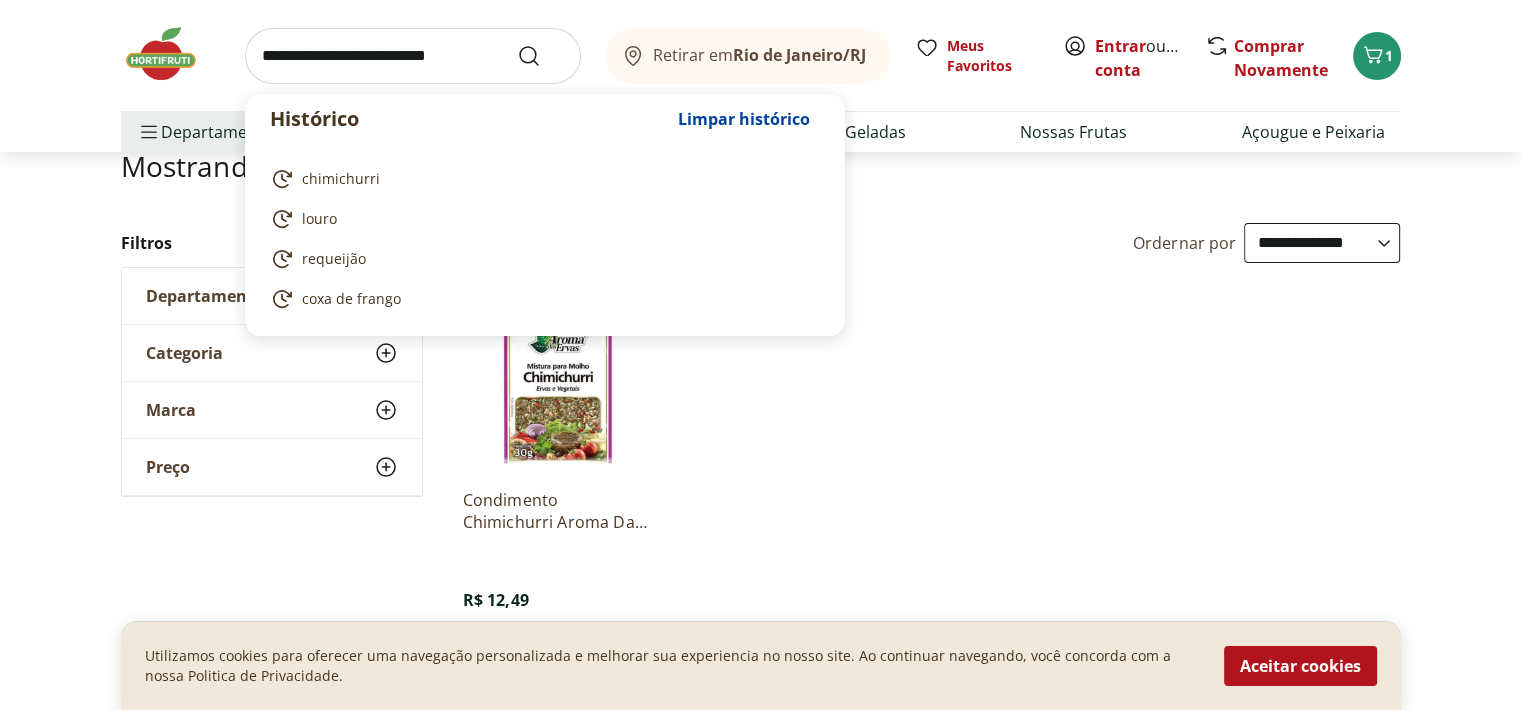 click at bounding box center [413, 56] 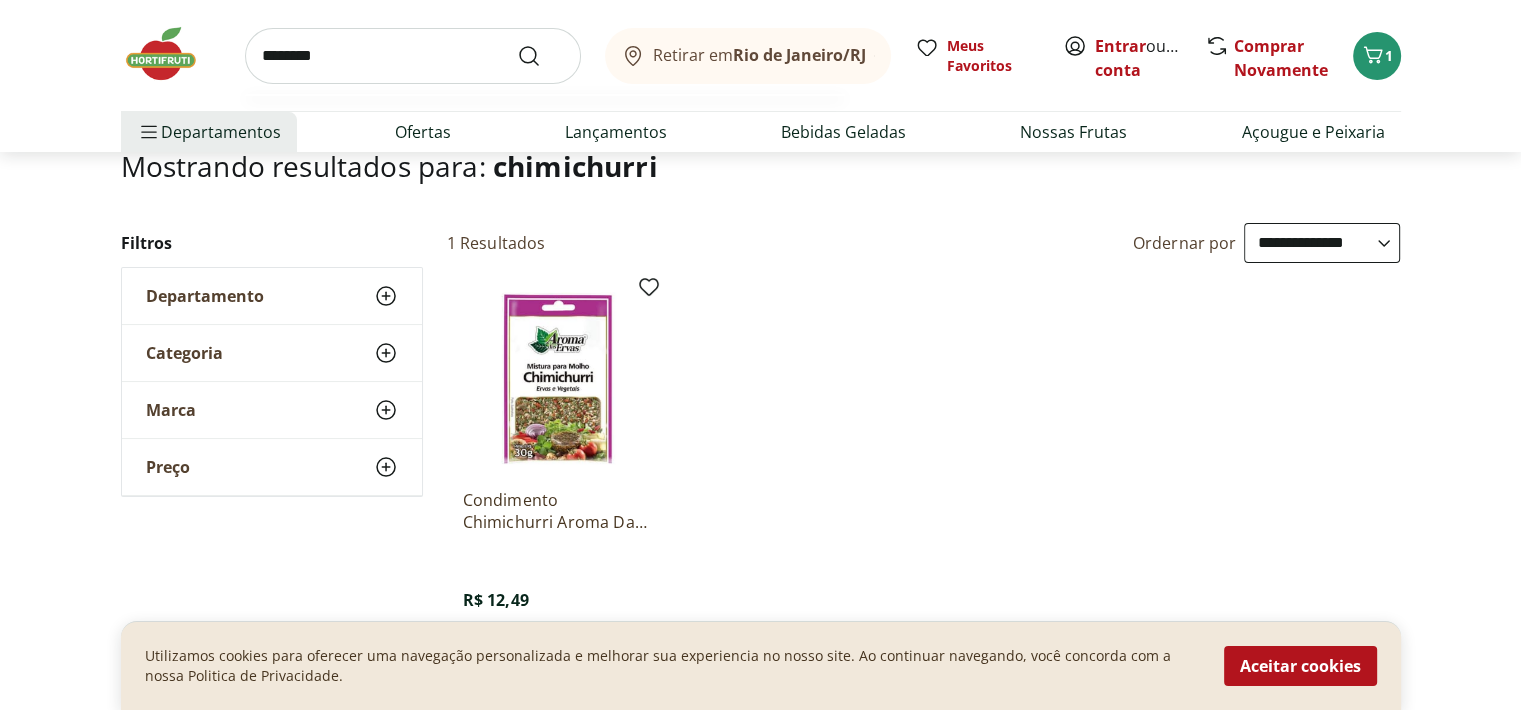 type on "********" 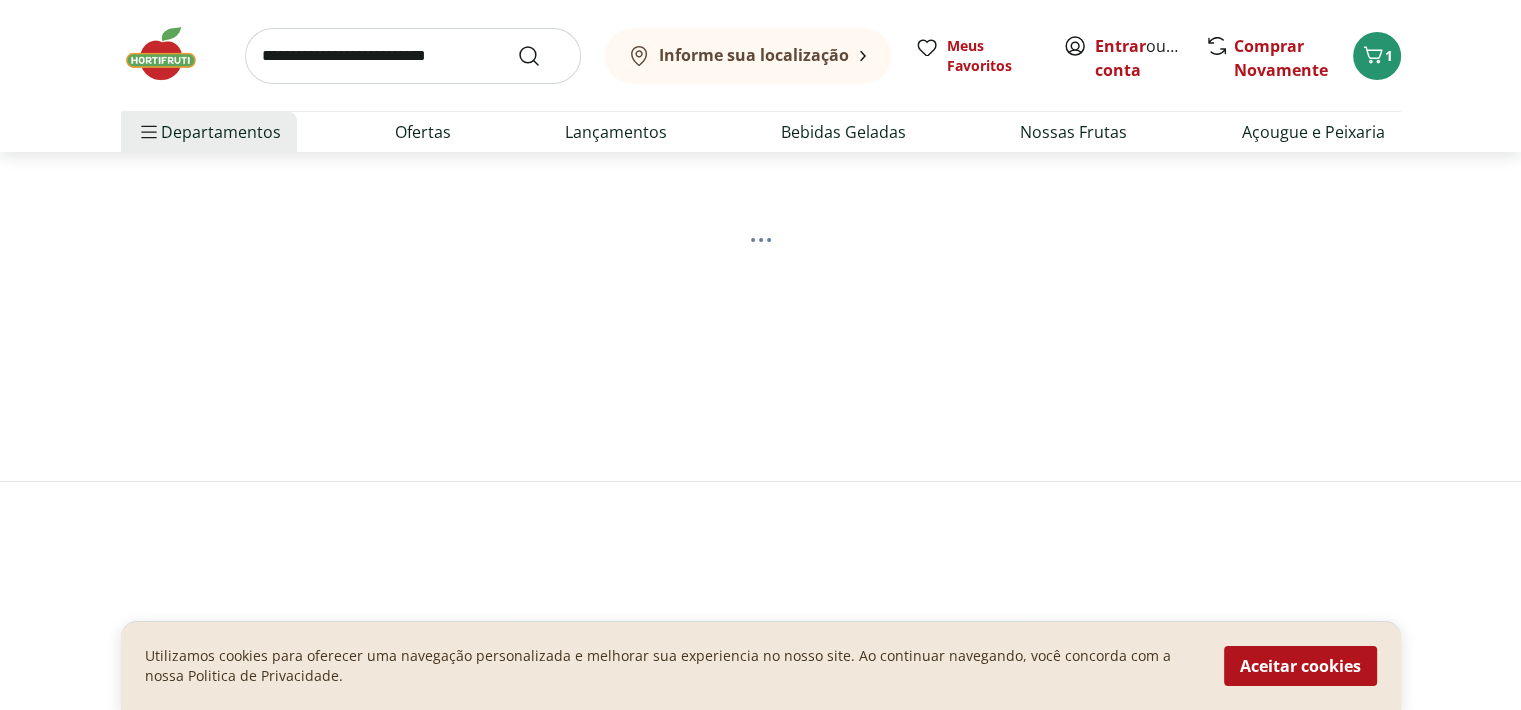 scroll, scrollTop: 0, scrollLeft: 0, axis: both 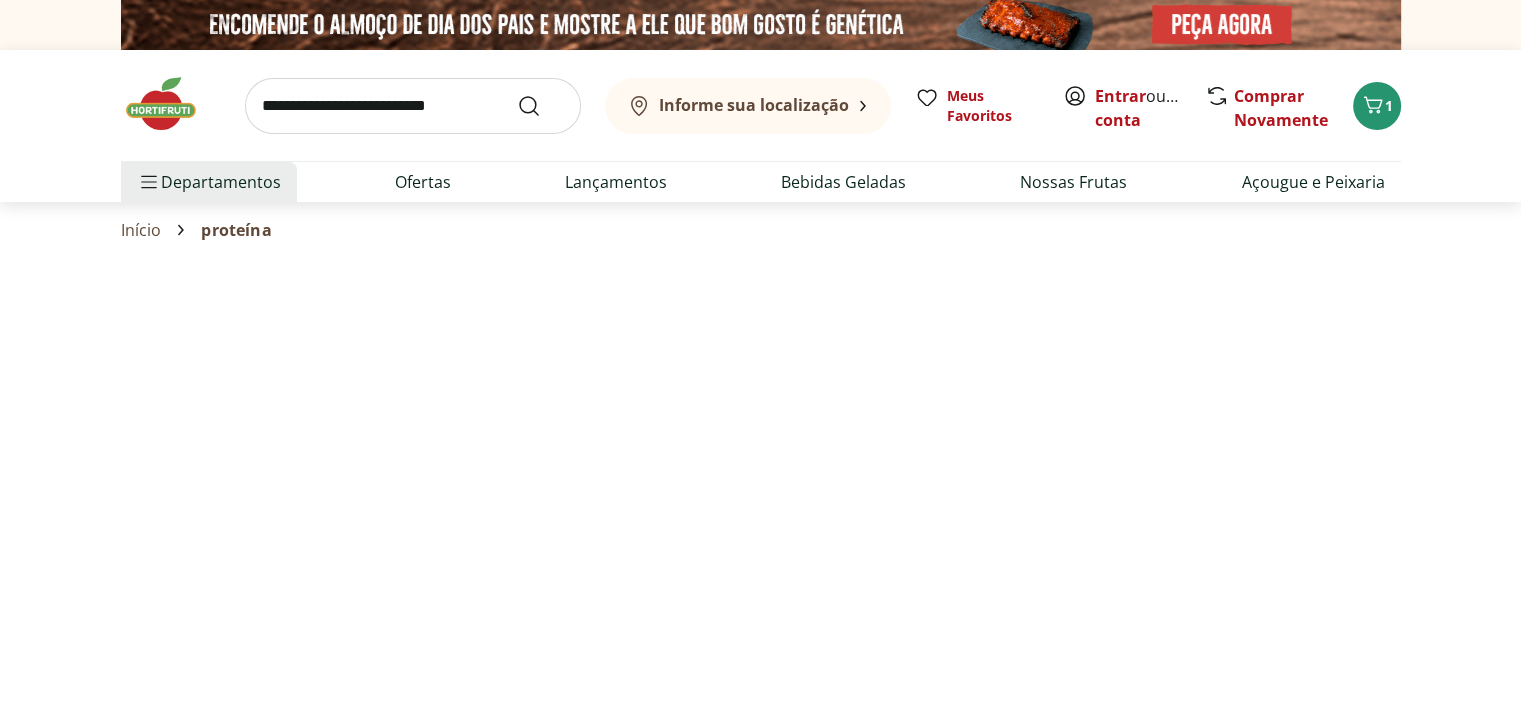 select on "**********" 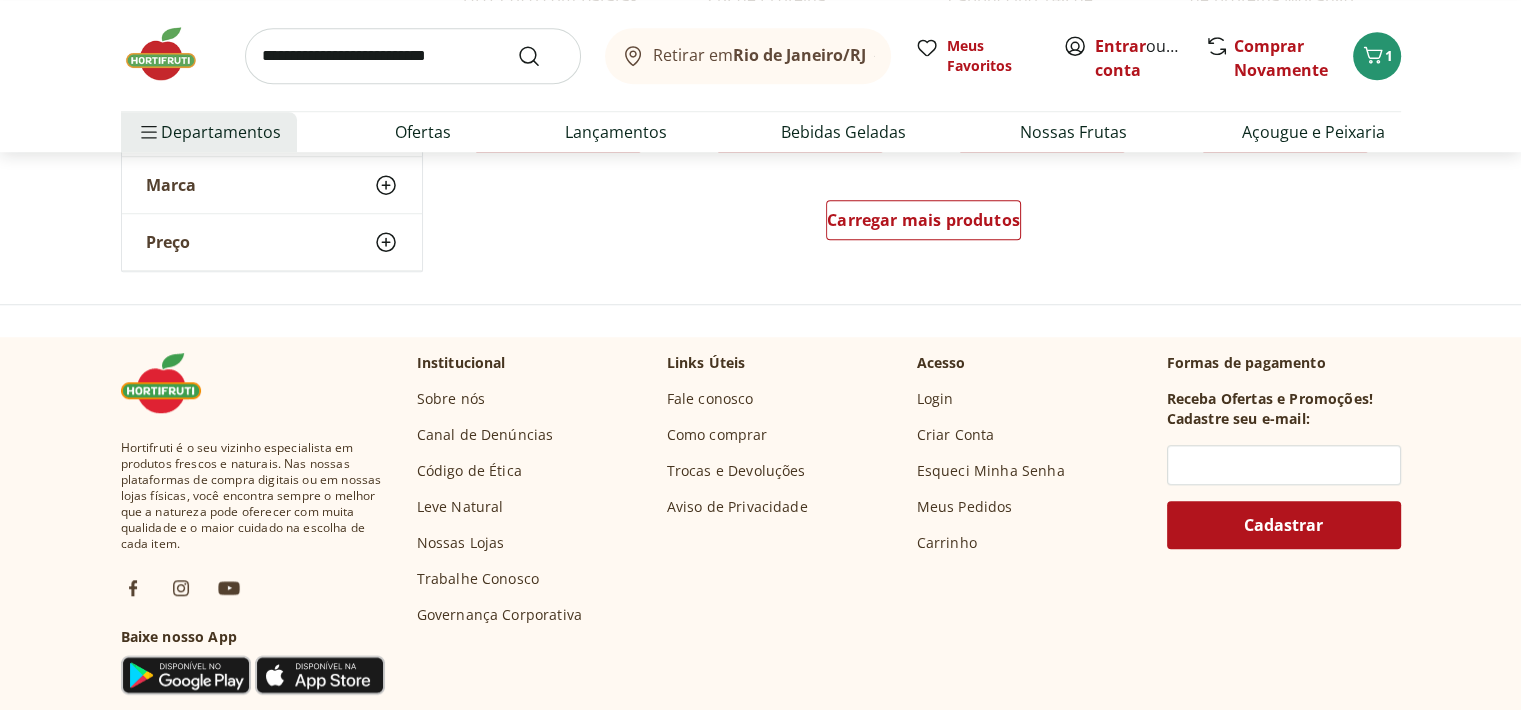 scroll, scrollTop: 1542, scrollLeft: 0, axis: vertical 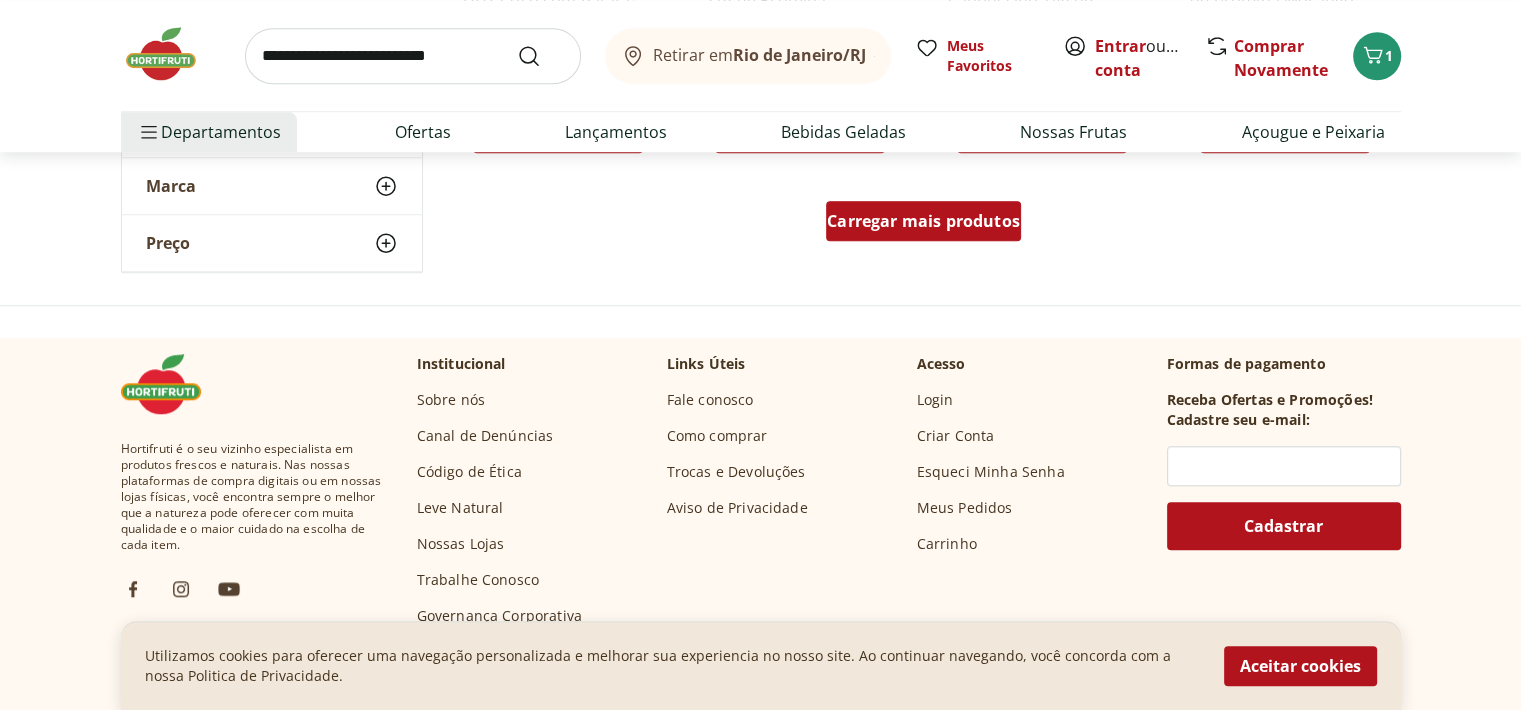 click on "Carregar mais produtos" at bounding box center [923, 221] 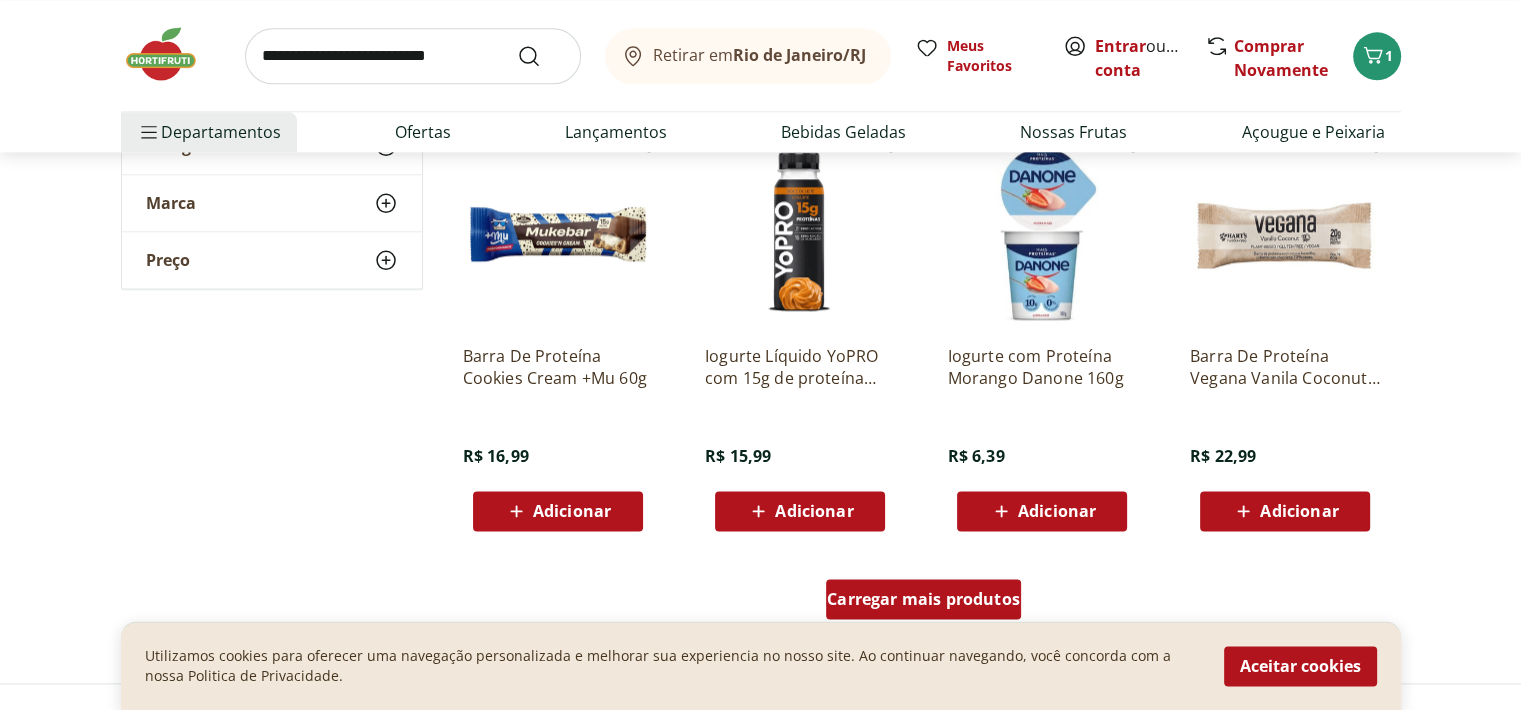 scroll, scrollTop: 2620, scrollLeft: 0, axis: vertical 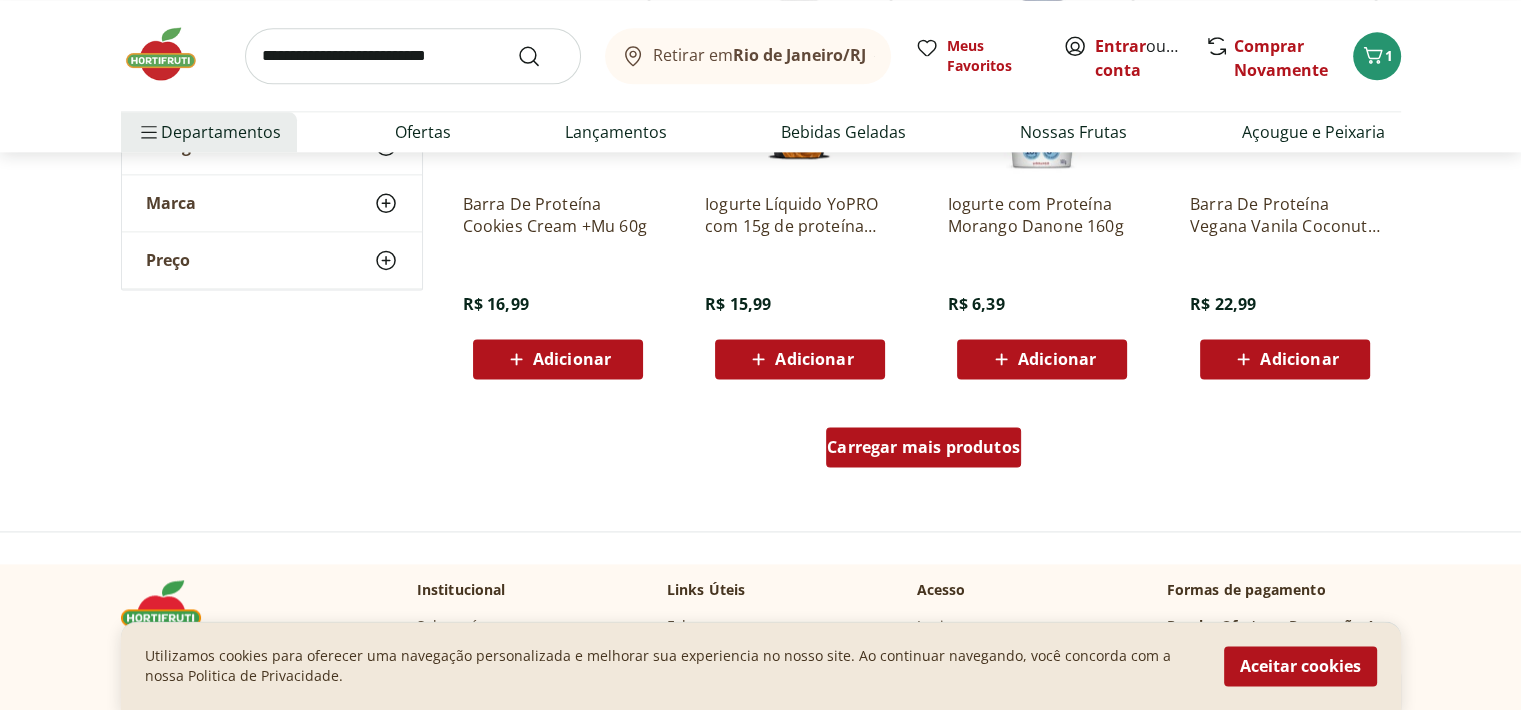 click on "Carregar mais produtos" at bounding box center (923, 447) 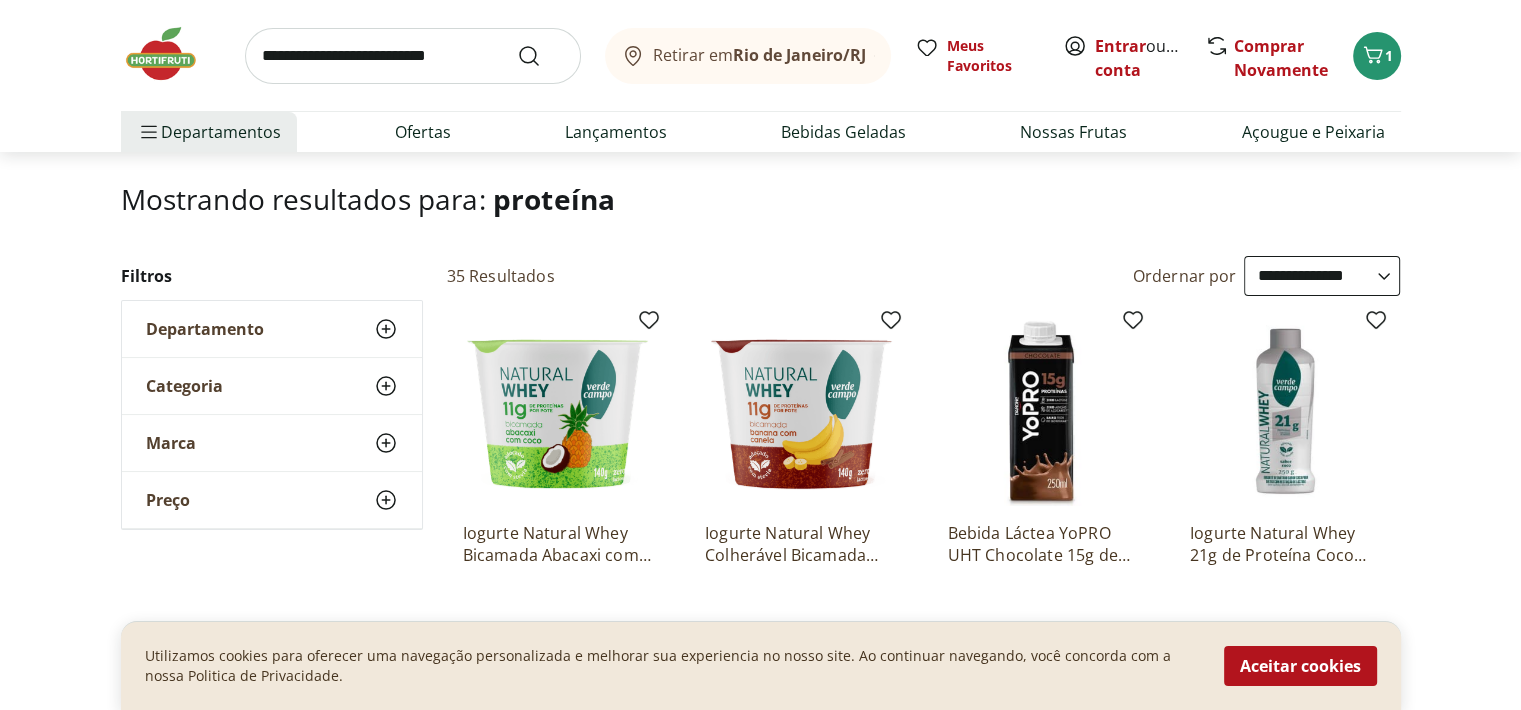 scroll, scrollTop: 0, scrollLeft: 0, axis: both 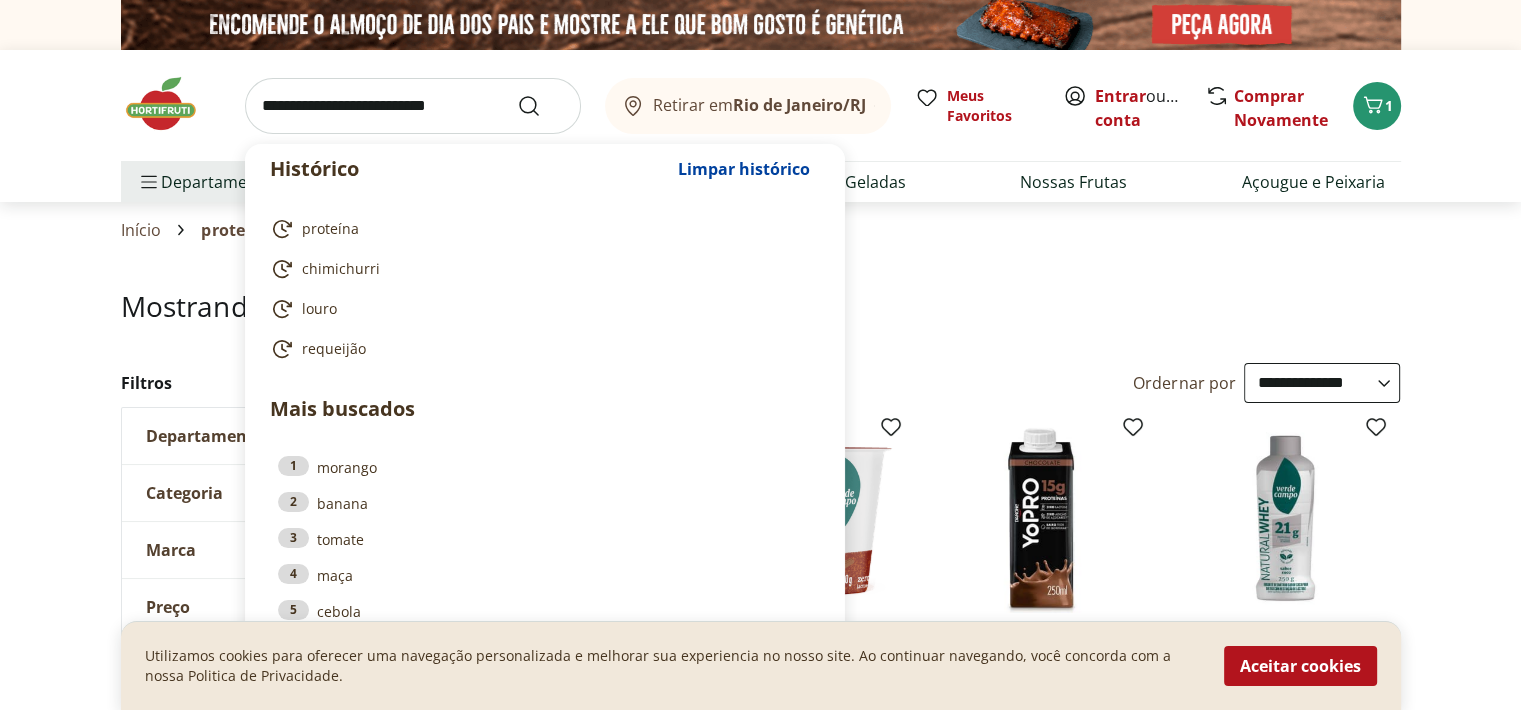 click at bounding box center [413, 106] 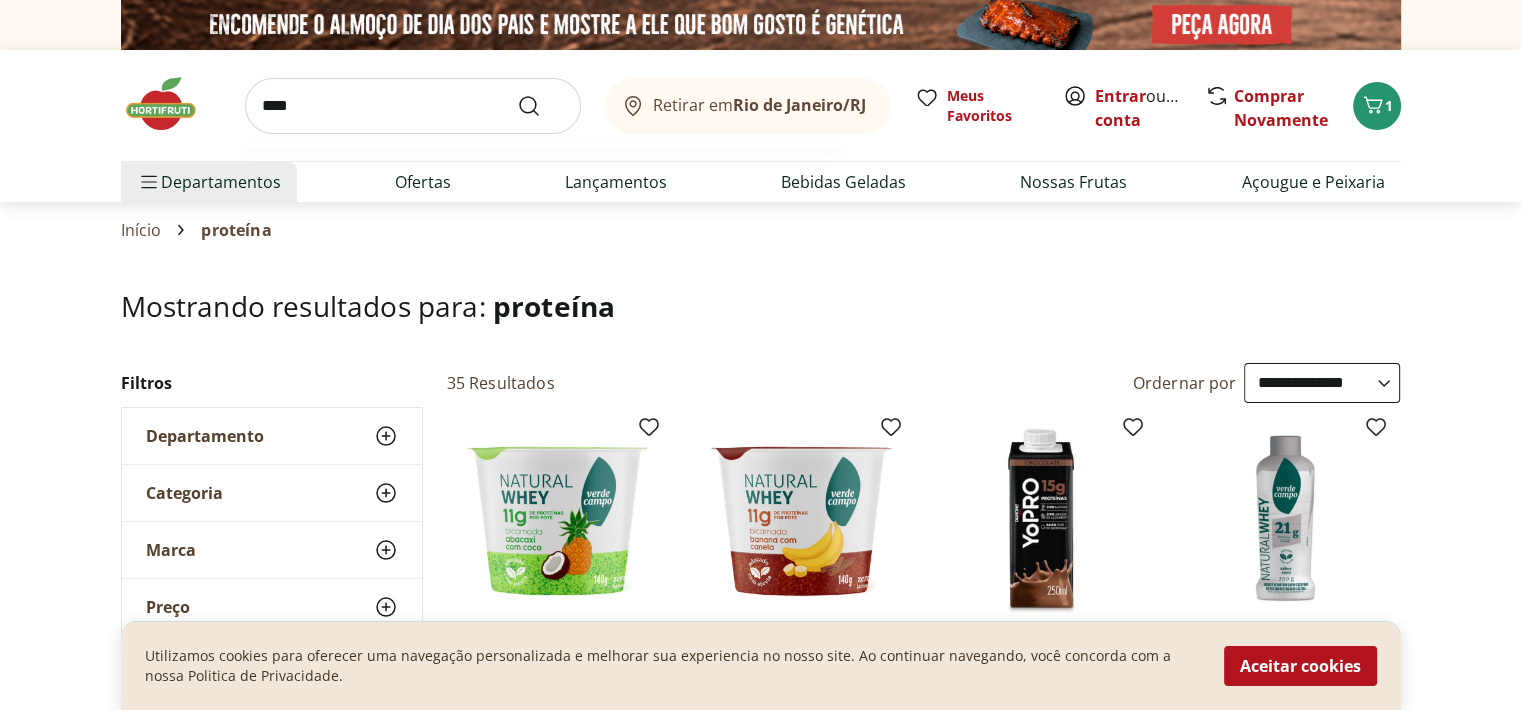 type on "****" 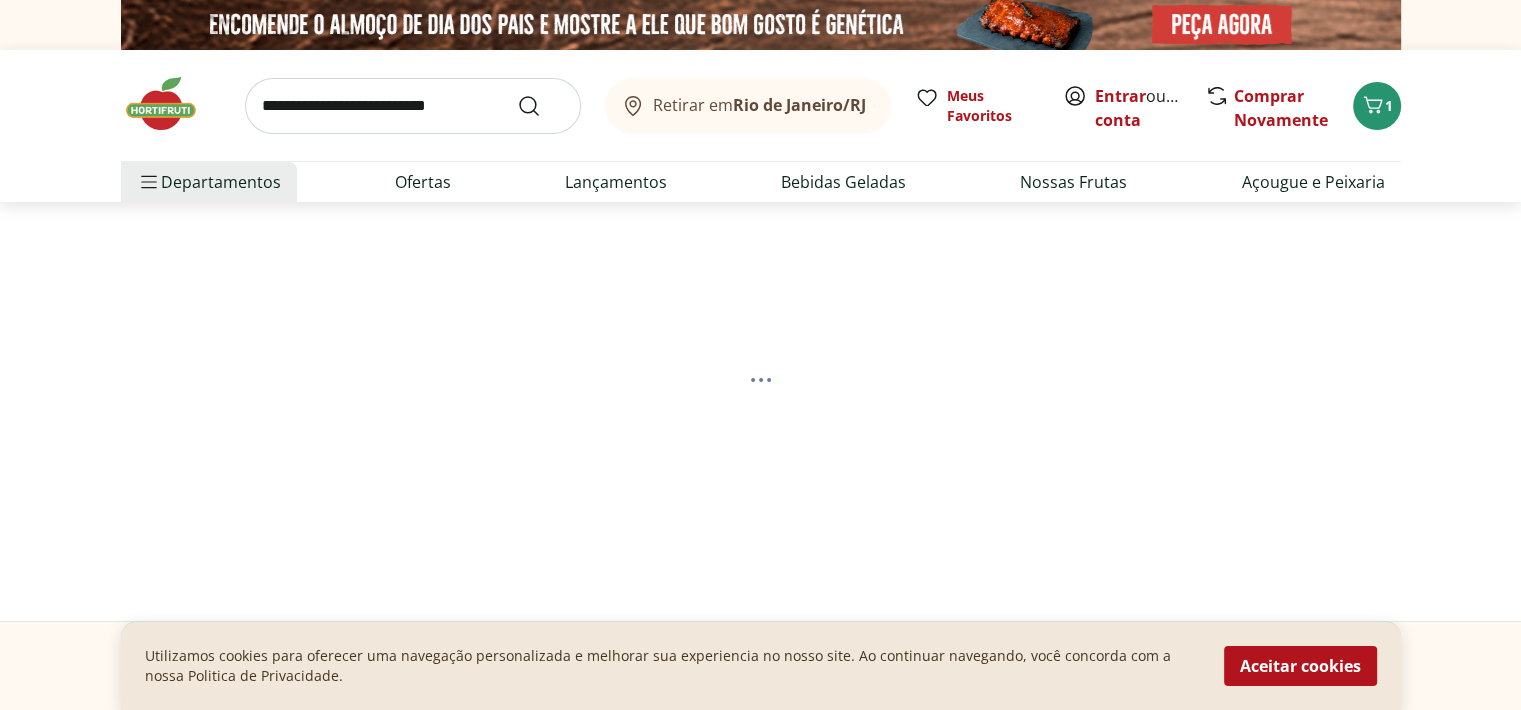 select on "**********" 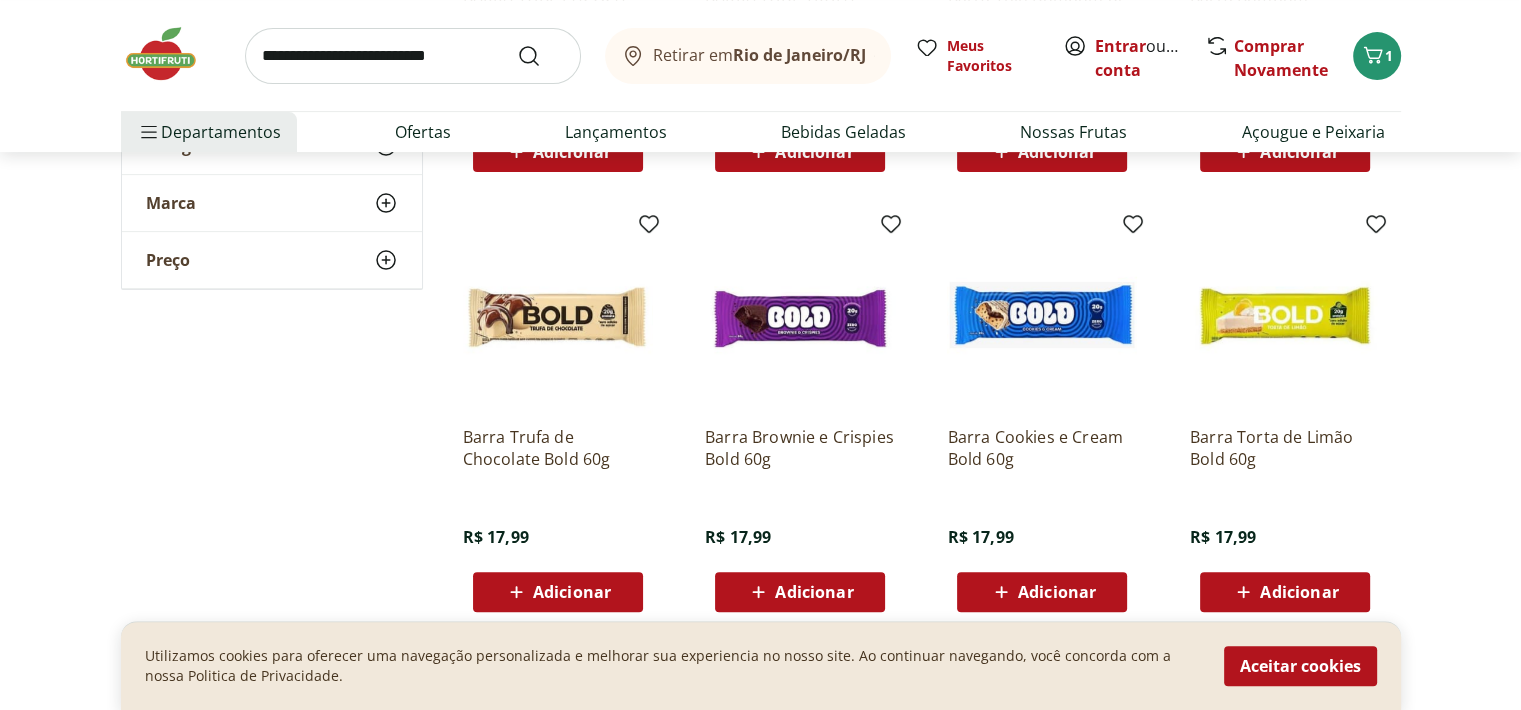 scroll, scrollTop: 644, scrollLeft: 0, axis: vertical 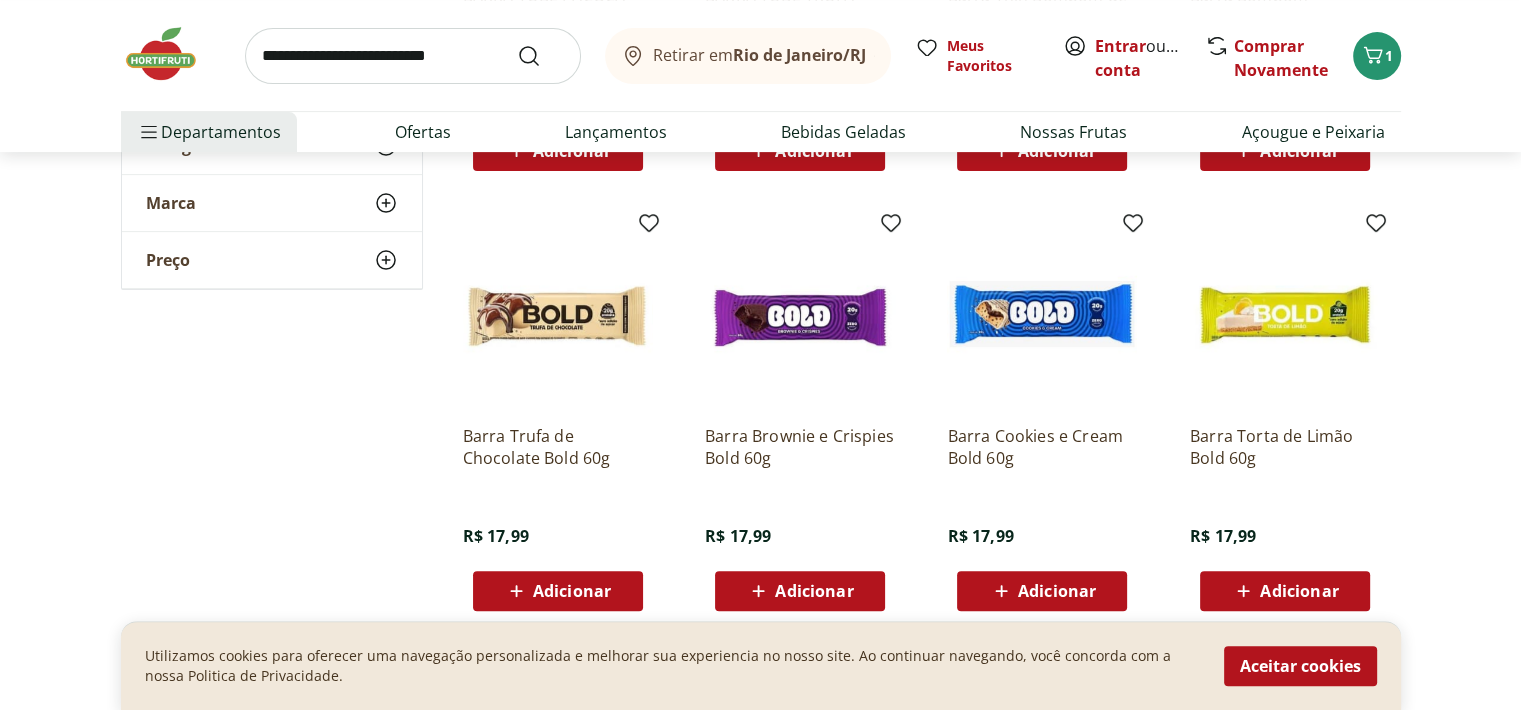 click on "Barra Trufa de Chocolate Bold 60g" at bounding box center [558, 447] 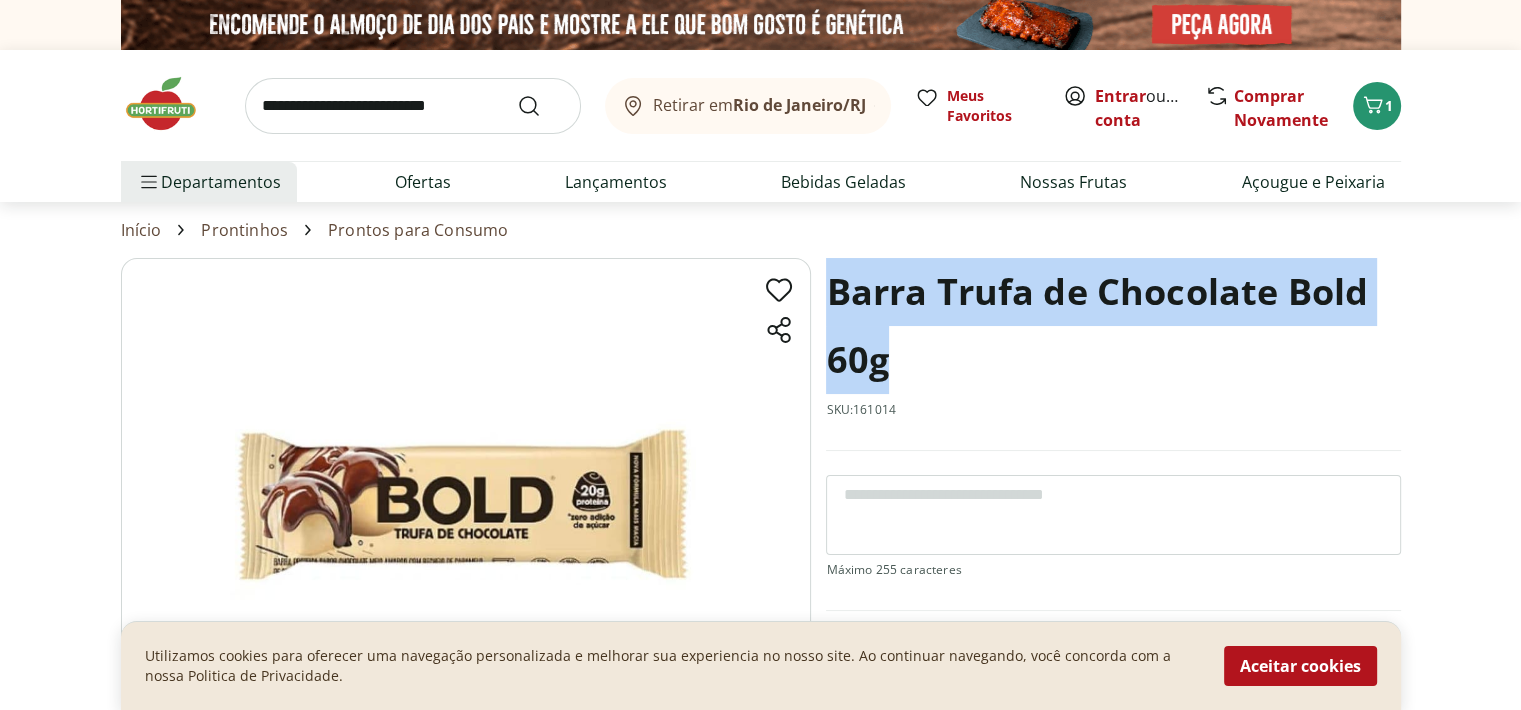 drag, startPoint x: 830, startPoint y: 290, endPoint x: 922, endPoint y: 374, distance: 124.57929 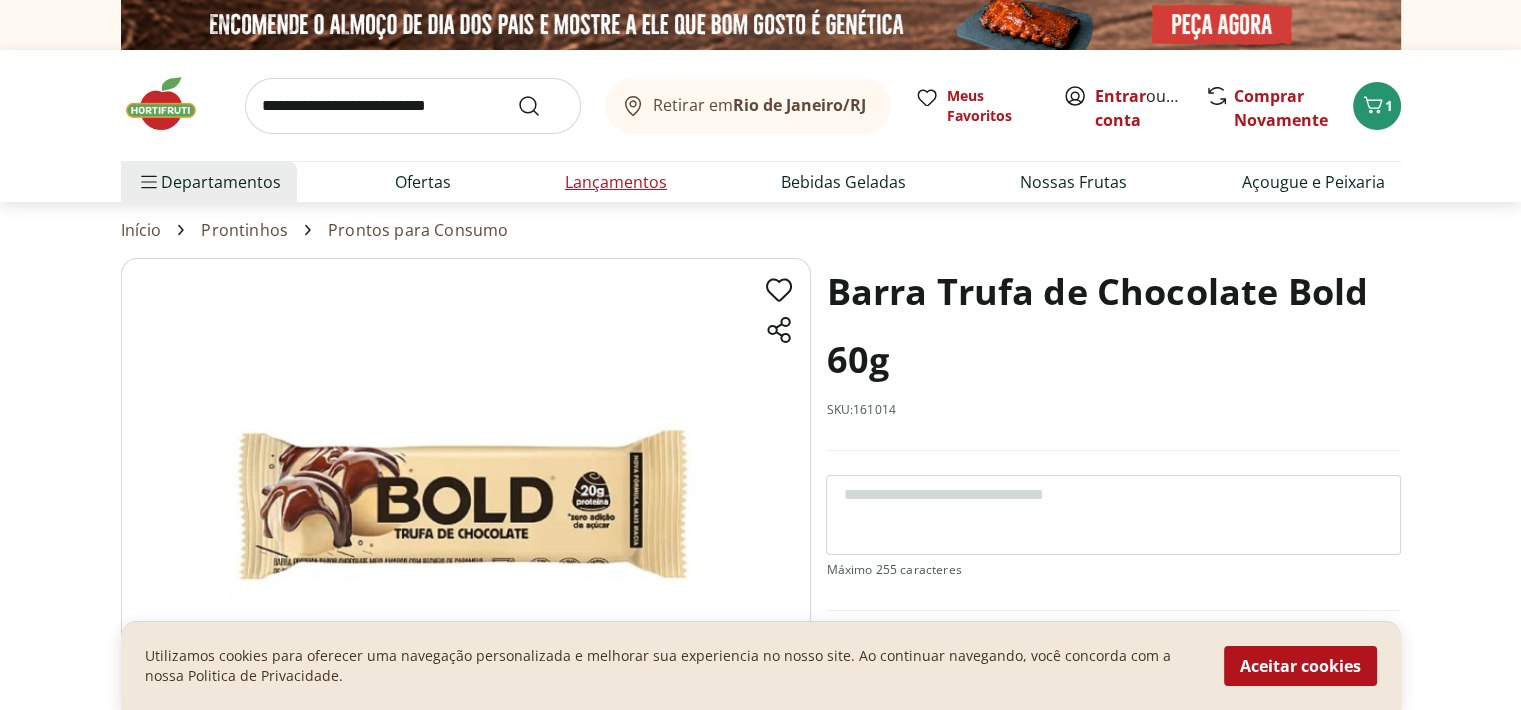 click on "Lançamentos" at bounding box center [616, 182] 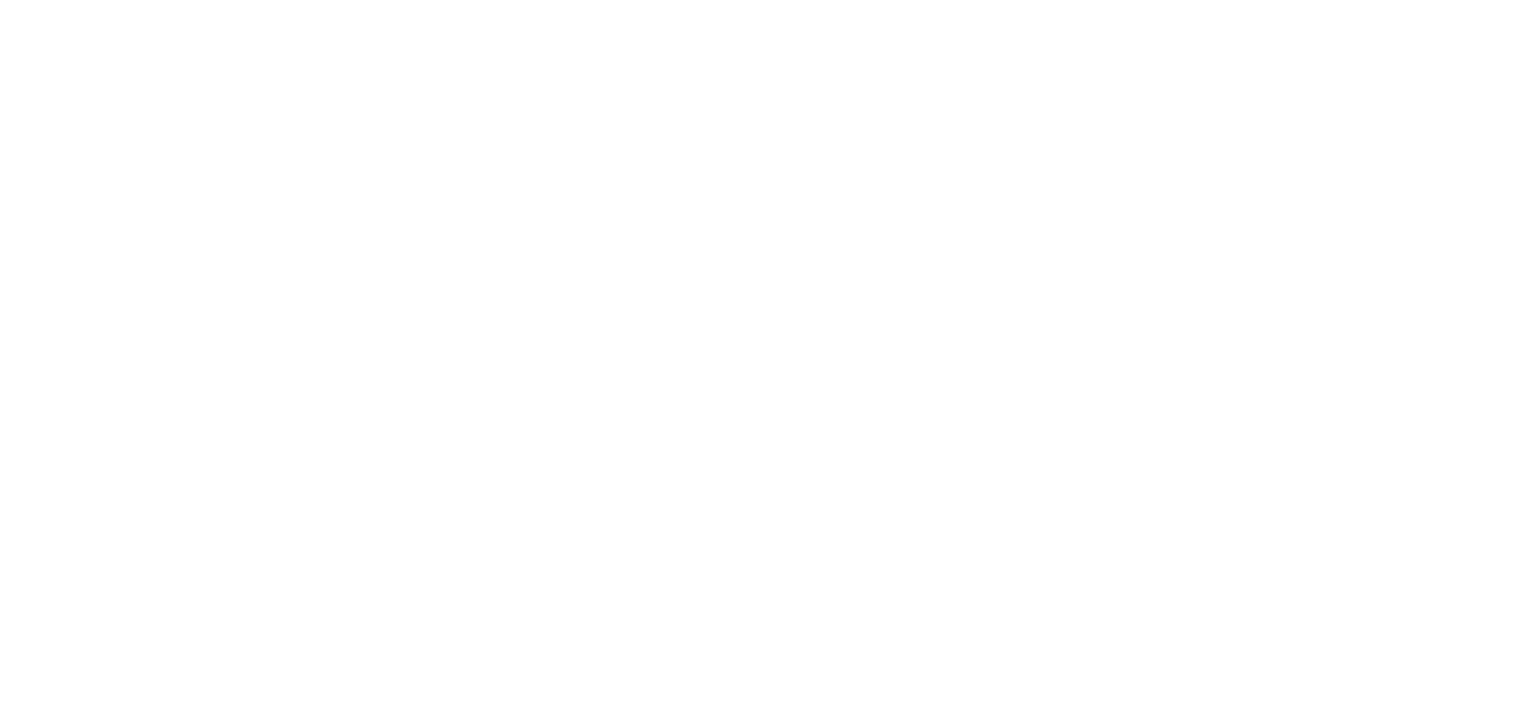 select on "**********" 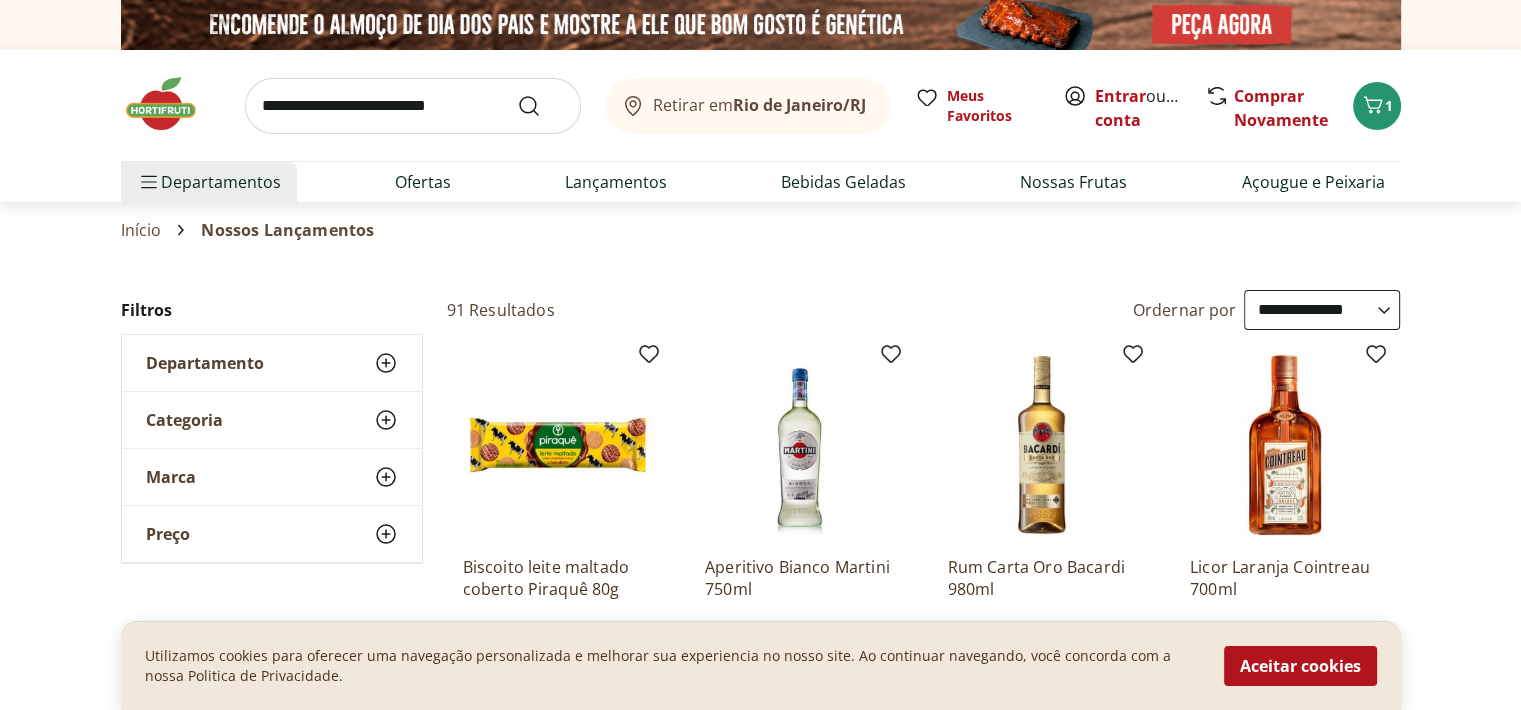 scroll, scrollTop: 130, scrollLeft: 0, axis: vertical 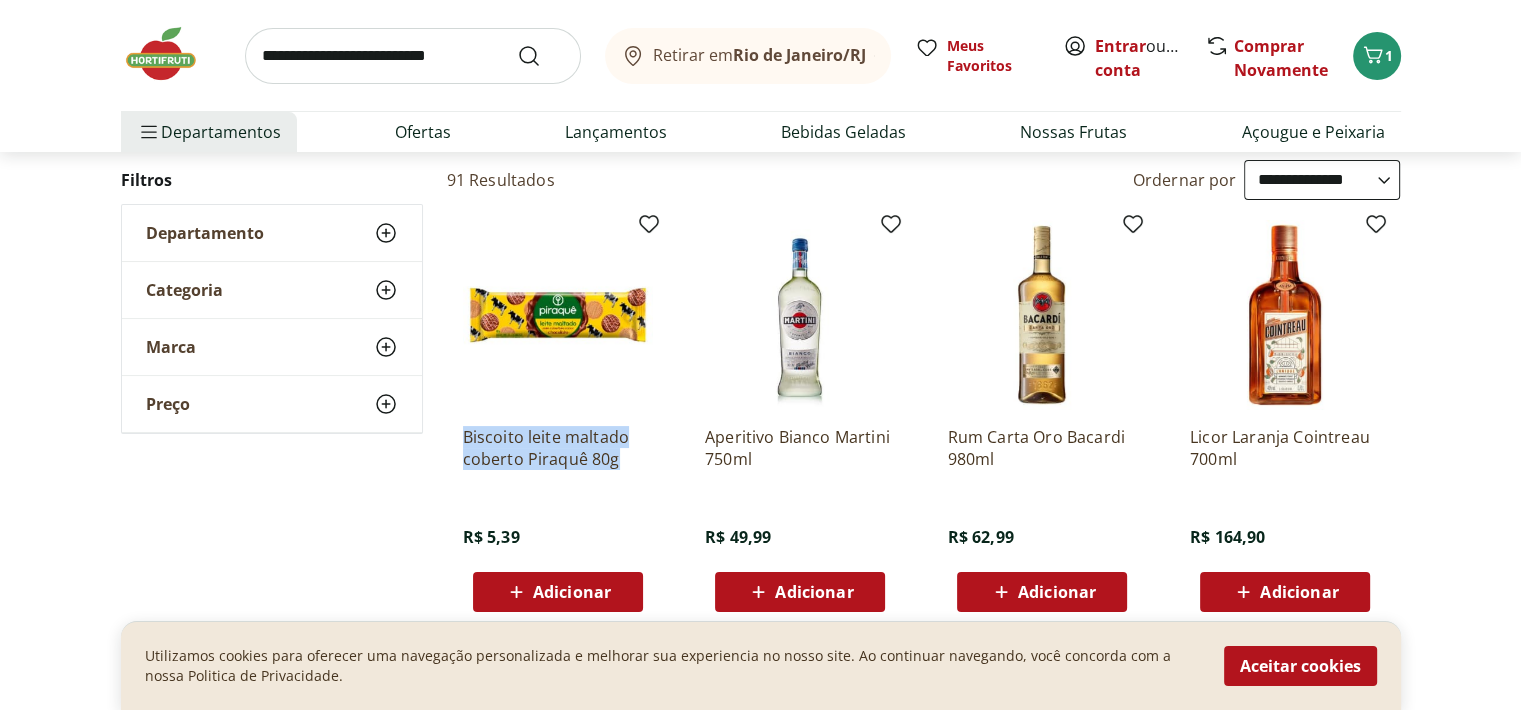 drag, startPoint x: 458, startPoint y: 439, endPoint x: 615, endPoint y: 456, distance: 157.9177 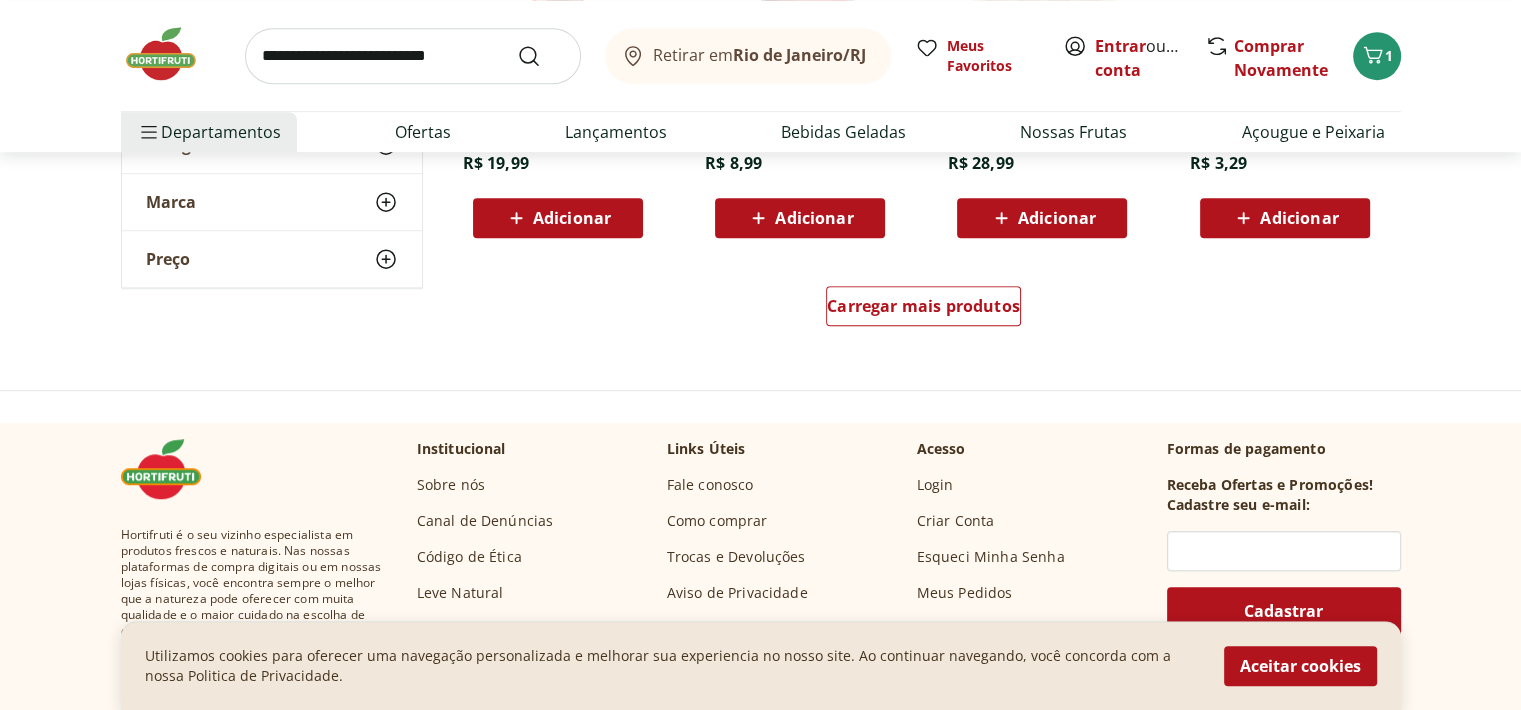 scroll, scrollTop: 1383, scrollLeft: 0, axis: vertical 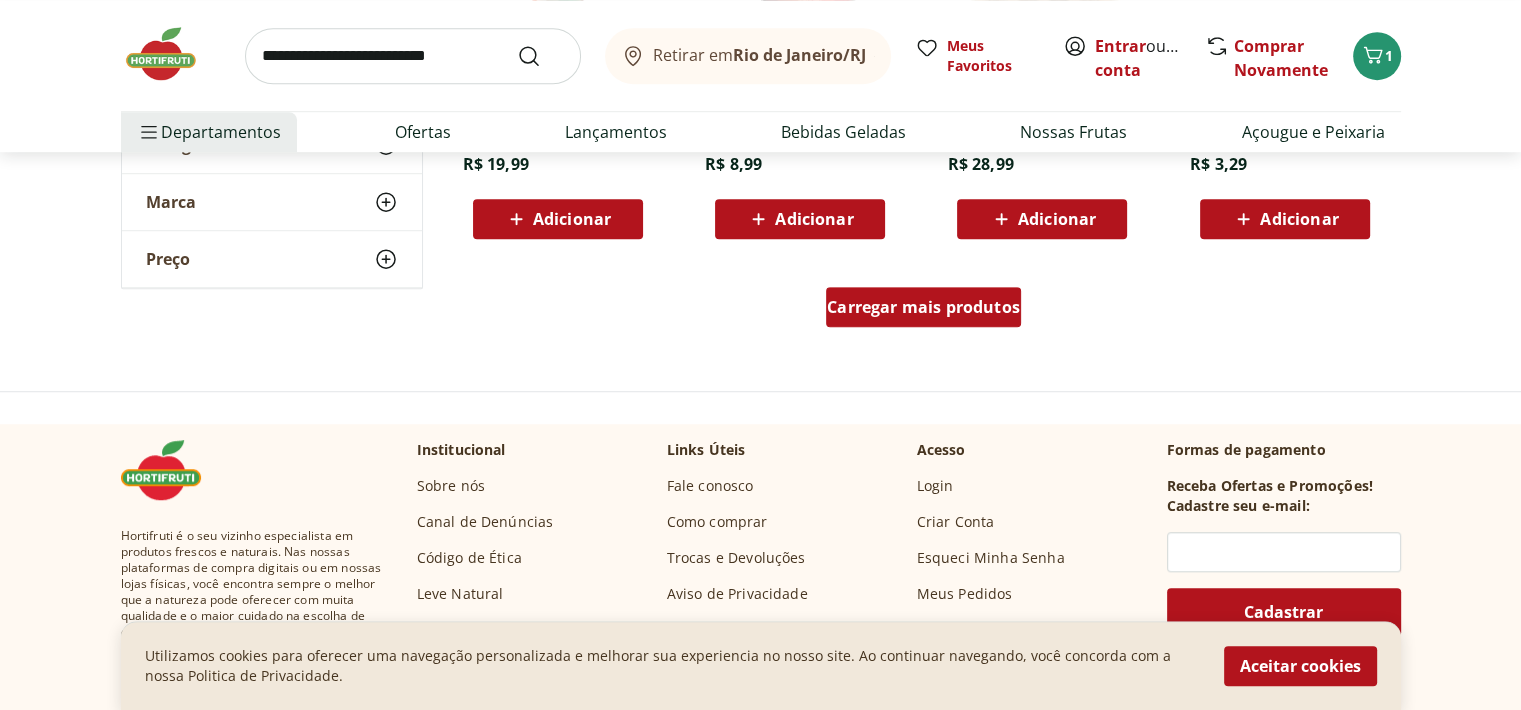 click on "Carregar mais produtos" at bounding box center (923, 307) 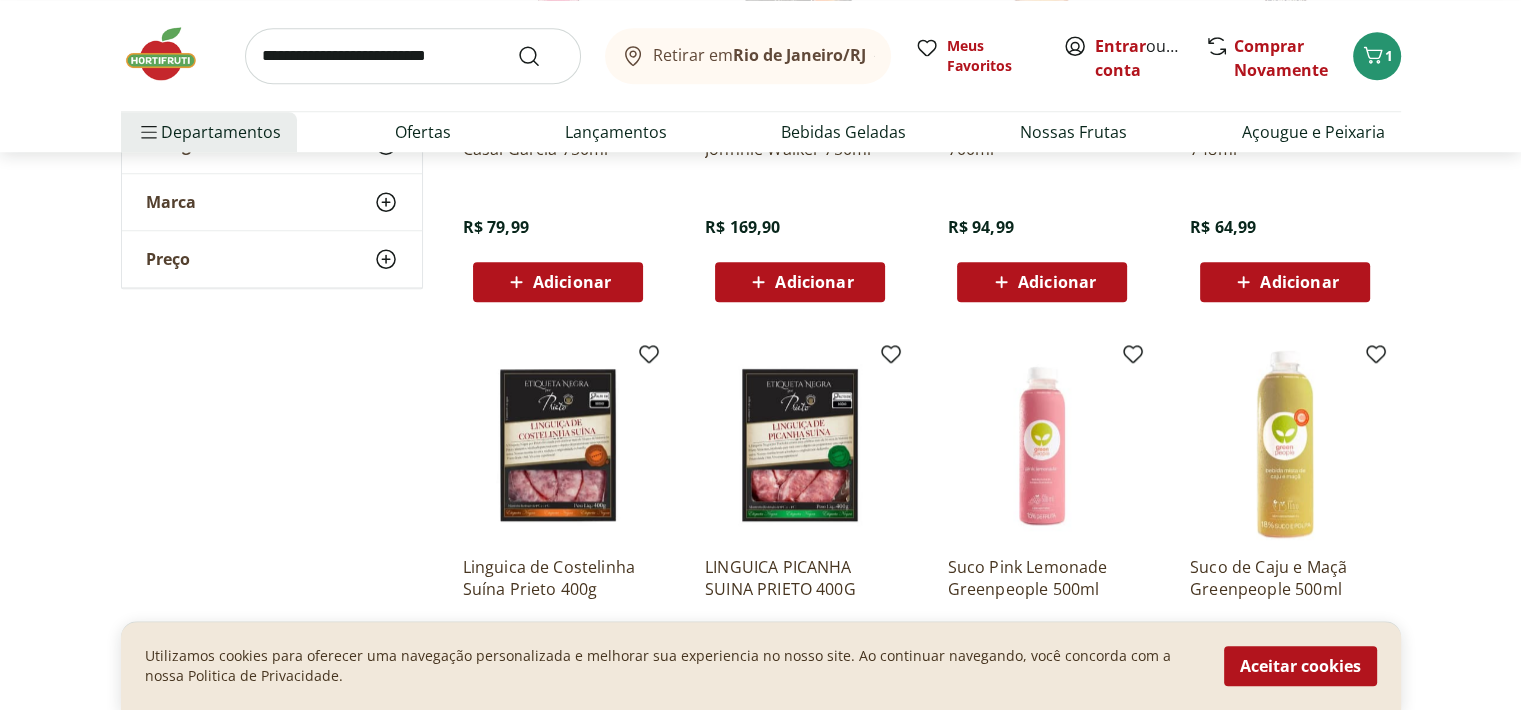 scroll, scrollTop: 1744, scrollLeft: 0, axis: vertical 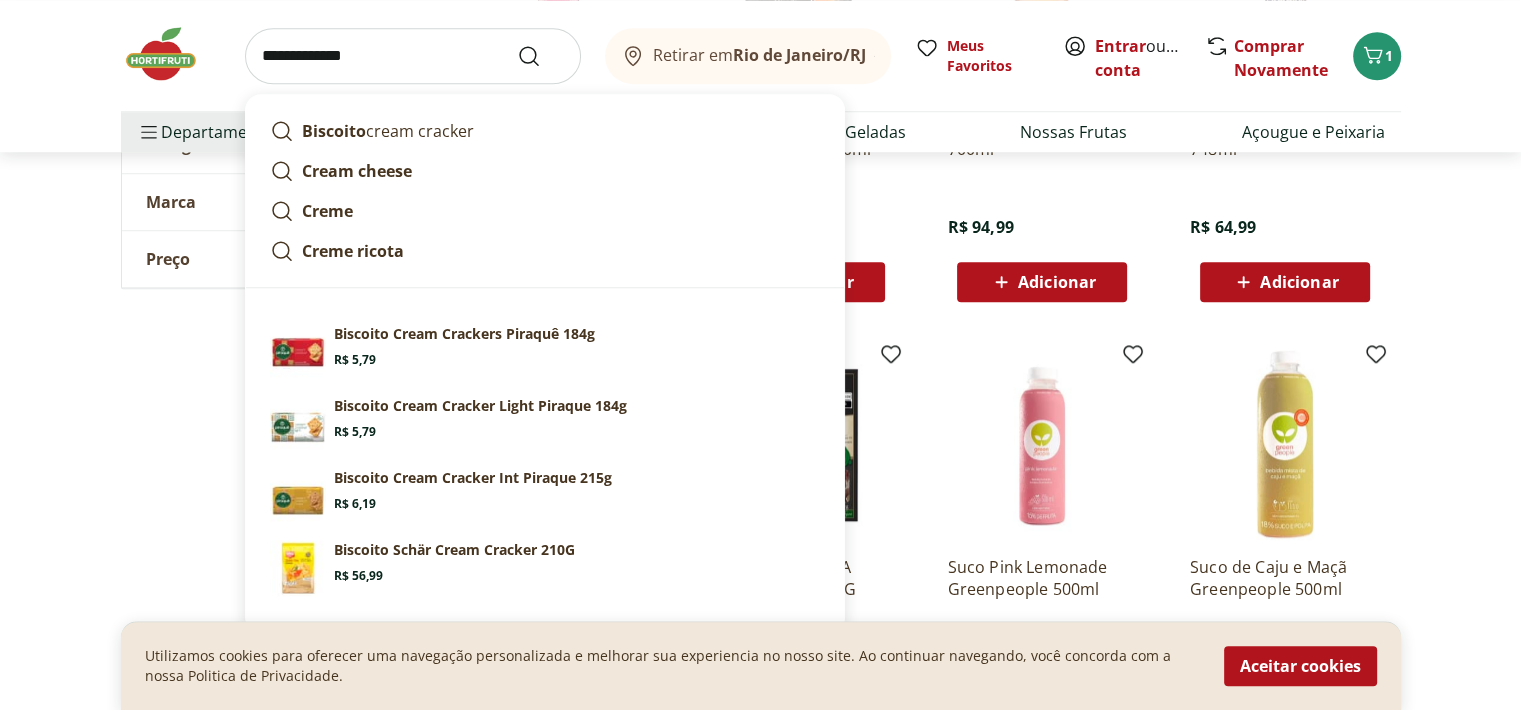type on "**********" 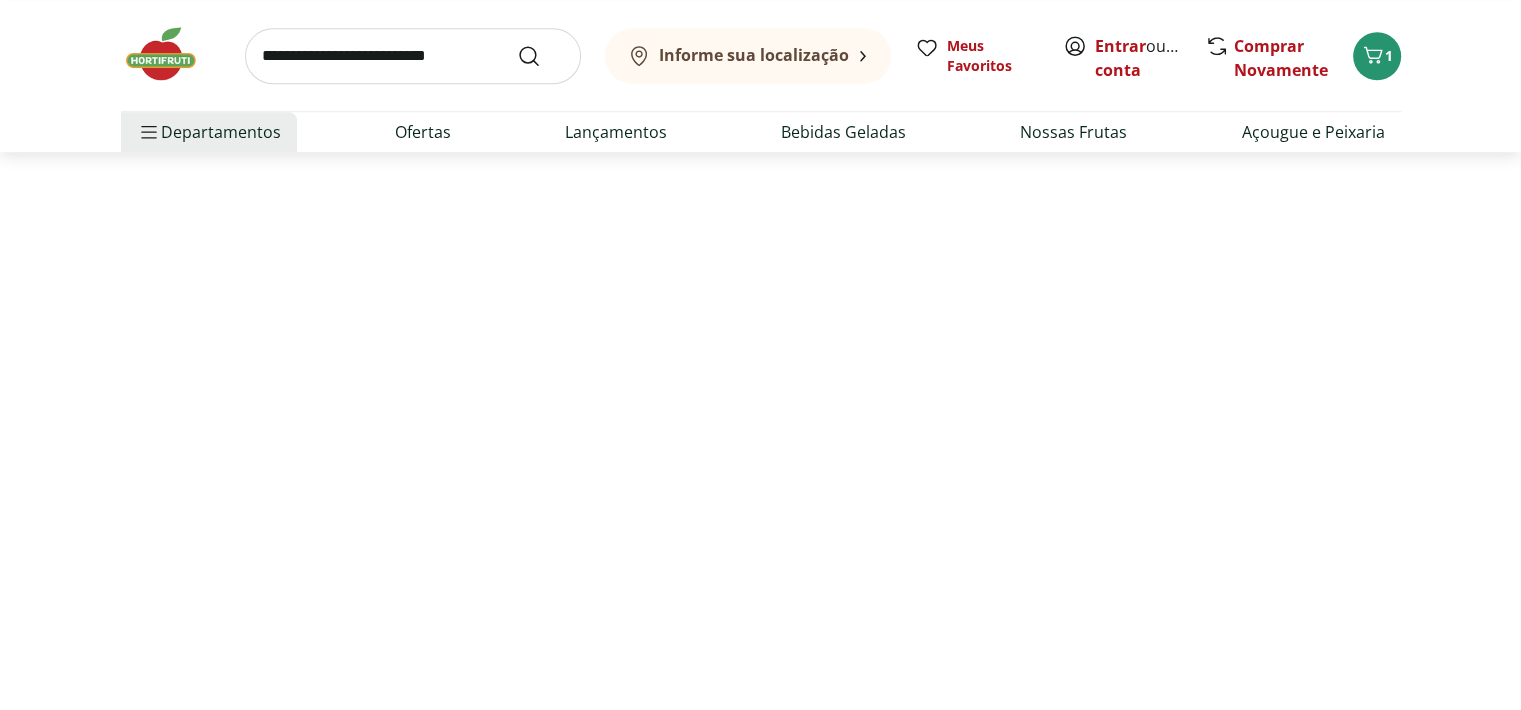scroll, scrollTop: 0, scrollLeft: 0, axis: both 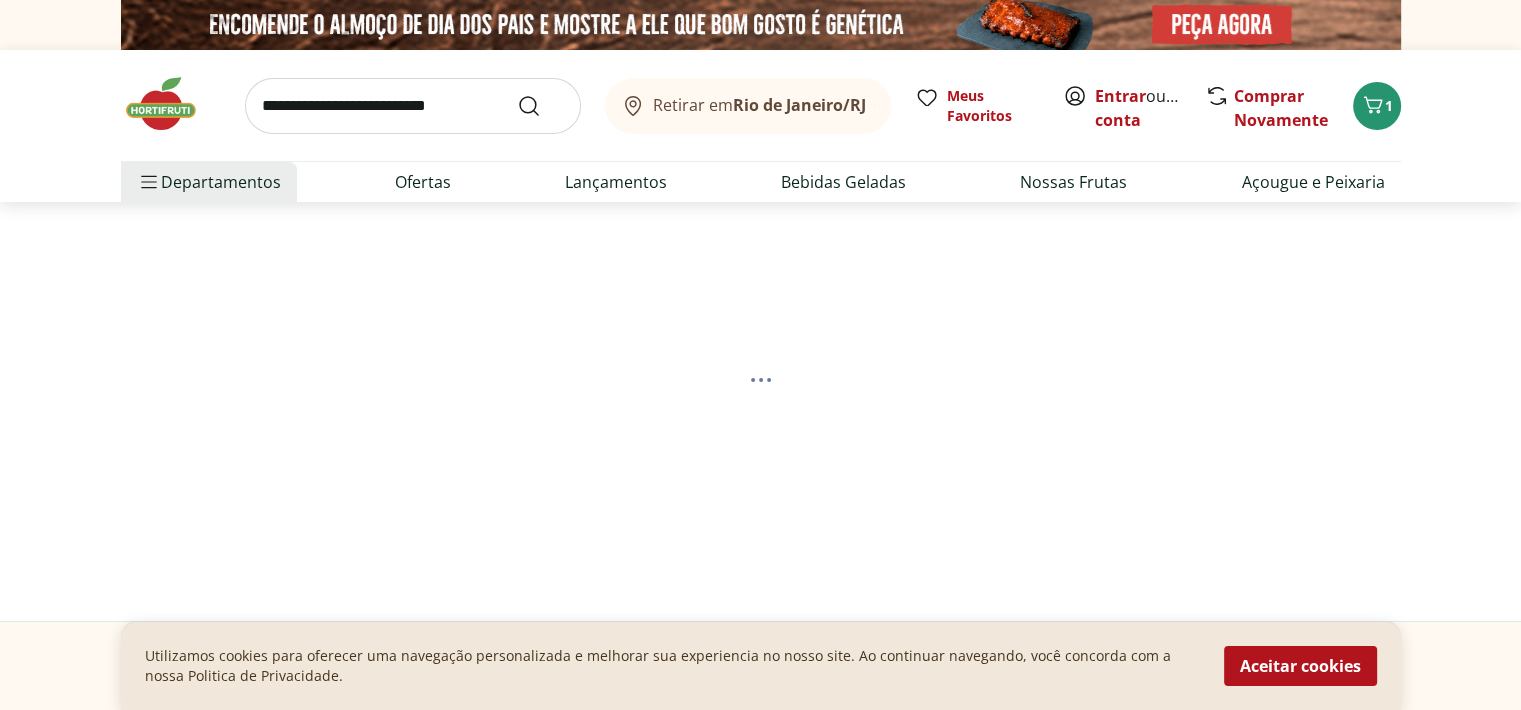 select on "**********" 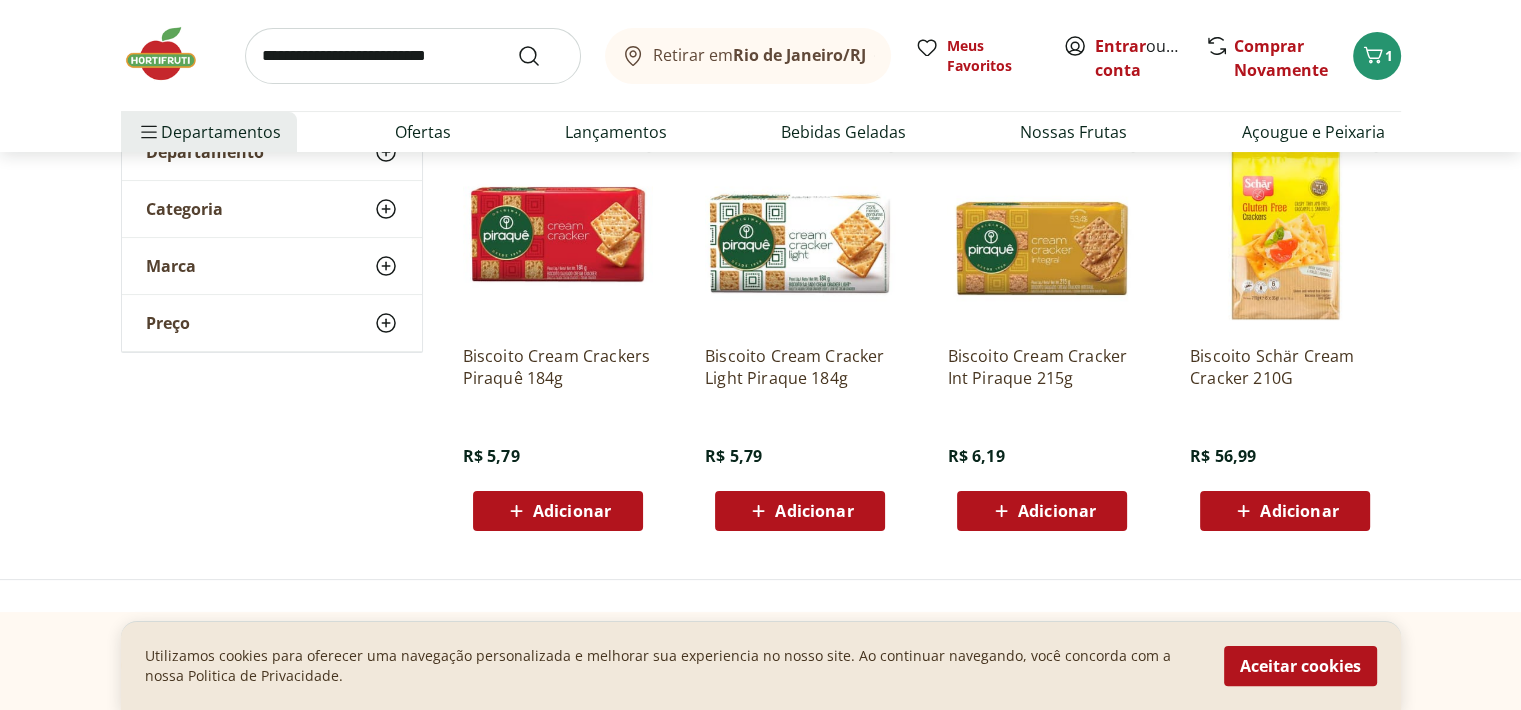 scroll, scrollTop: 0, scrollLeft: 0, axis: both 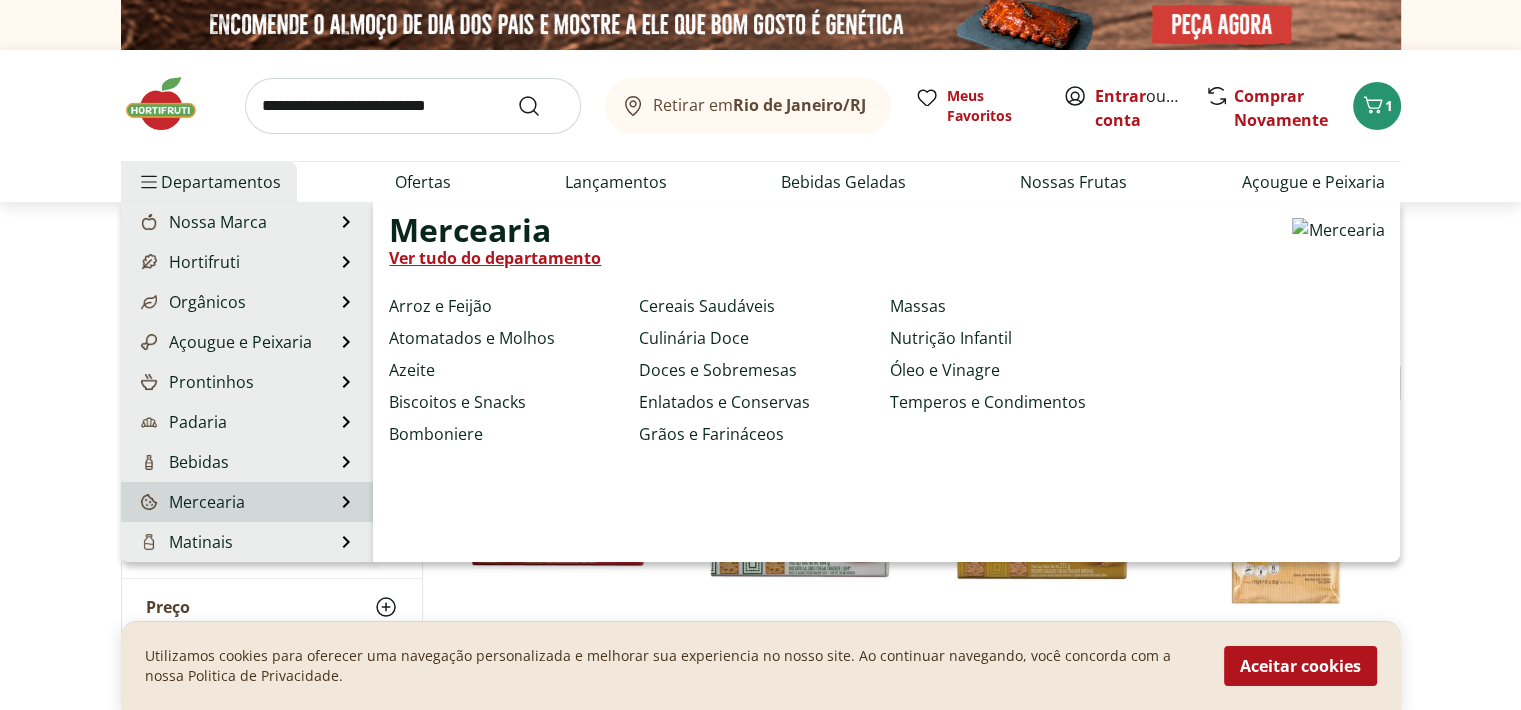 click on "Mercearia" at bounding box center [191, 502] 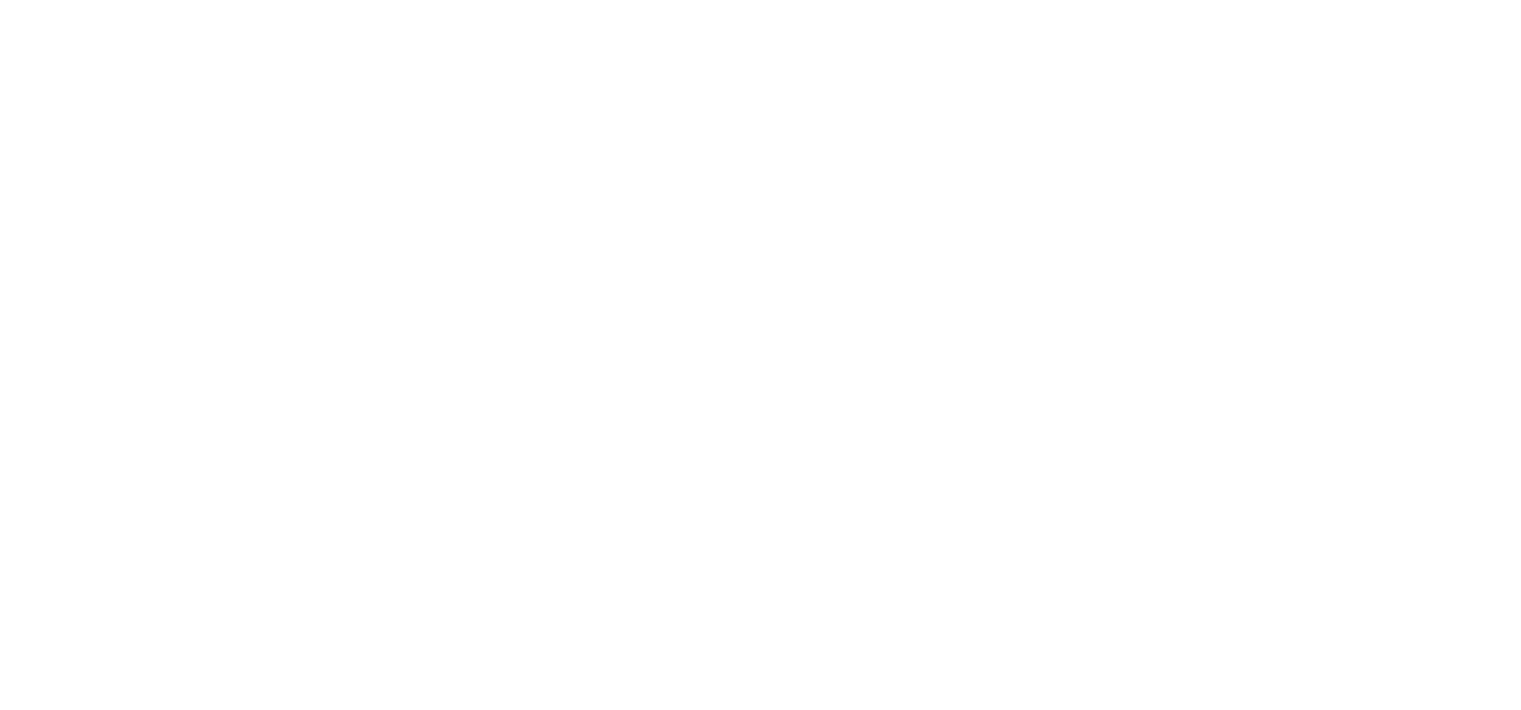 select on "**********" 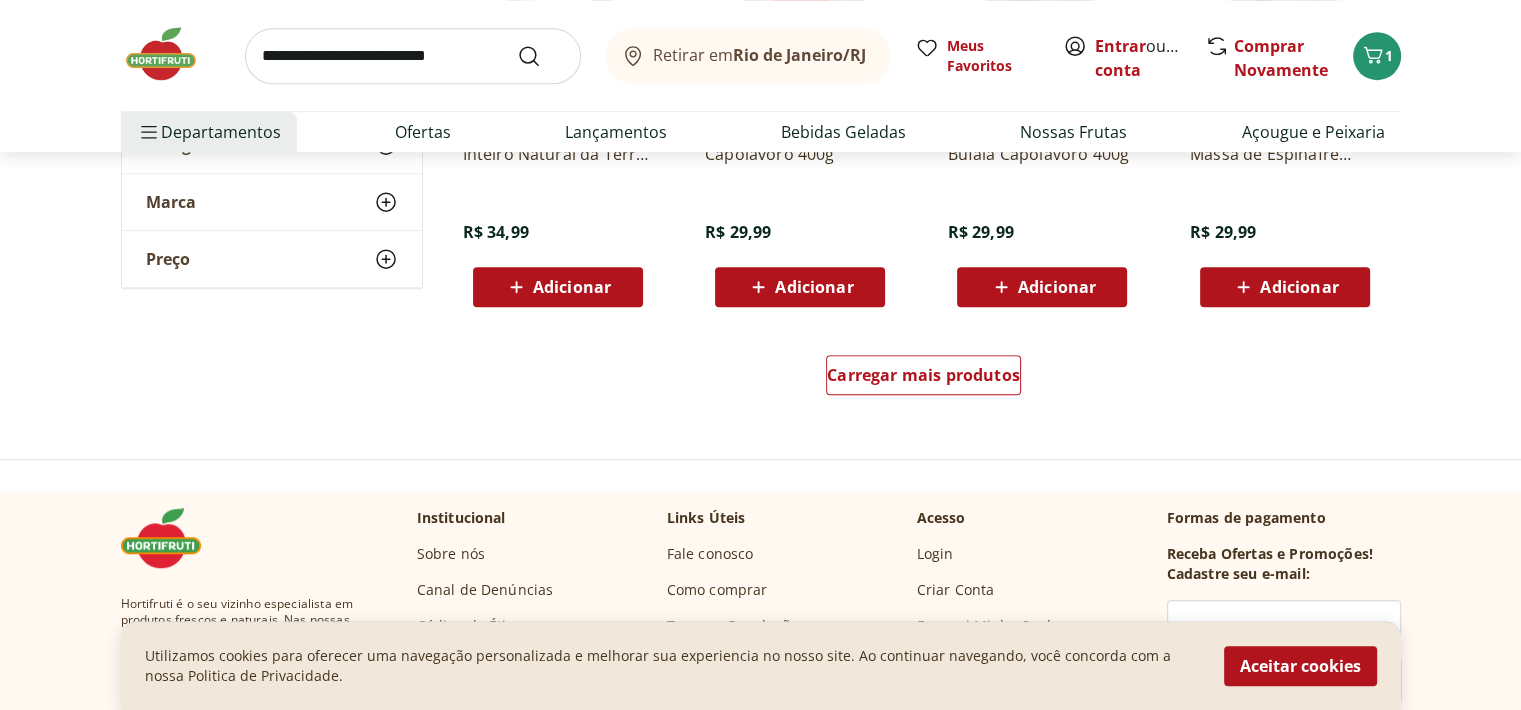scroll, scrollTop: 1327, scrollLeft: 0, axis: vertical 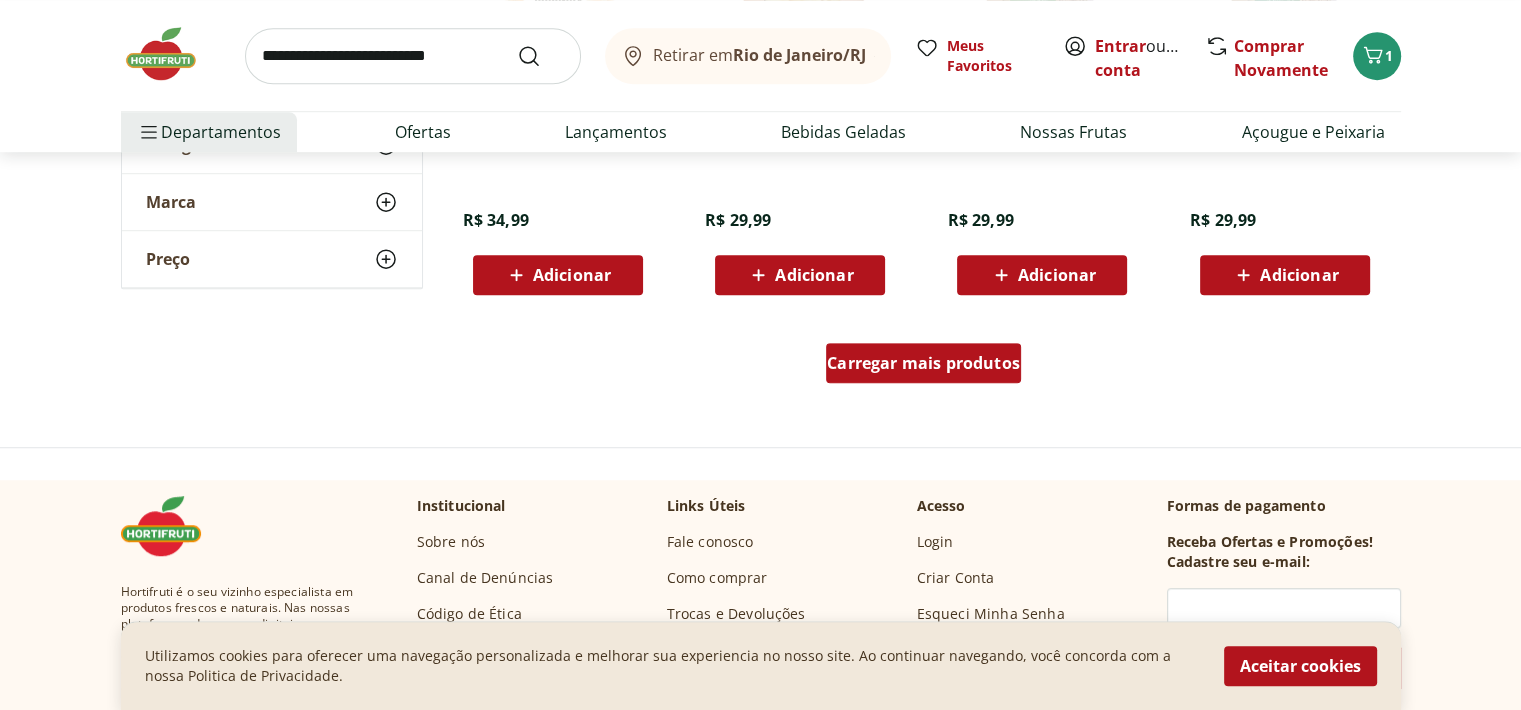 click on "Carregar mais produtos" at bounding box center (923, 363) 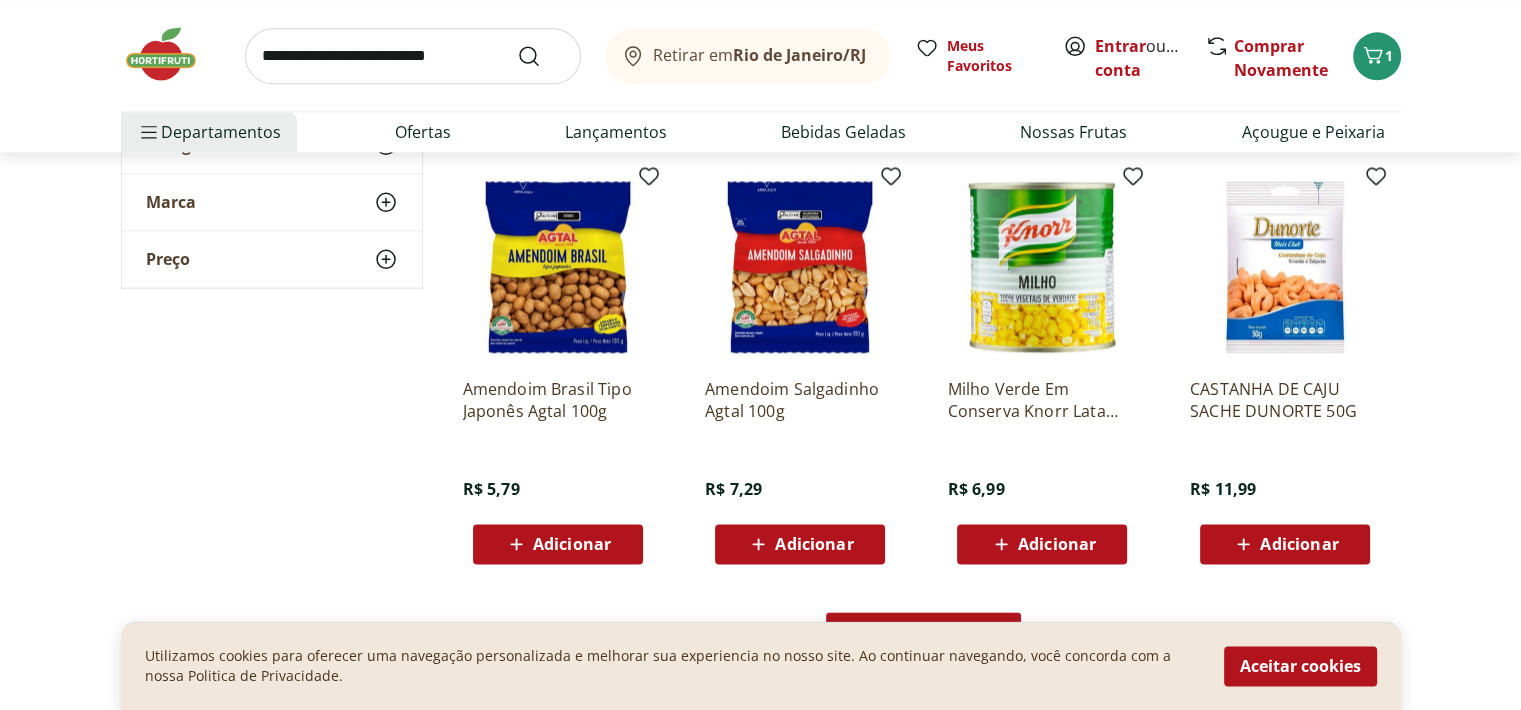 scroll, scrollTop: 2542, scrollLeft: 0, axis: vertical 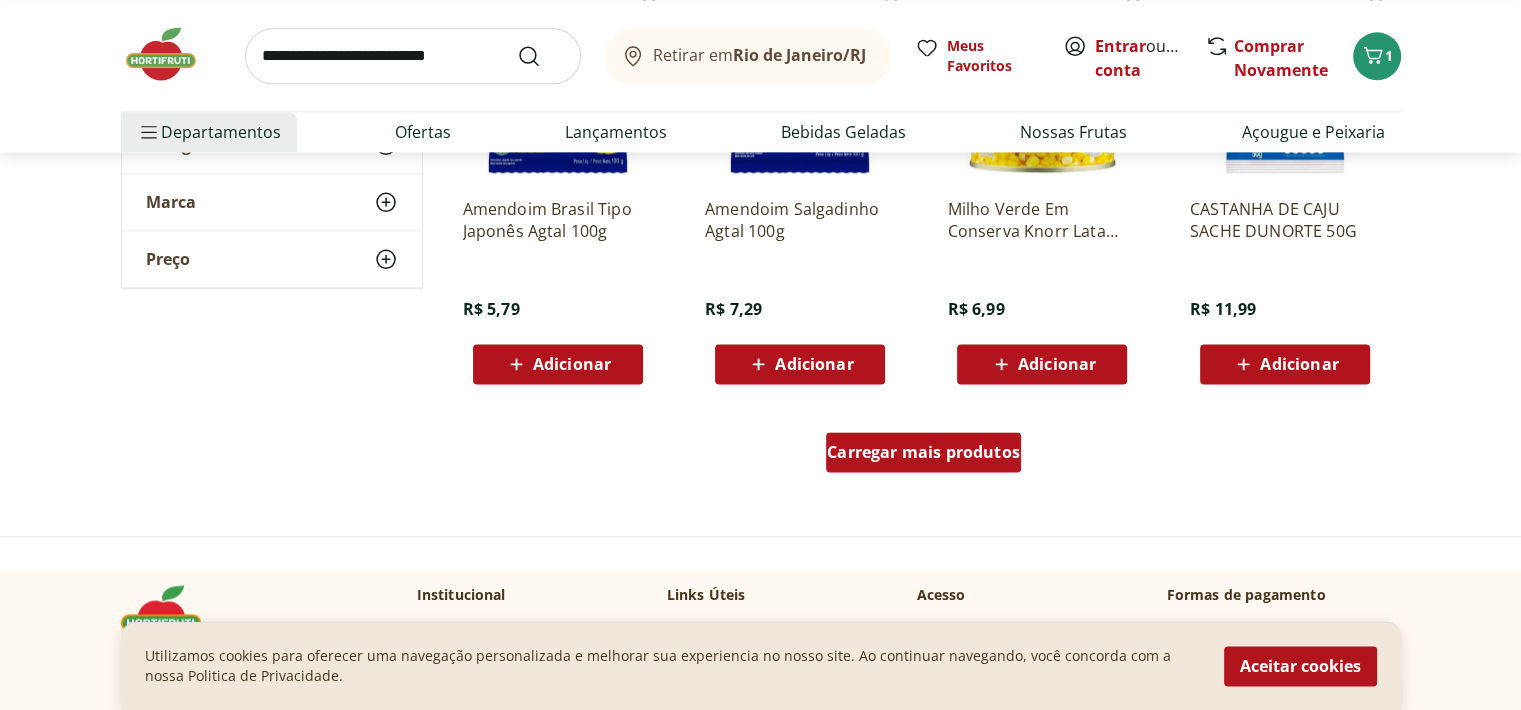 click on "Carregar mais produtos" at bounding box center [923, 452] 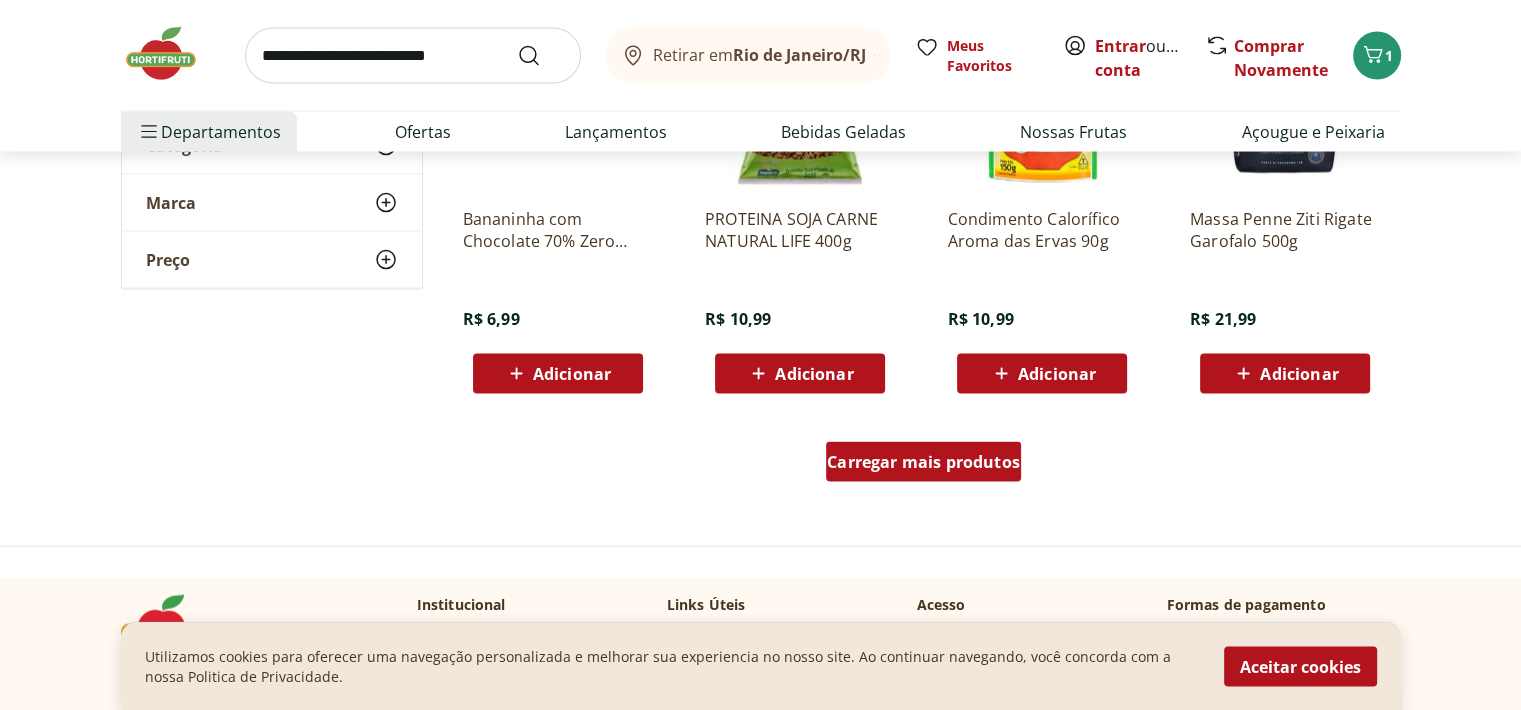 scroll, scrollTop: 3835, scrollLeft: 0, axis: vertical 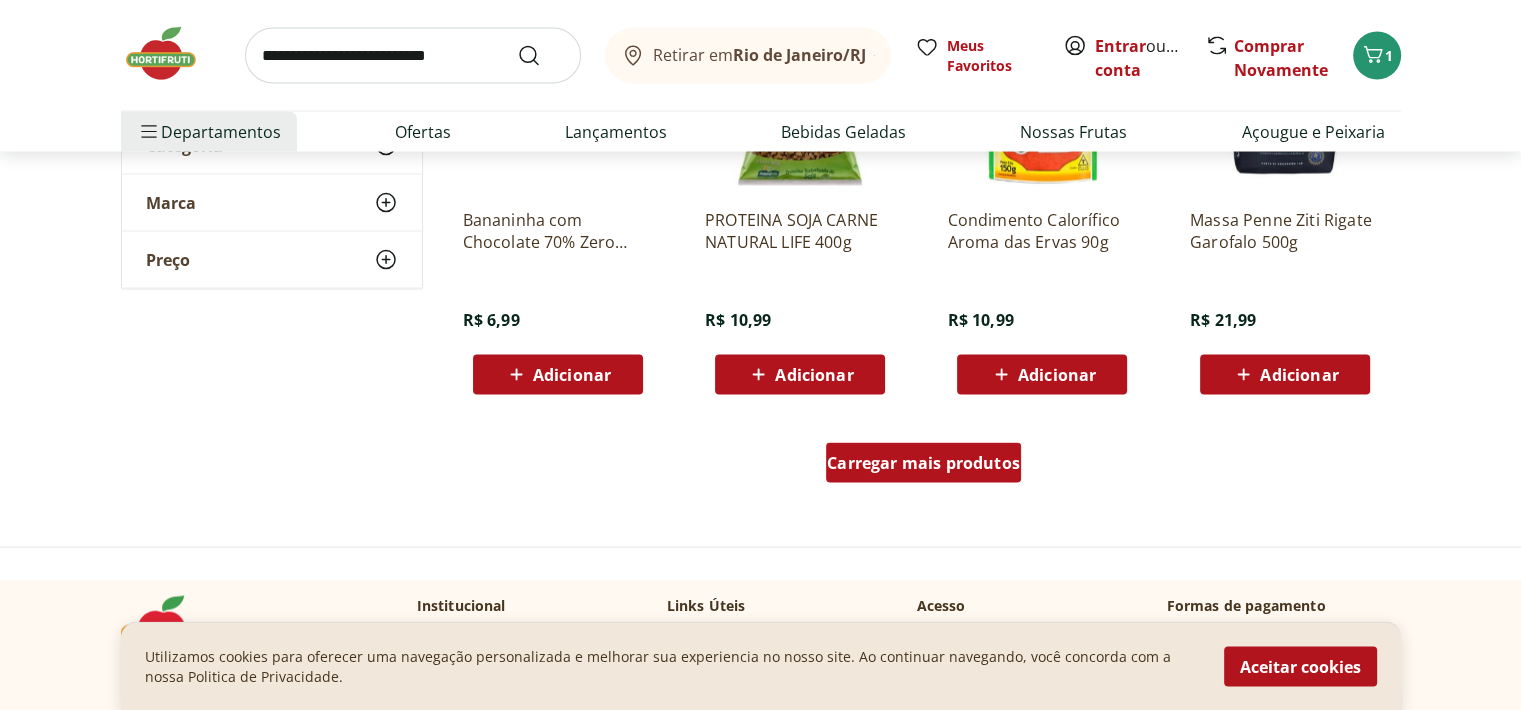 click on "Carregar mais produtos" at bounding box center (923, 463) 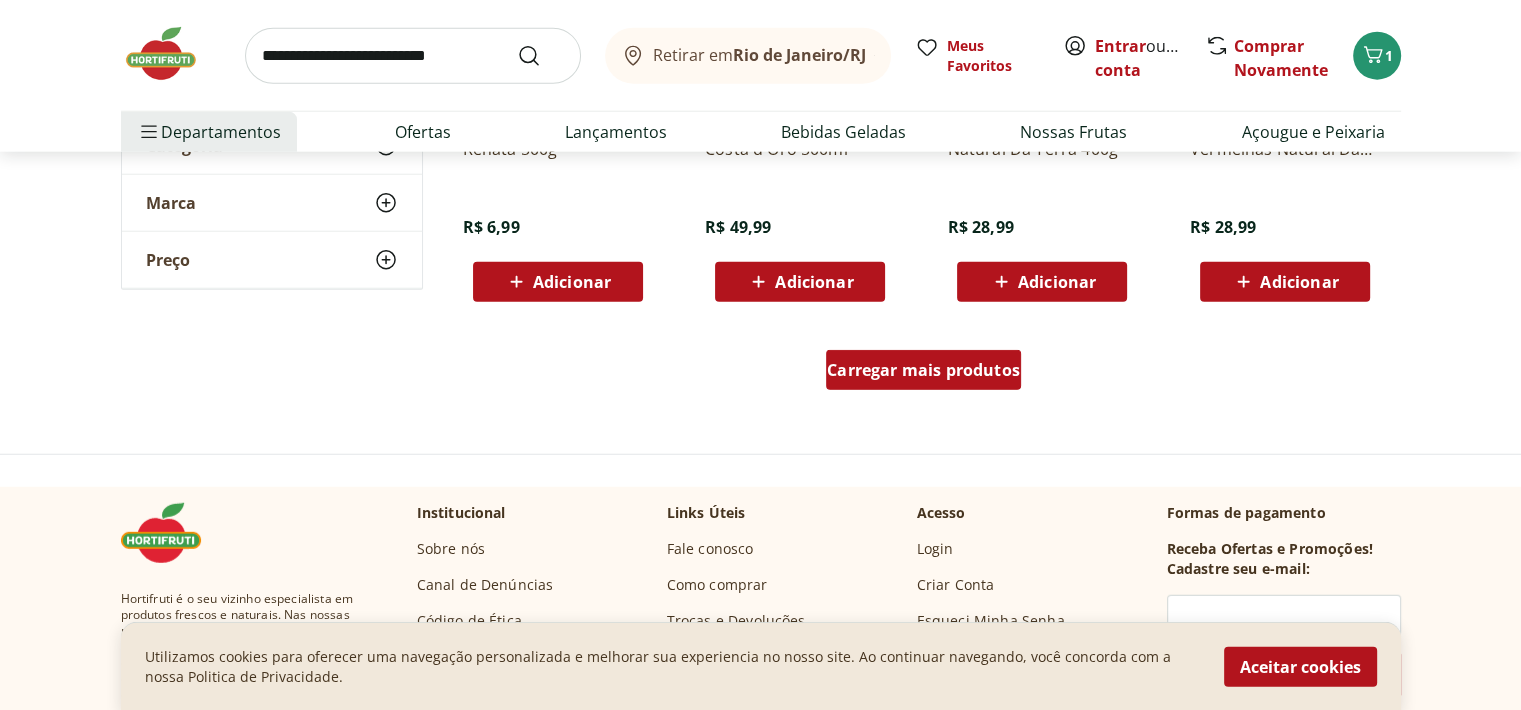 scroll, scrollTop: 5234, scrollLeft: 0, axis: vertical 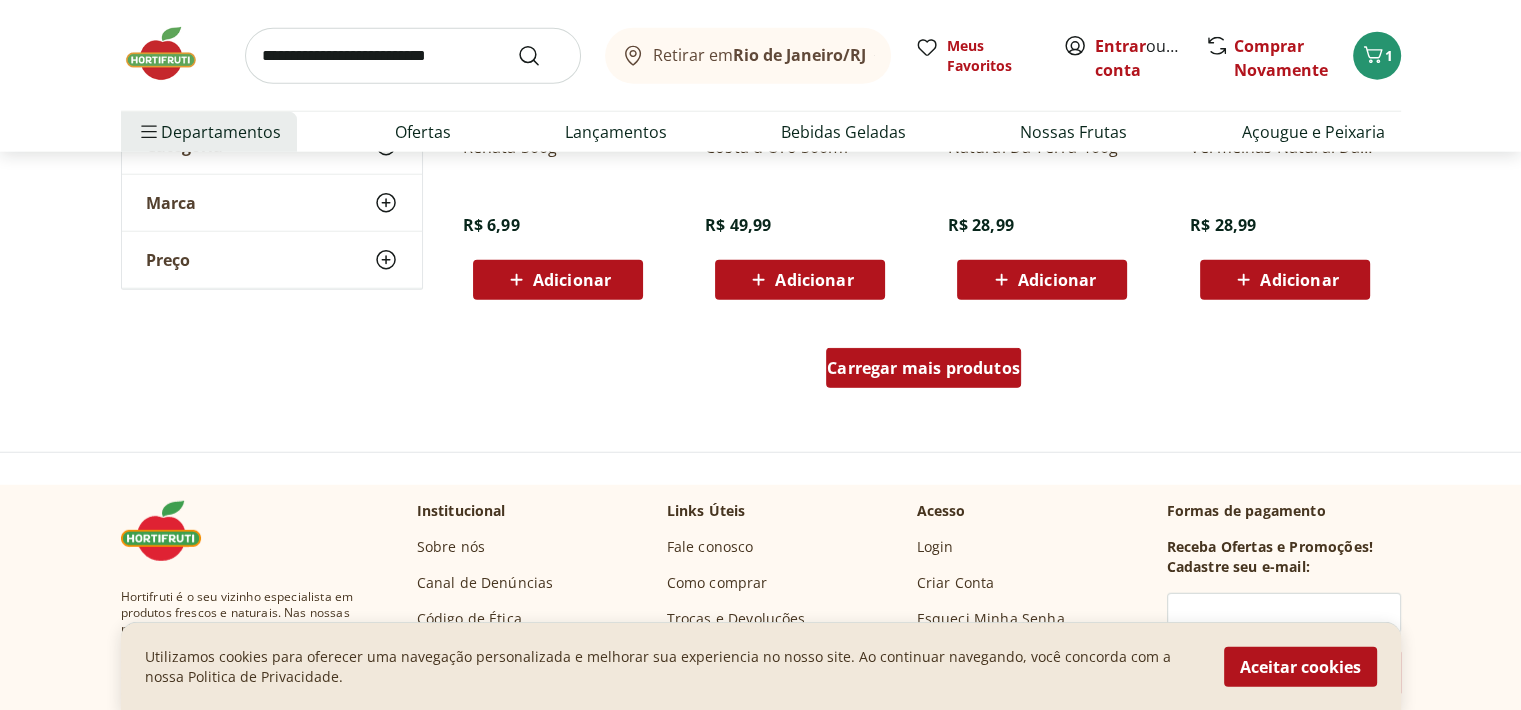 click on "Carregar mais produtos" at bounding box center [923, 368] 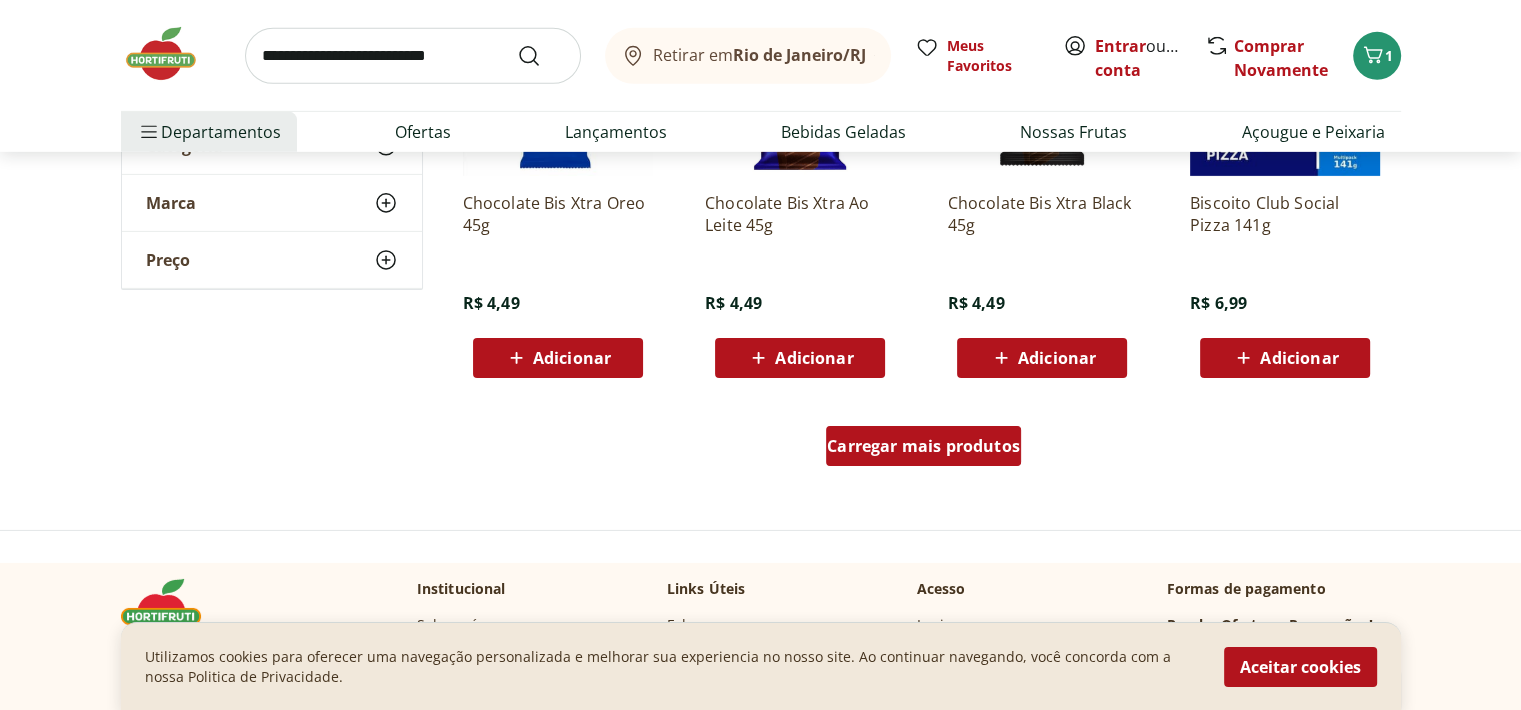 scroll, scrollTop: 6459, scrollLeft: 0, axis: vertical 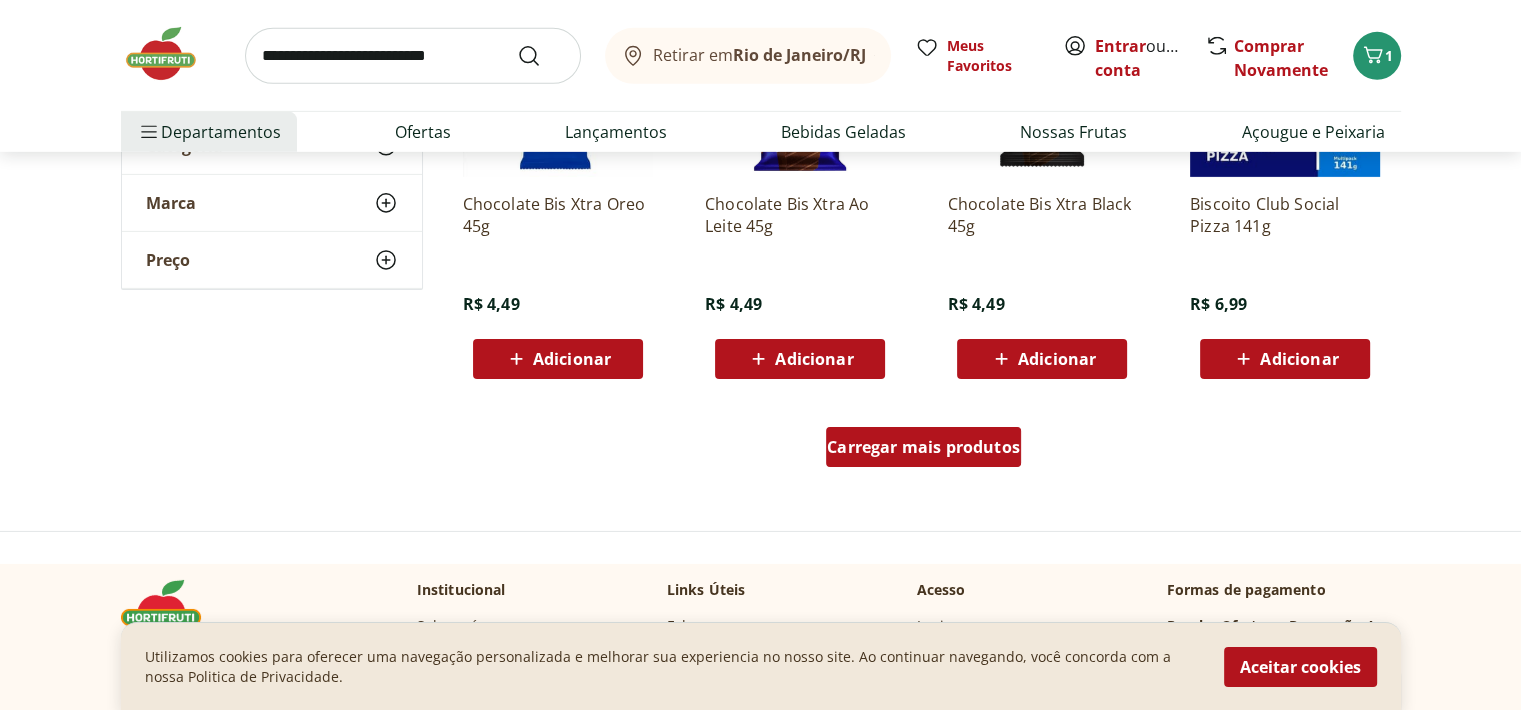 click on "Carregar mais produtos" at bounding box center (923, 447) 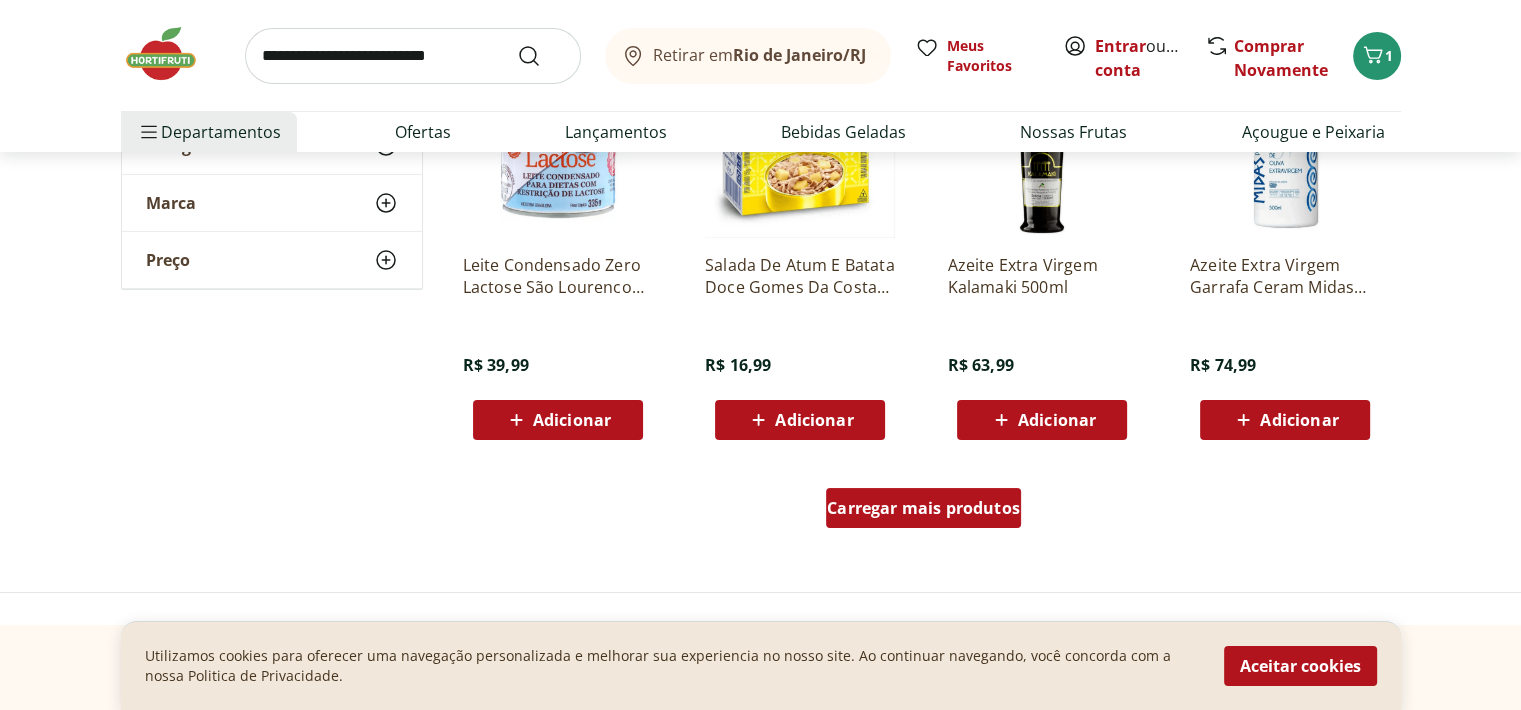 scroll, scrollTop: 7703, scrollLeft: 0, axis: vertical 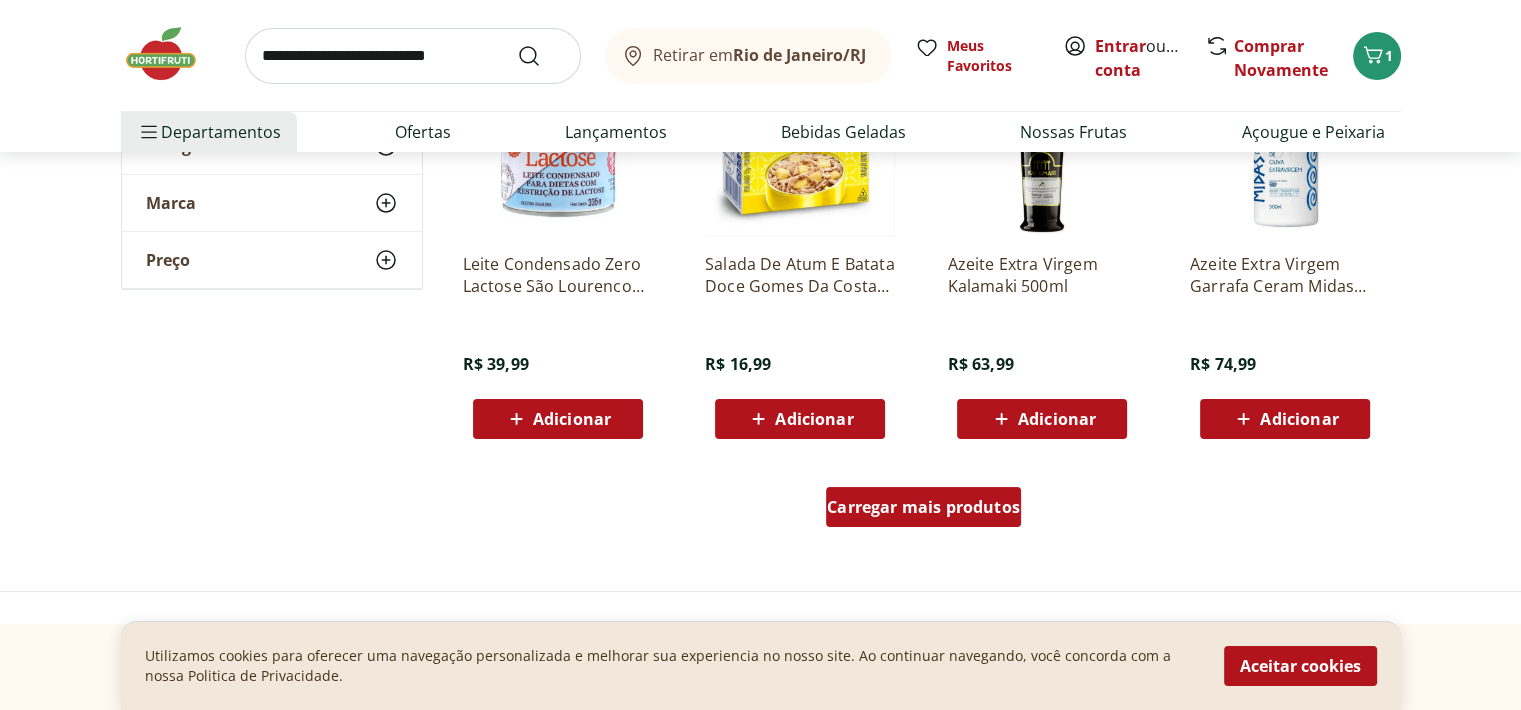 click on "Carregar mais produtos" at bounding box center (923, 507) 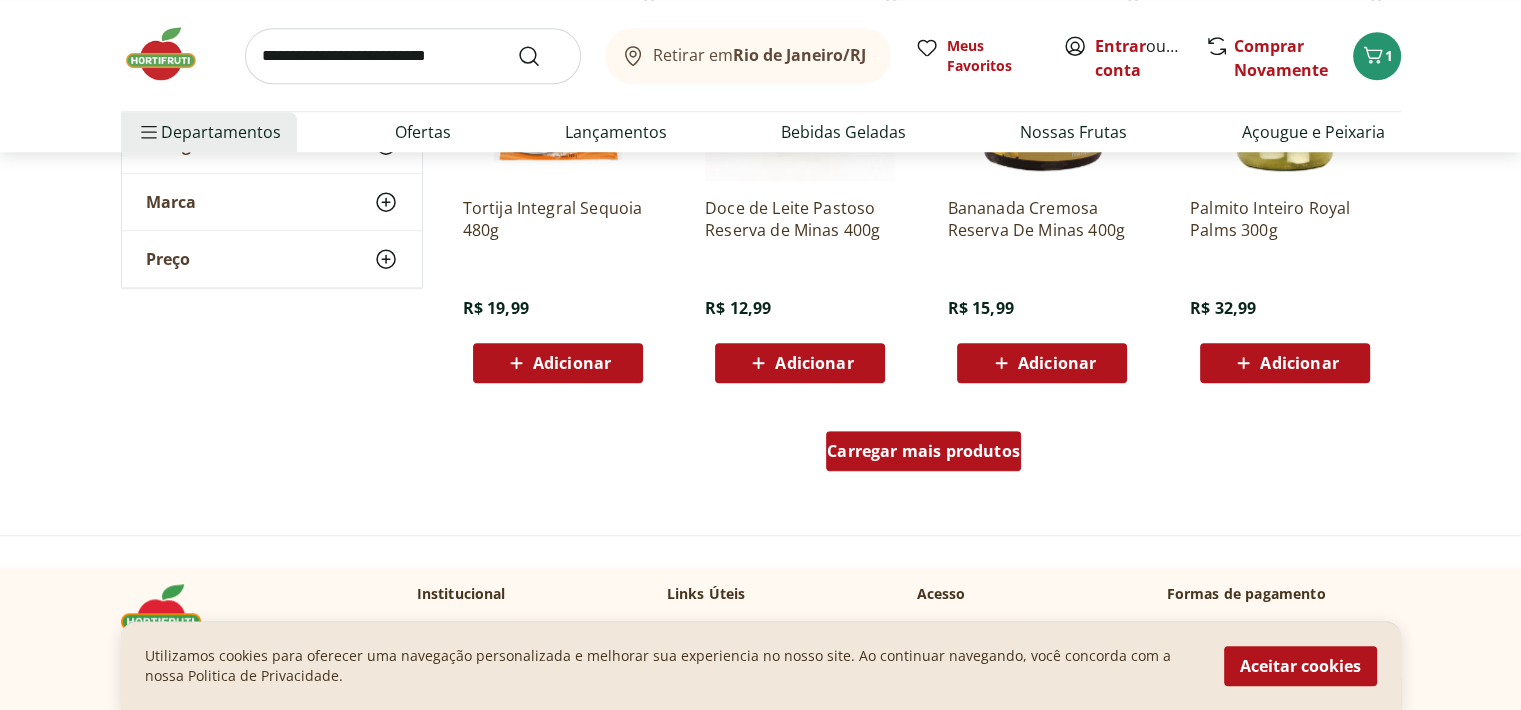 scroll, scrollTop: 9062, scrollLeft: 0, axis: vertical 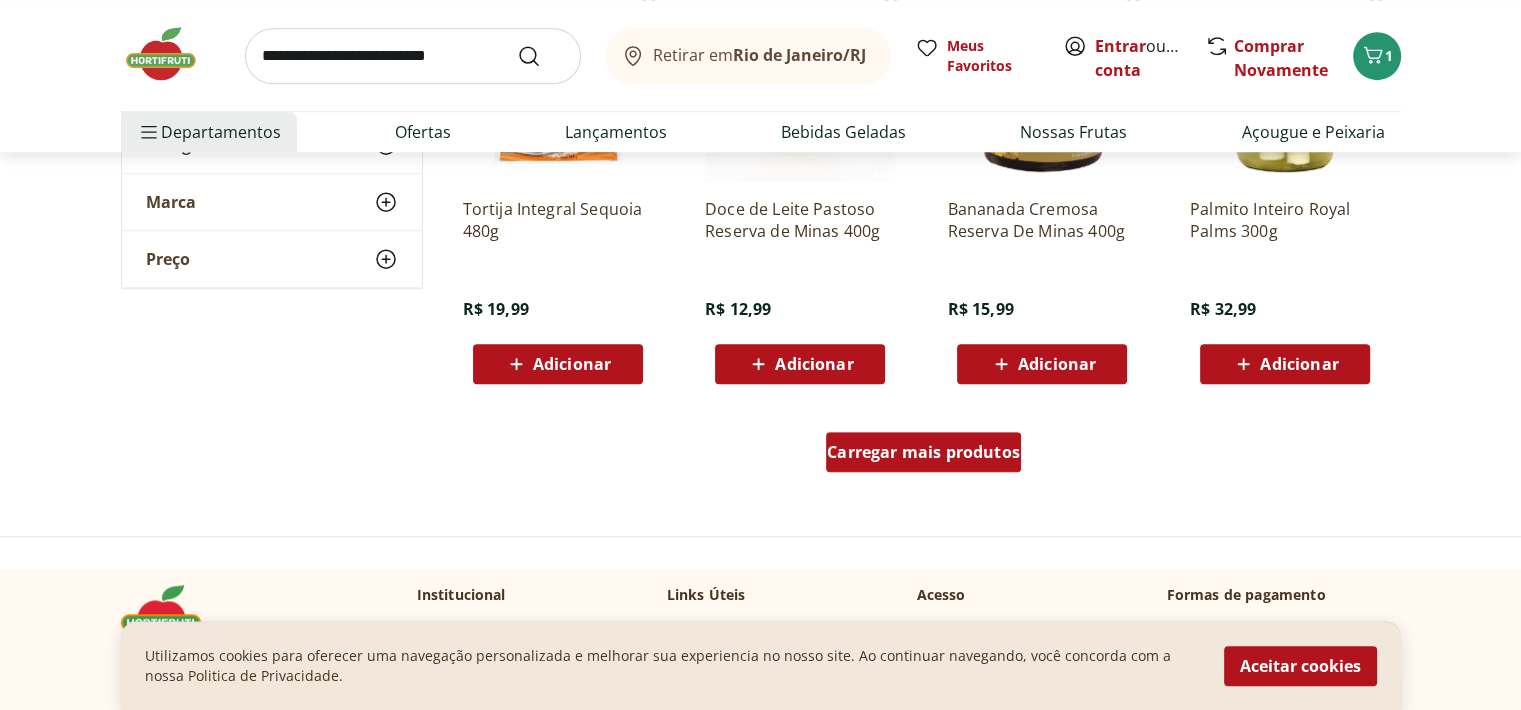 click on "Carregar mais produtos" at bounding box center (923, 452) 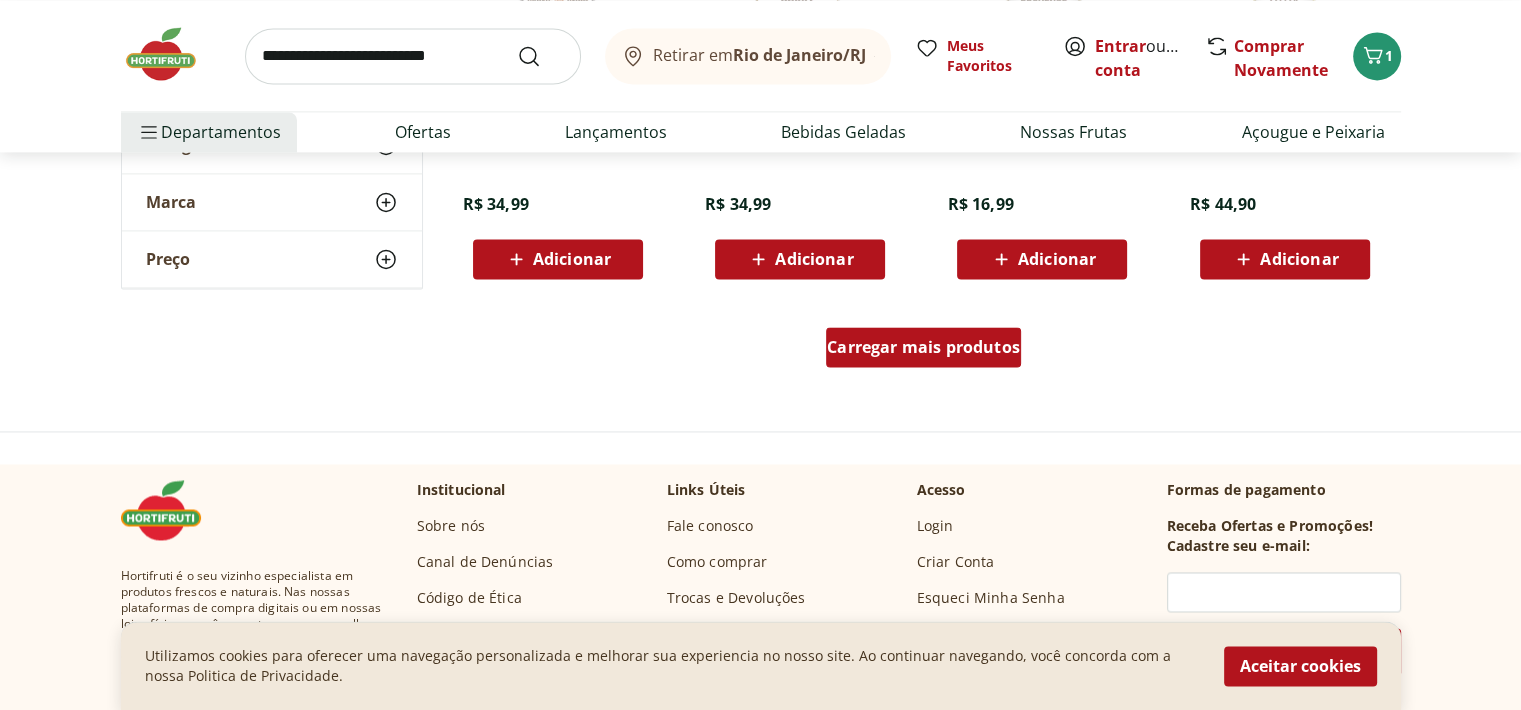 scroll, scrollTop: 10508, scrollLeft: 0, axis: vertical 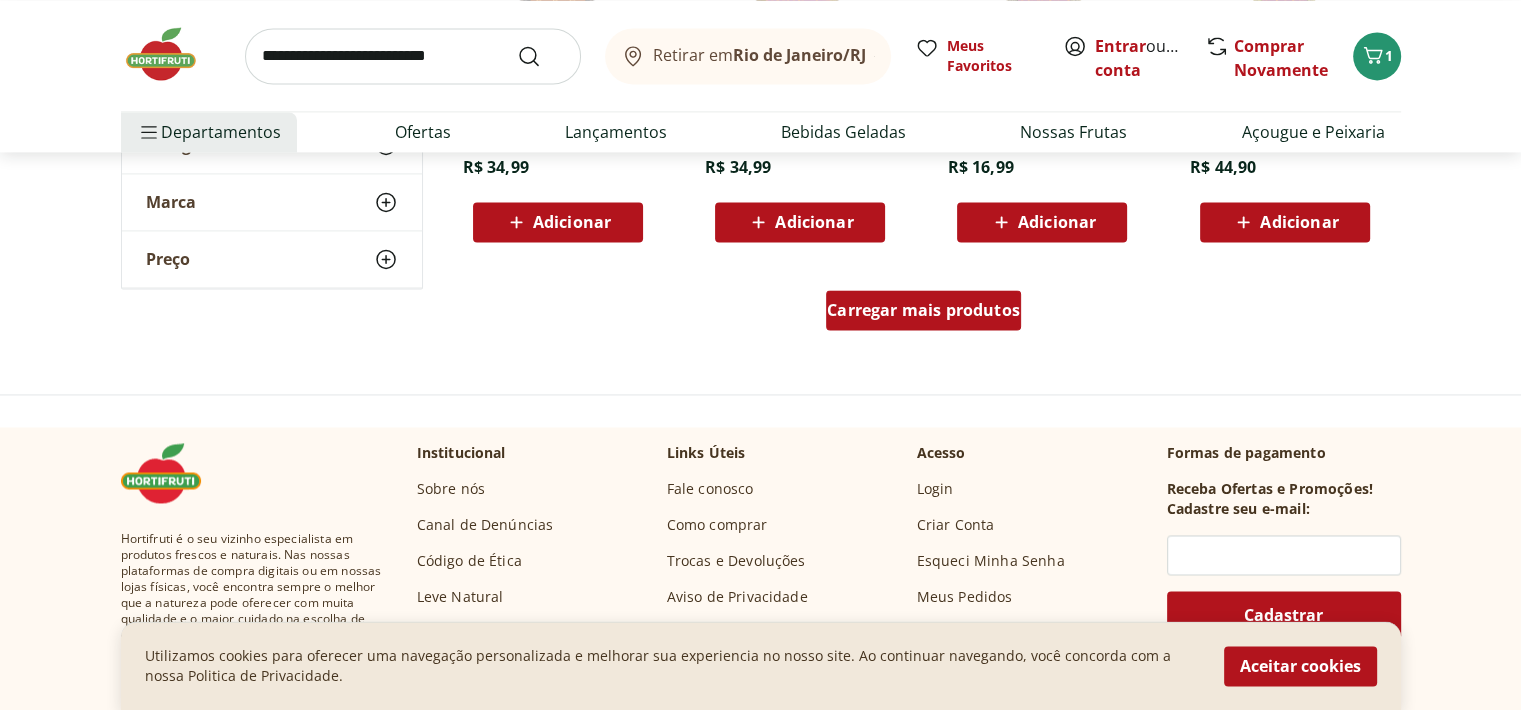 click on "Carregar mais produtos" at bounding box center [923, 310] 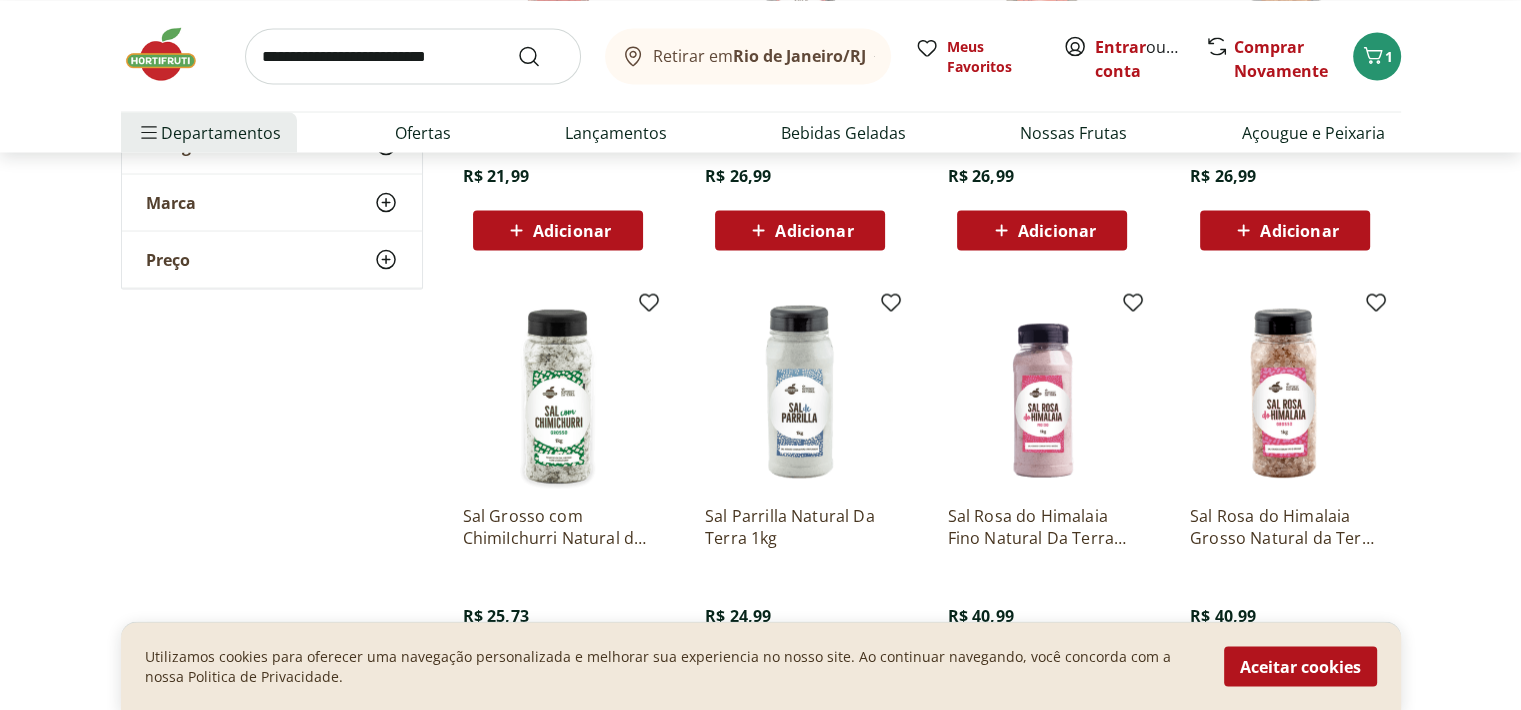 scroll, scrollTop: 11106, scrollLeft: 0, axis: vertical 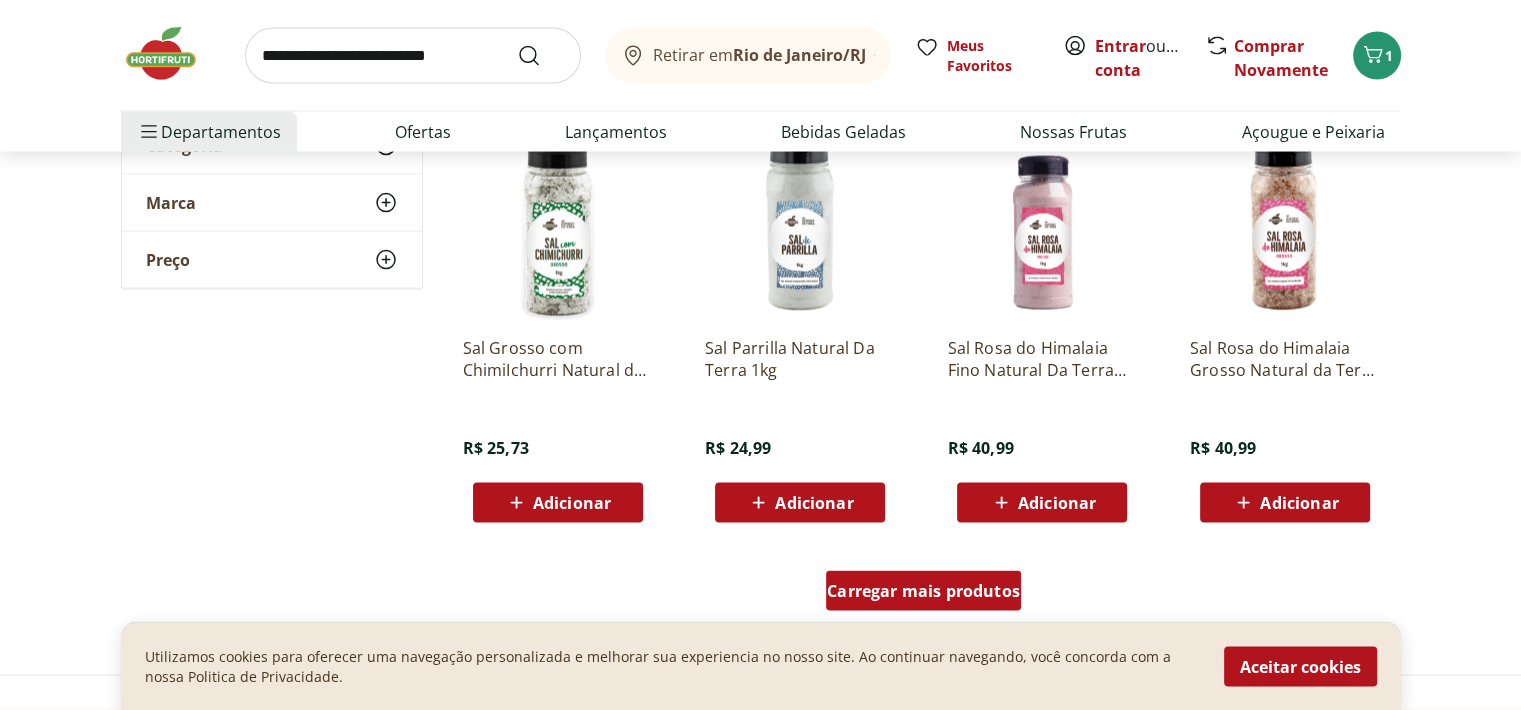 click on "Carregar mais produtos" at bounding box center [923, 591] 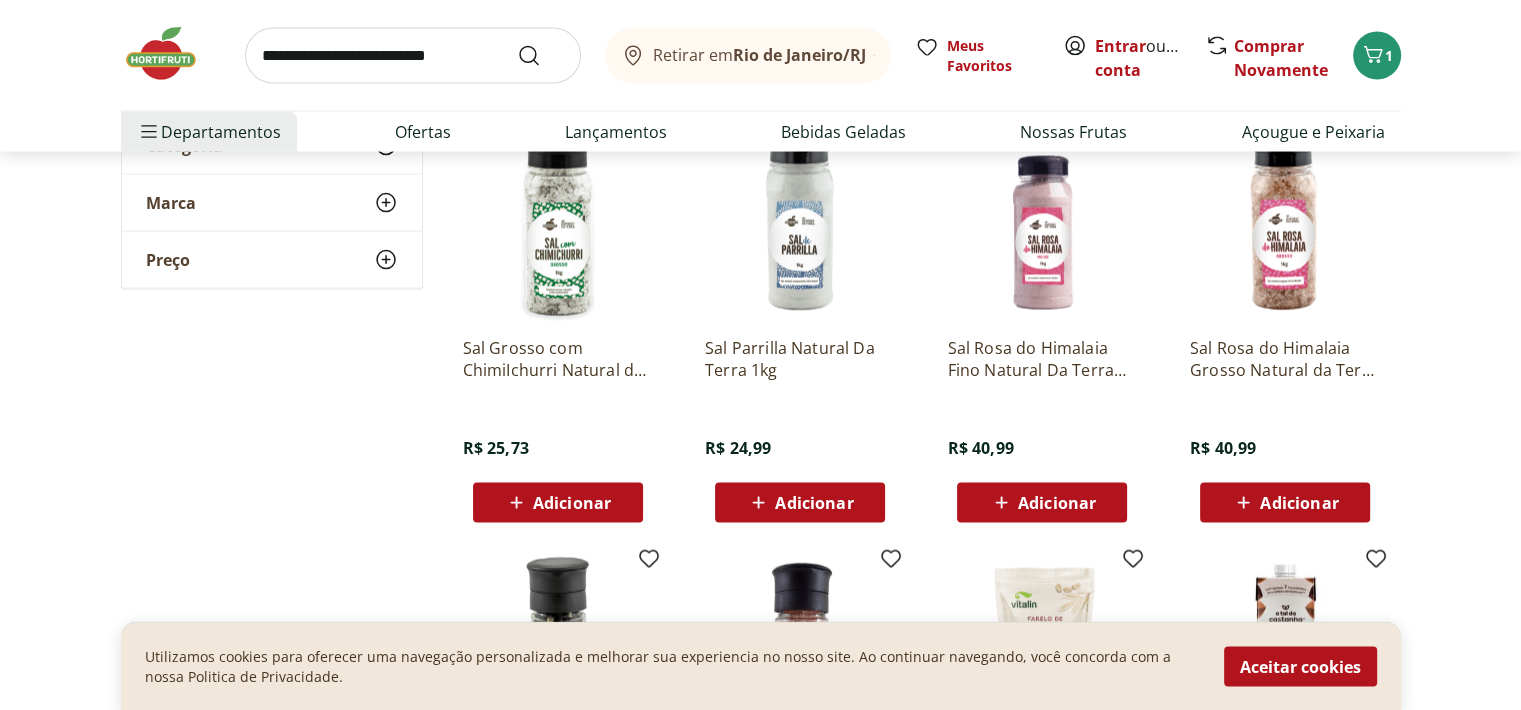 click on "Utilizamos cookies para oferecer uma navegação personalizada e melhorar sua experiencia no nosso site. Ao continuar navegando, você concorda com a nossa Politica de Privacidade. Aceitar cookies" at bounding box center (761, 665) 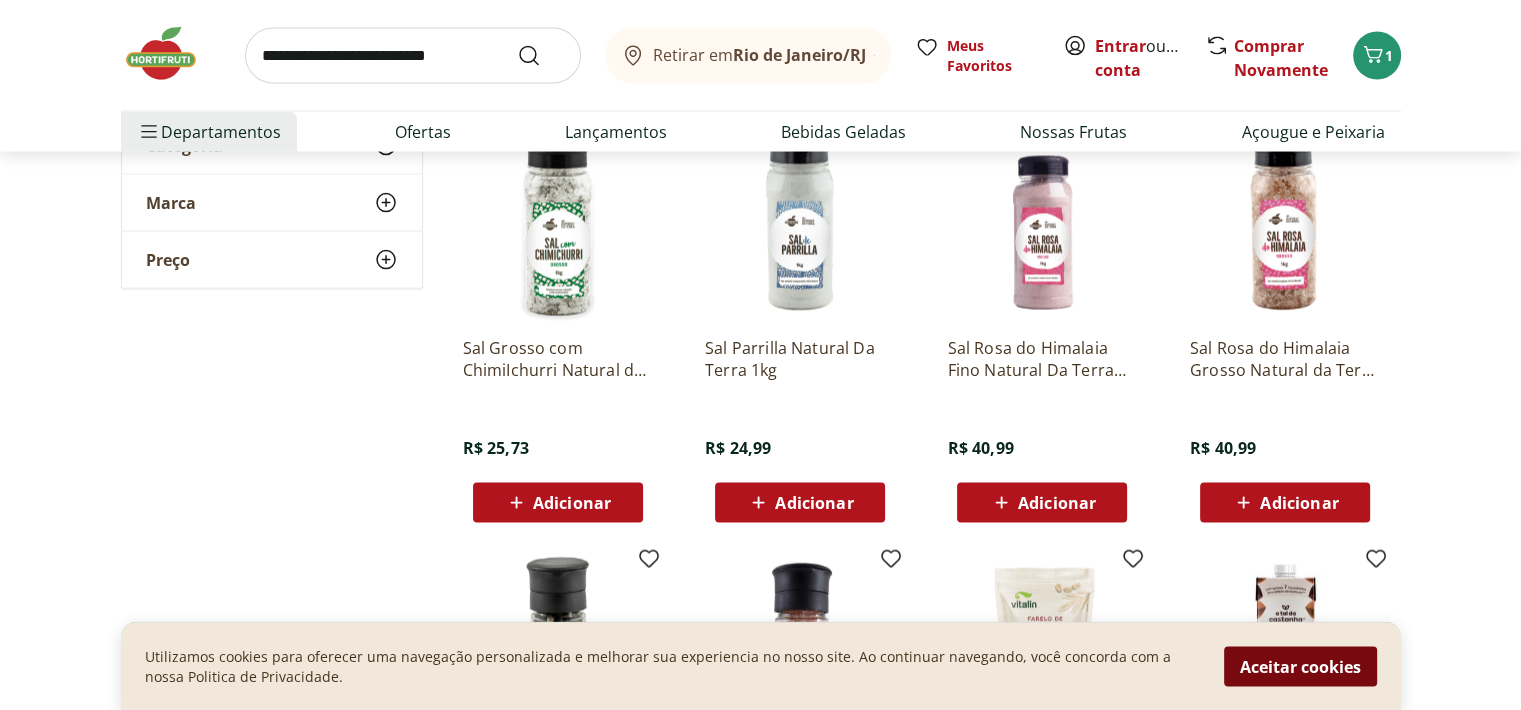 click on "Aceitar cookies" at bounding box center (1300, 666) 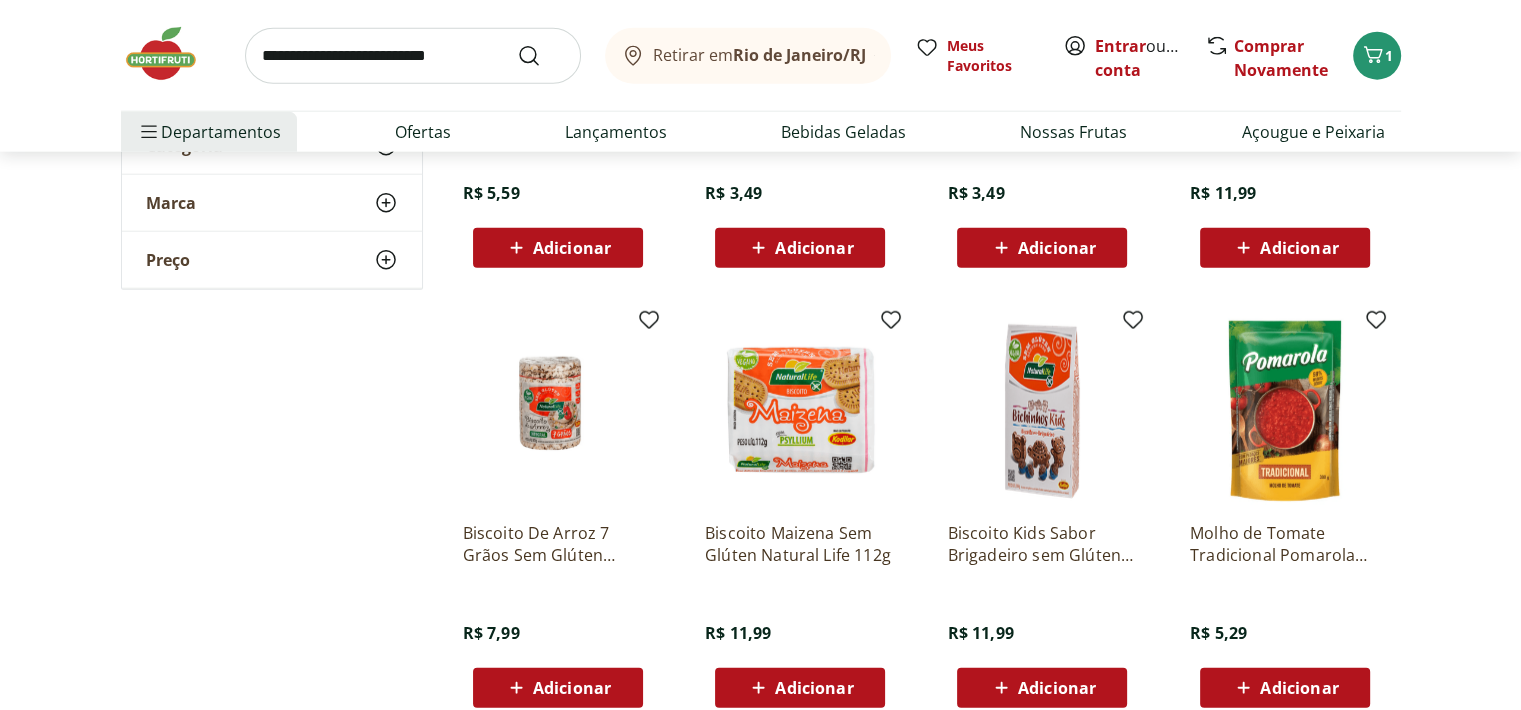 scroll, scrollTop: 12979, scrollLeft: 0, axis: vertical 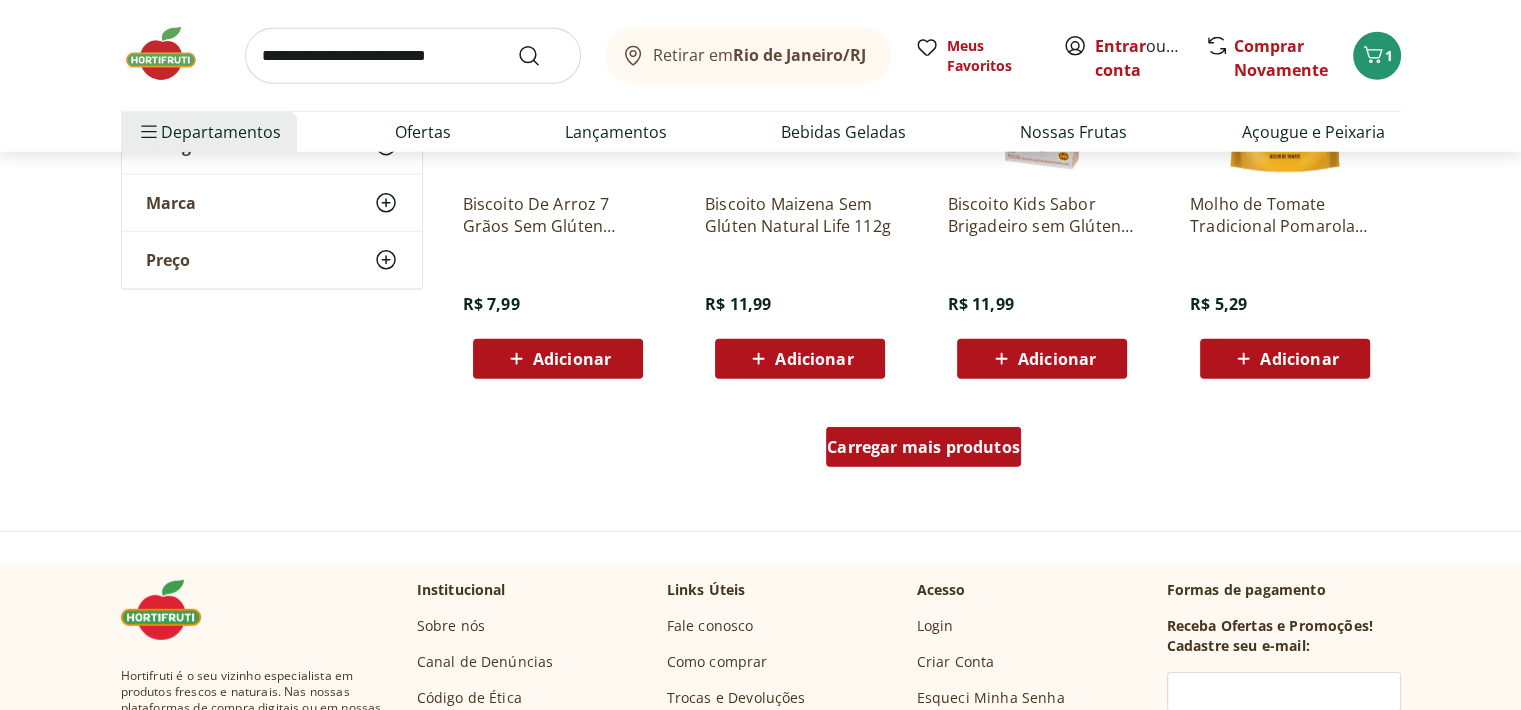 click on "Carregar mais produtos" at bounding box center [923, 447] 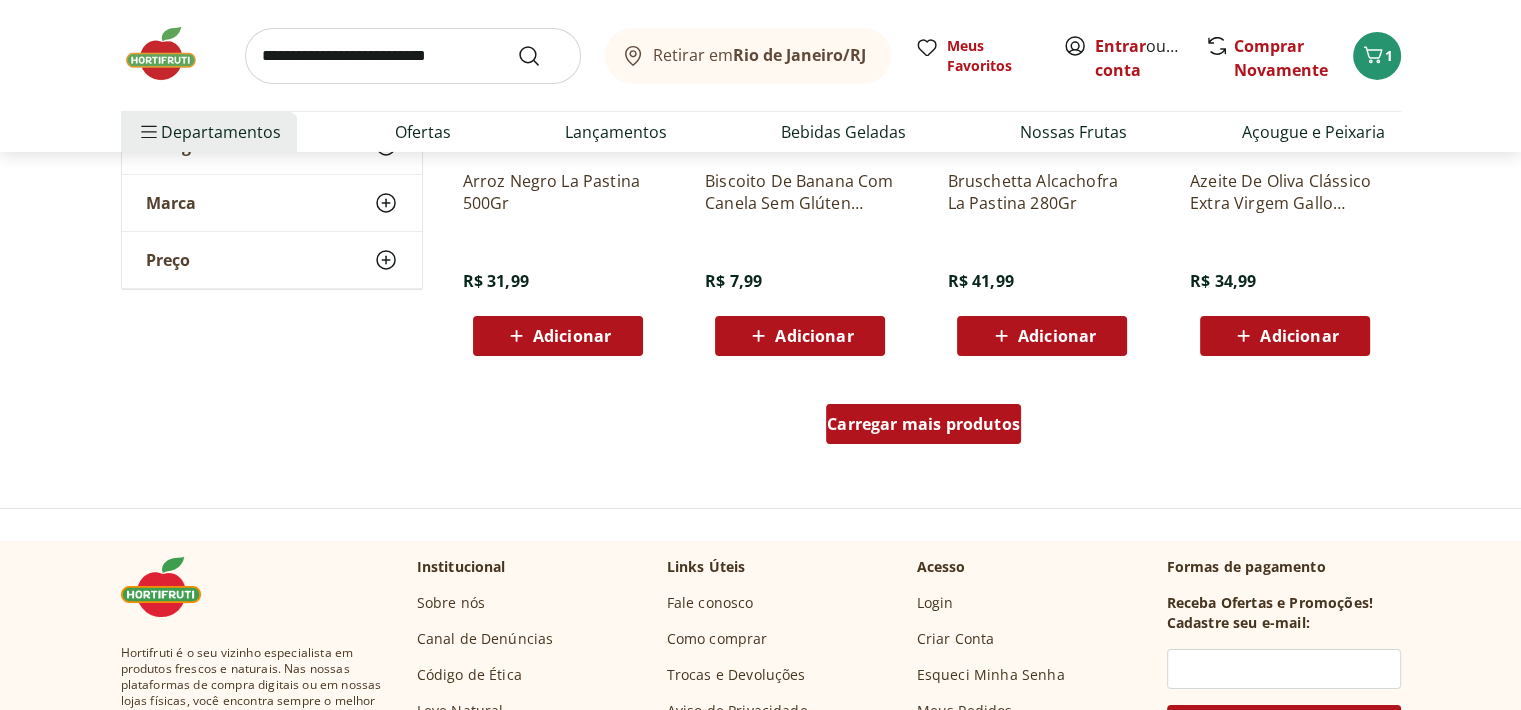 scroll, scrollTop: 14312, scrollLeft: 0, axis: vertical 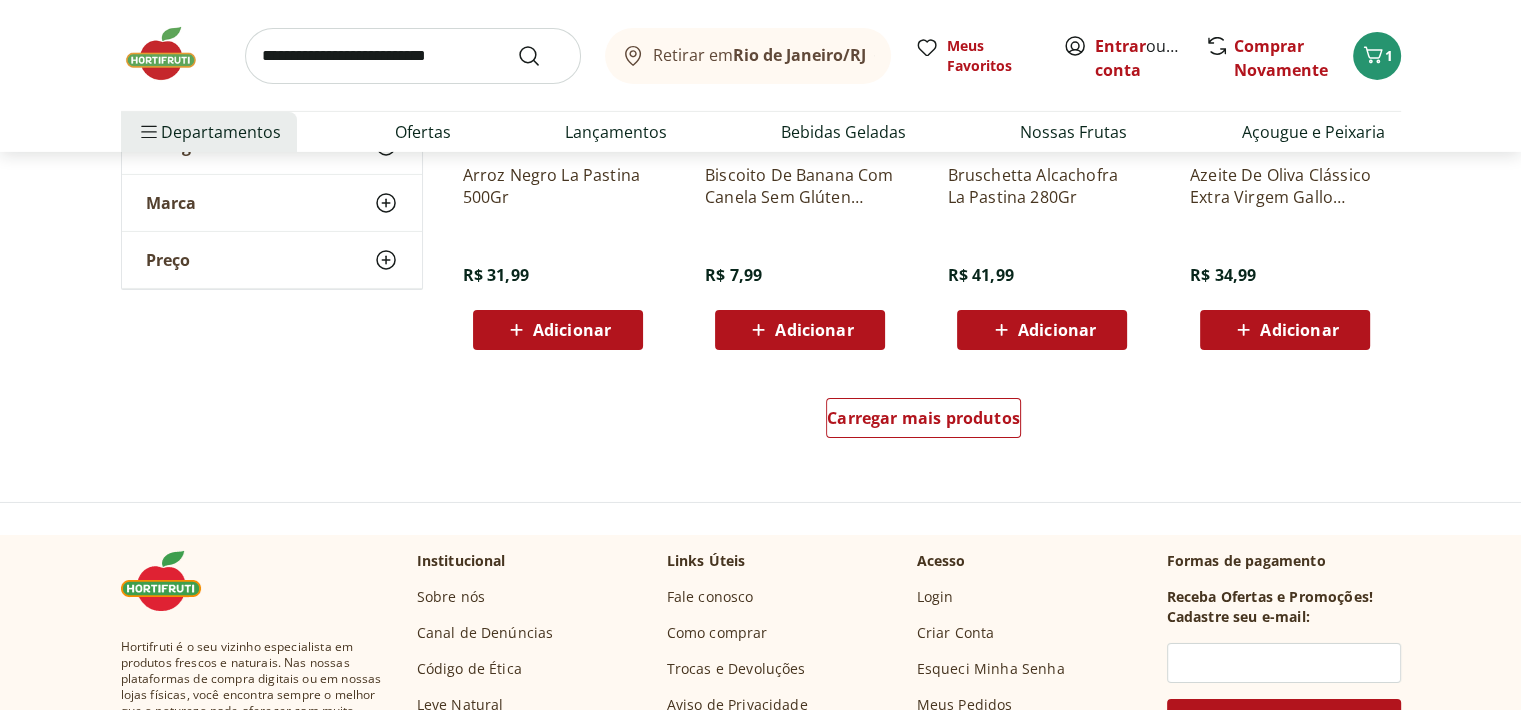 click on "Carregar mais produtos" at bounding box center [924, 422] 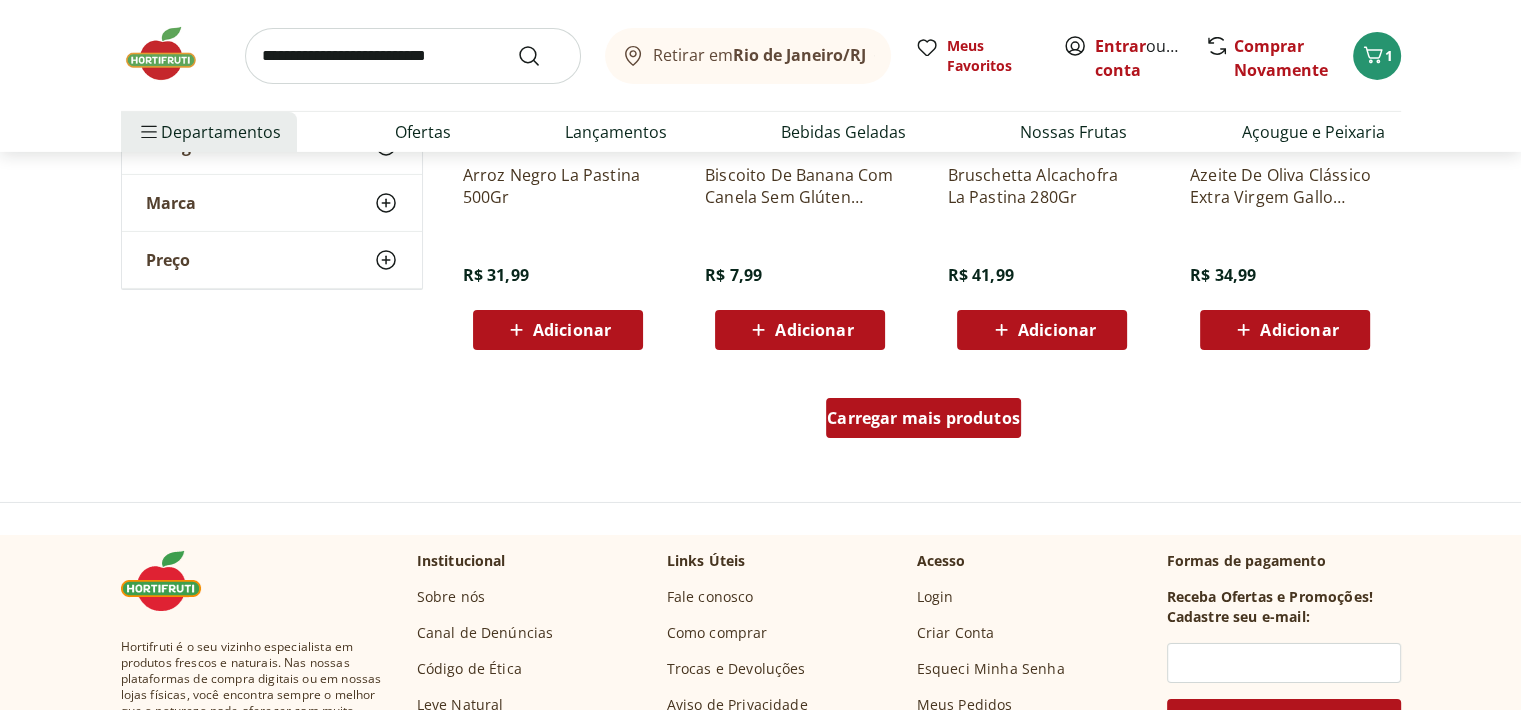 click on "Carregar mais produtos" at bounding box center [923, 418] 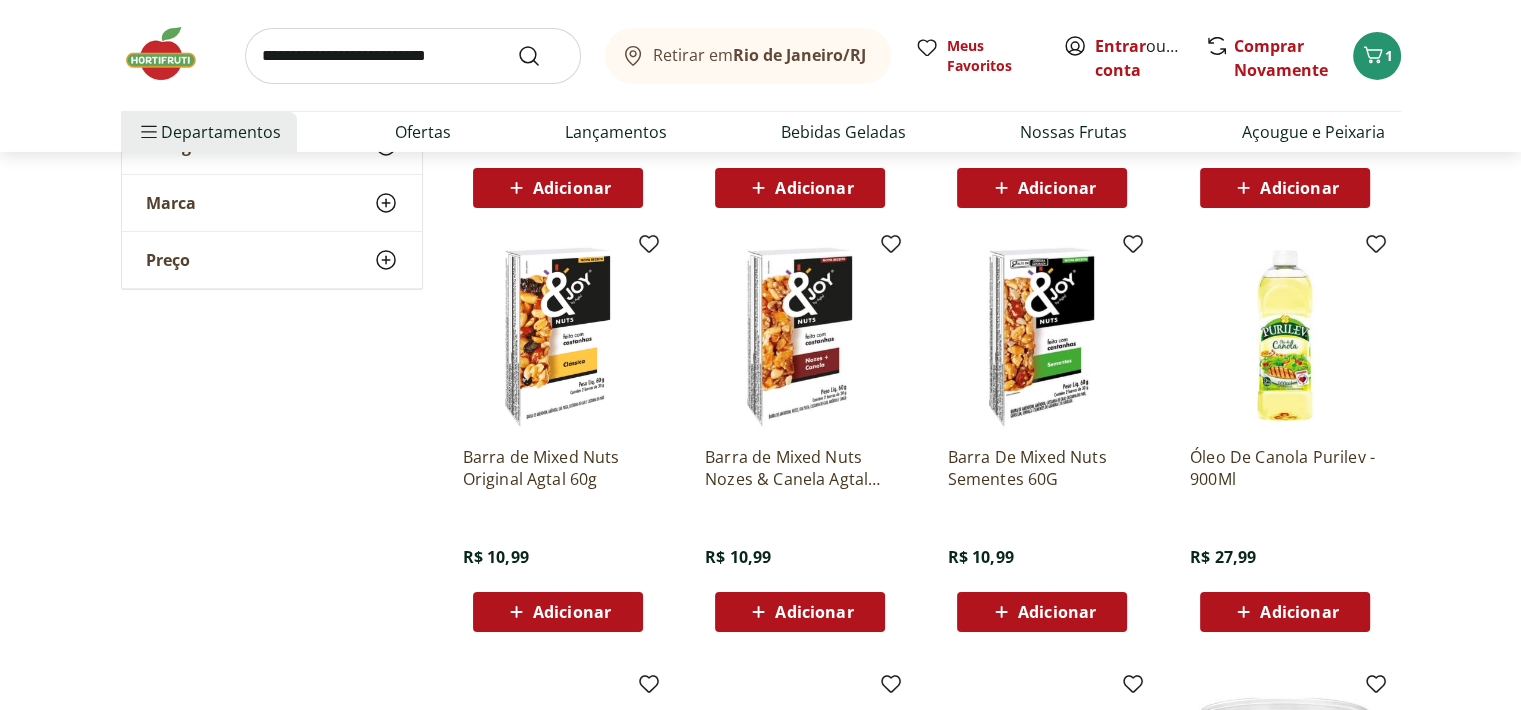 scroll, scrollTop: 14452, scrollLeft: 0, axis: vertical 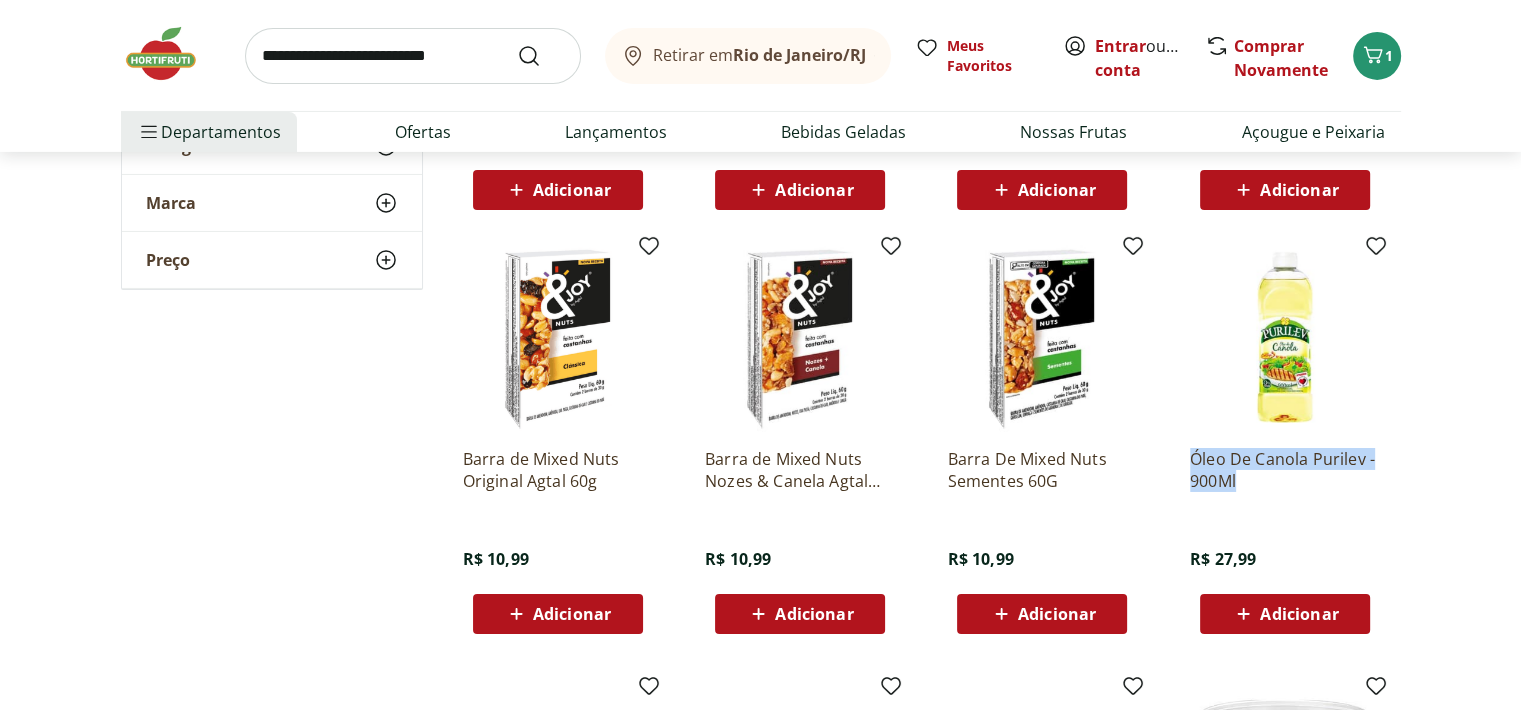 drag, startPoint x: 1188, startPoint y: 457, endPoint x: 1247, endPoint y: 479, distance: 62.968246 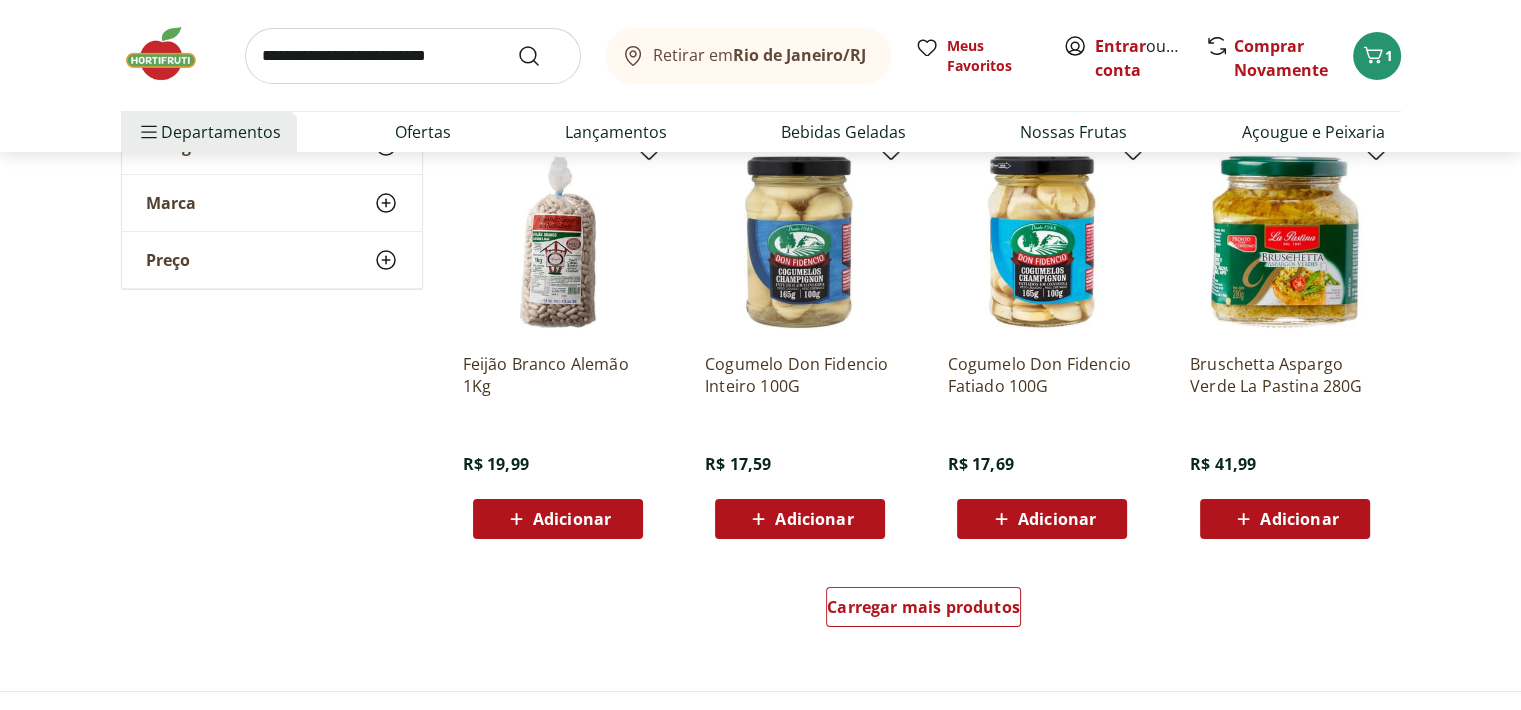 scroll, scrollTop: 15640, scrollLeft: 0, axis: vertical 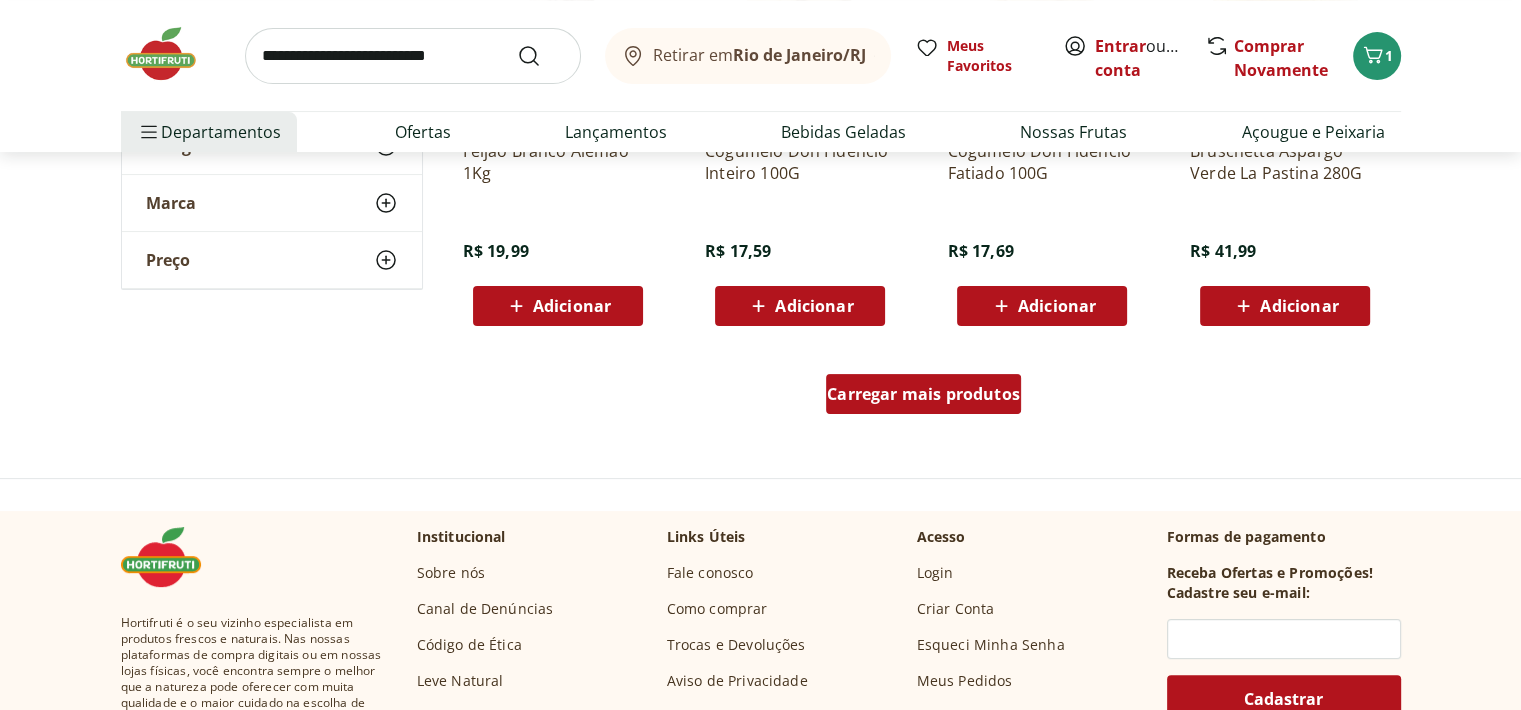 click on "Carregar mais produtos" at bounding box center (923, 394) 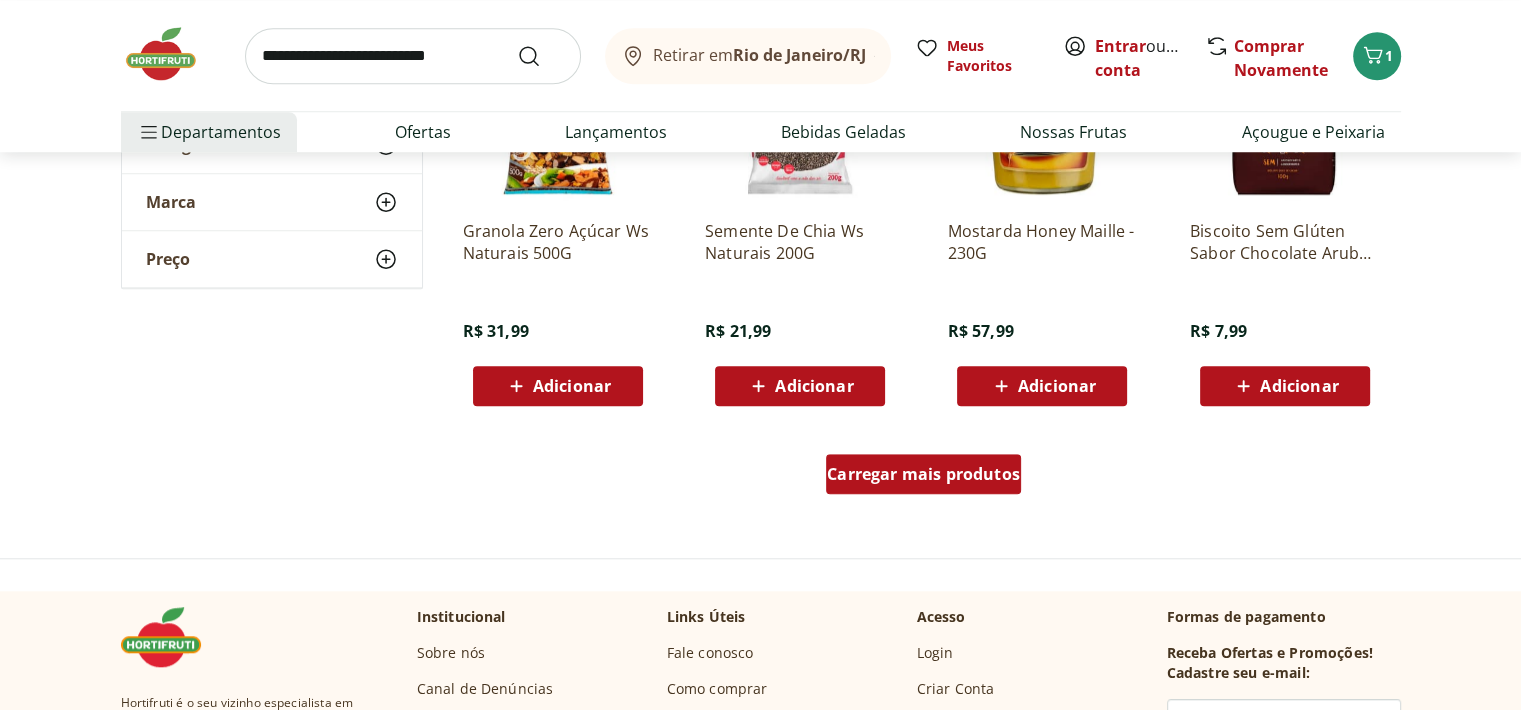 scroll, scrollTop: 16863, scrollLeft: 0, axis: vertical 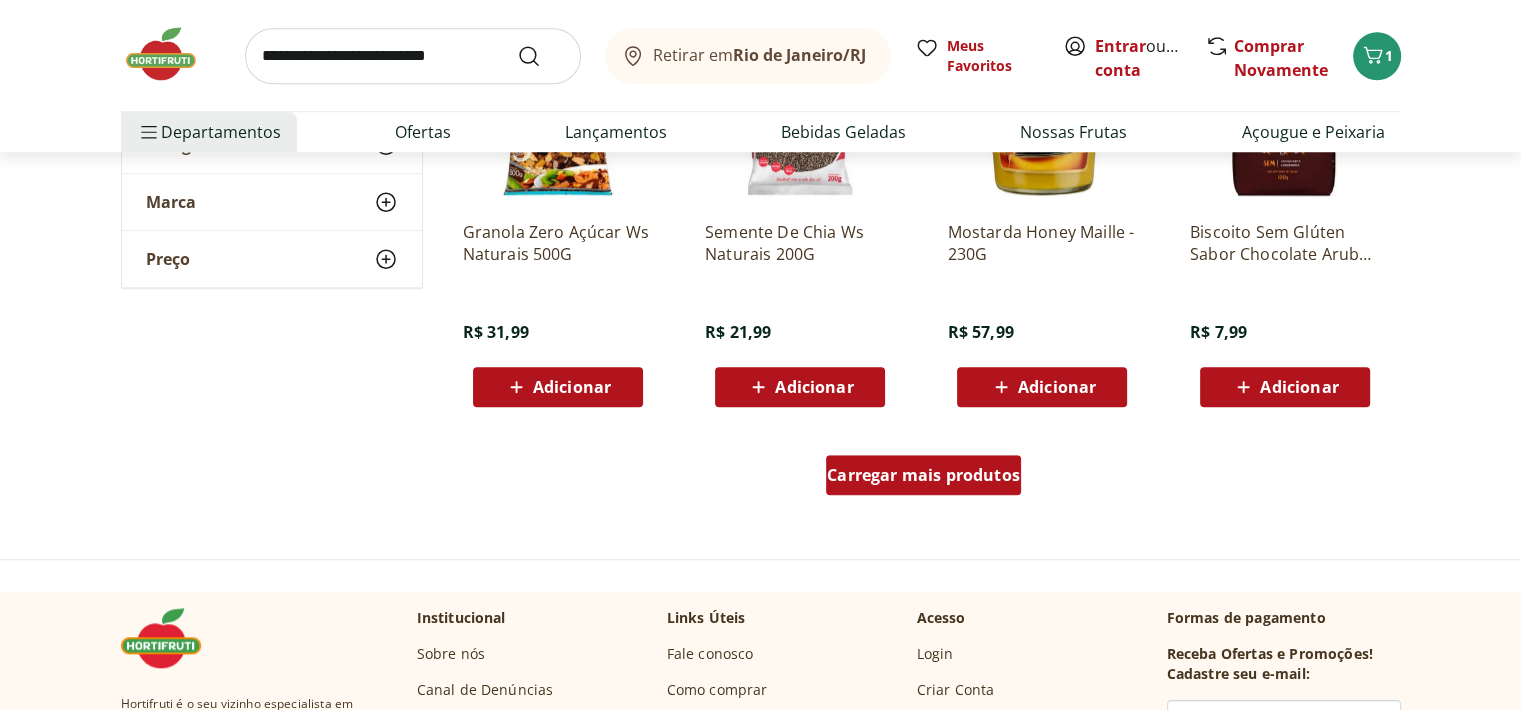 click on "Carregar mais produtos" at bounding box center (923, 475) 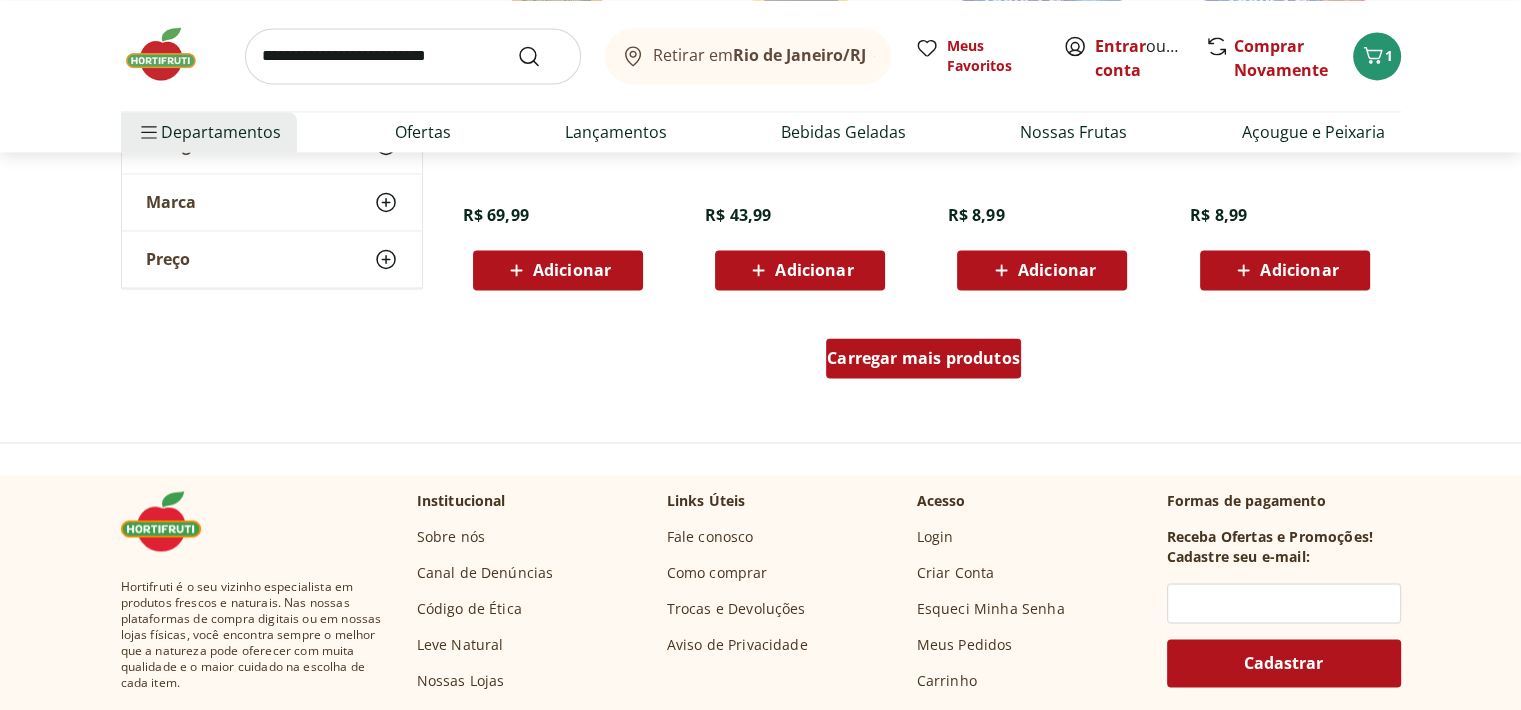 scroll, scrollTop: 18284, scrollLeft: 0, axis: vertical 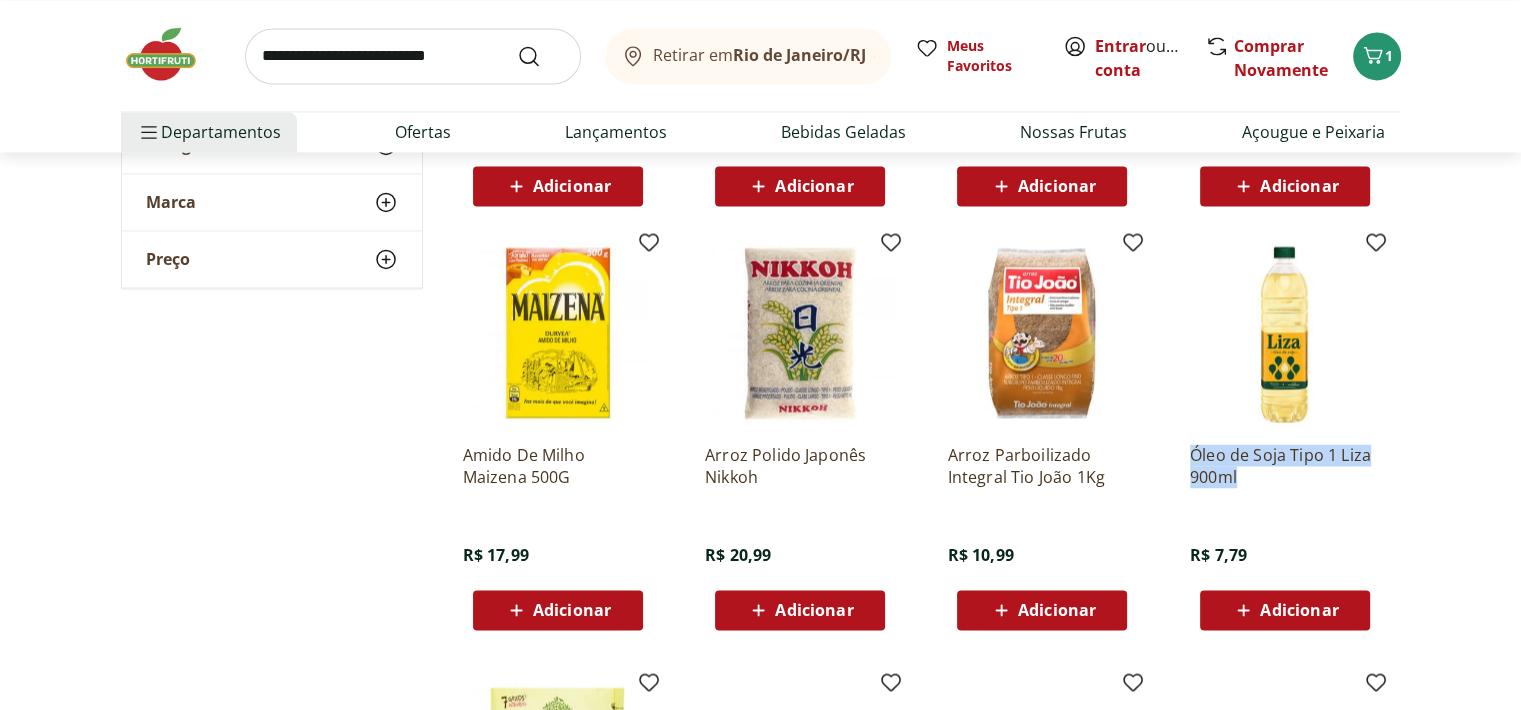drag, startPoint x: 1259, startPoint y: 481, endPoint x: 1190, endPoint y: 461, distance: 71.8401 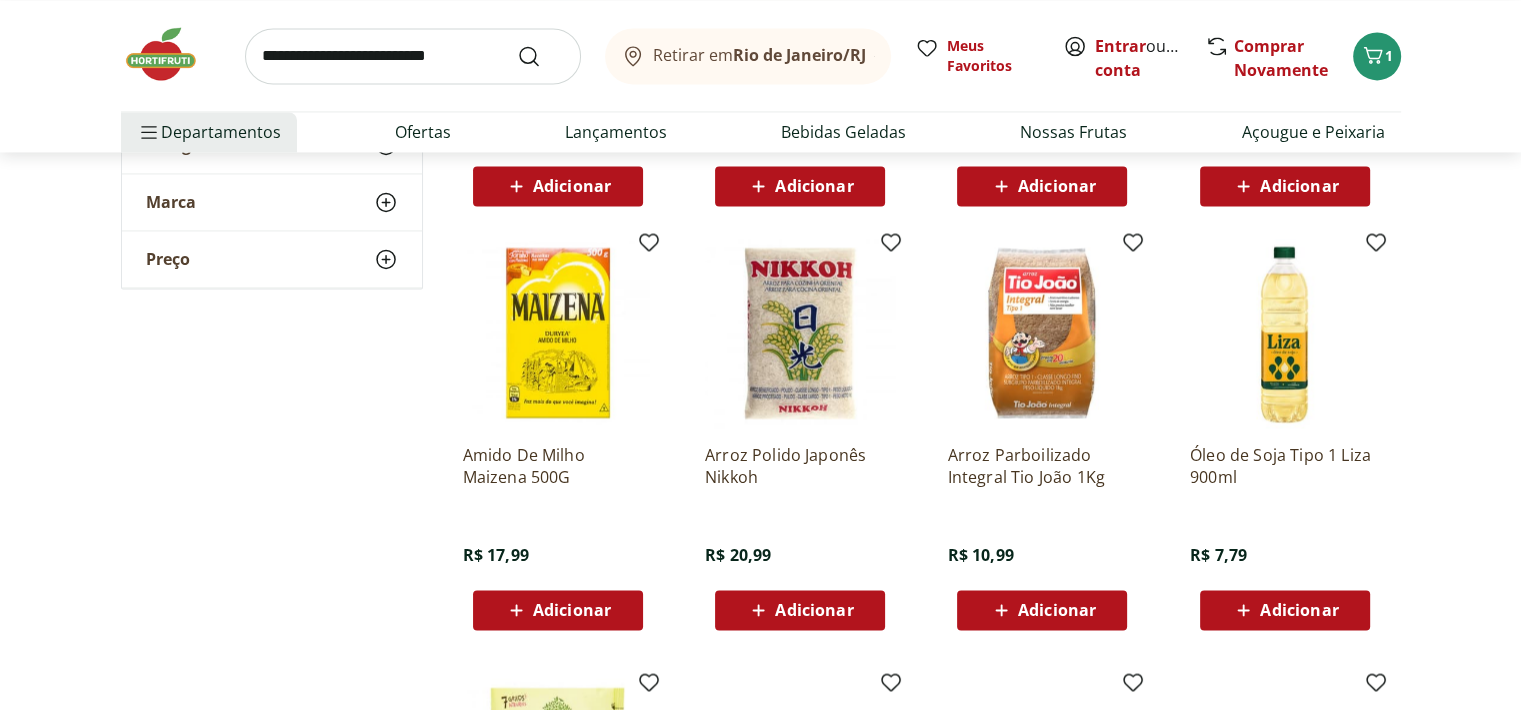 click on "**********" at bounding box center (761, -8224) 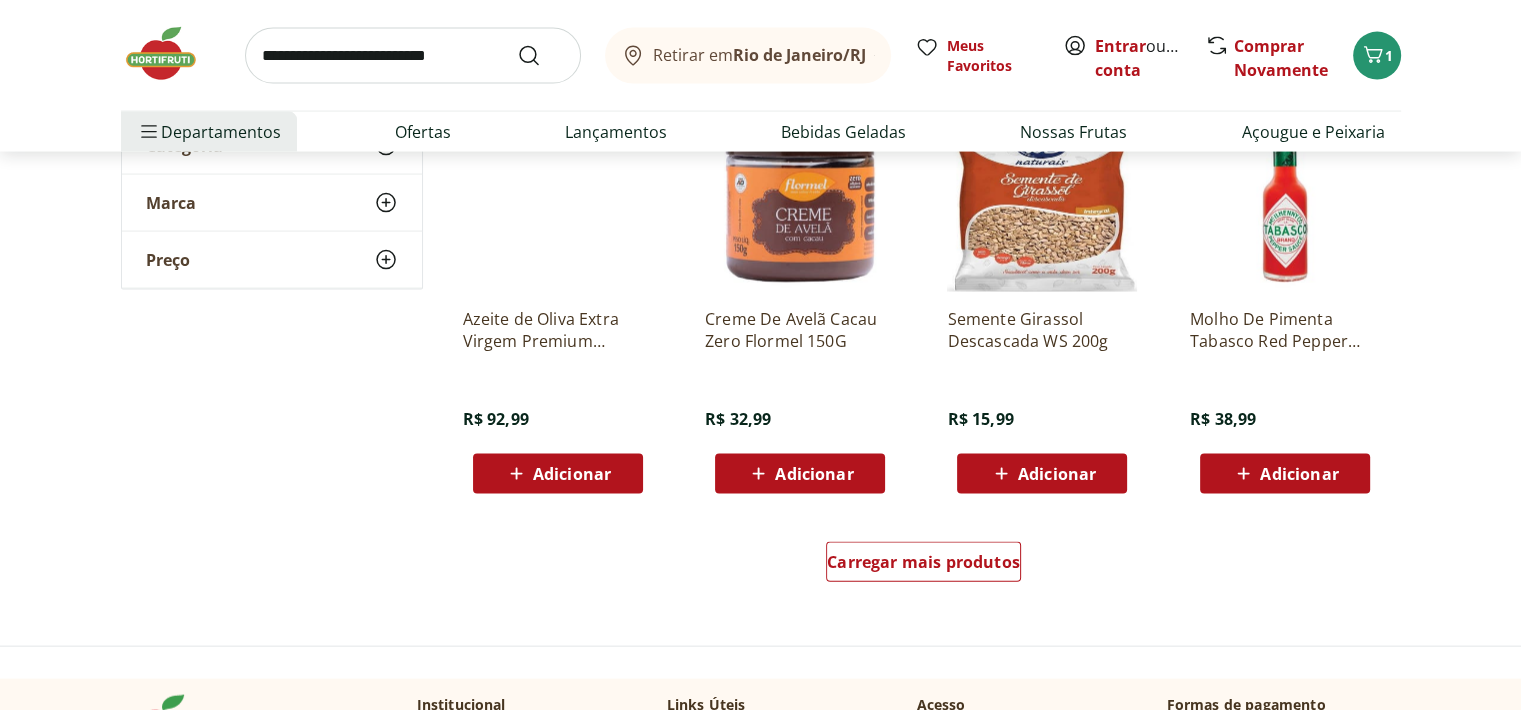 scroll, scrollTop: 19384, scrollLeft: 0, axis: vertical 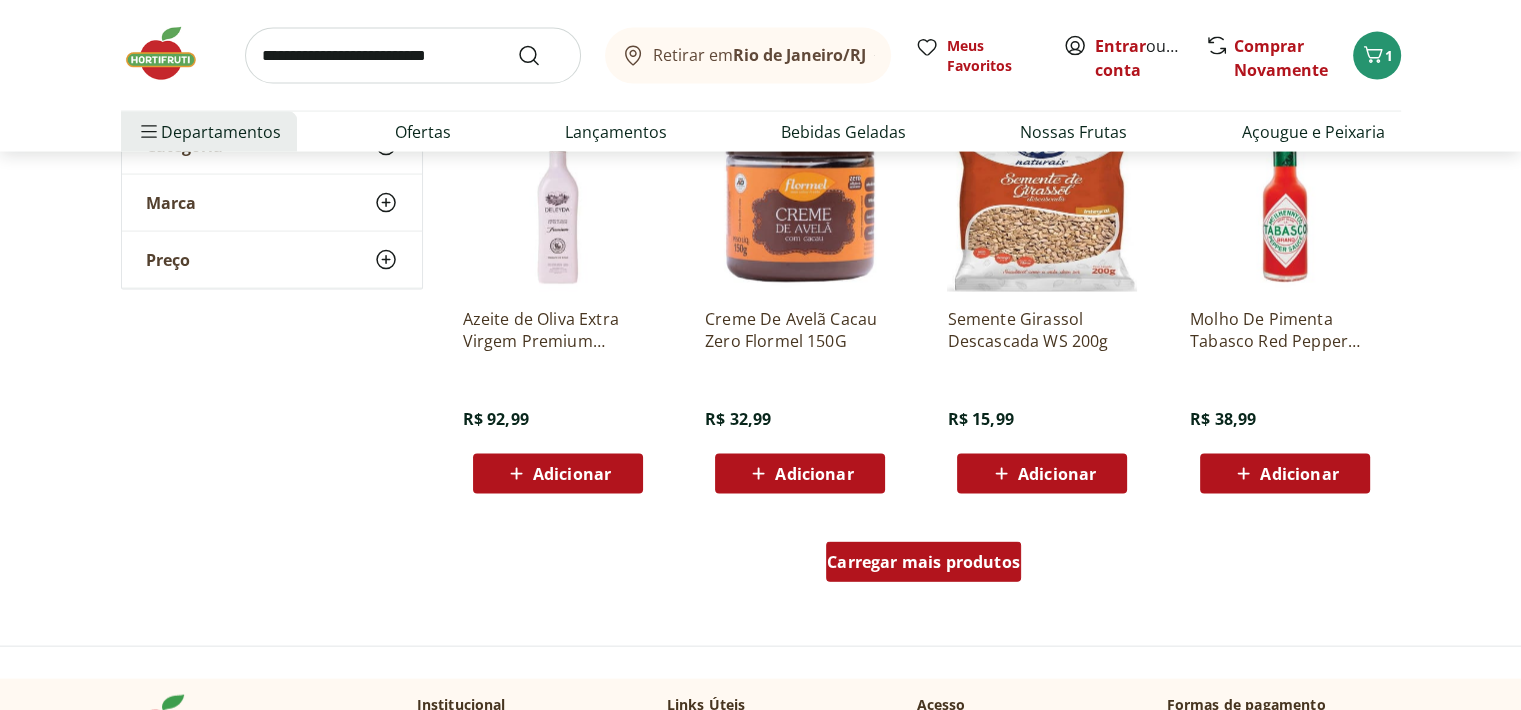 click on "Carregar mais produtos" at bounding box center (923, 562) 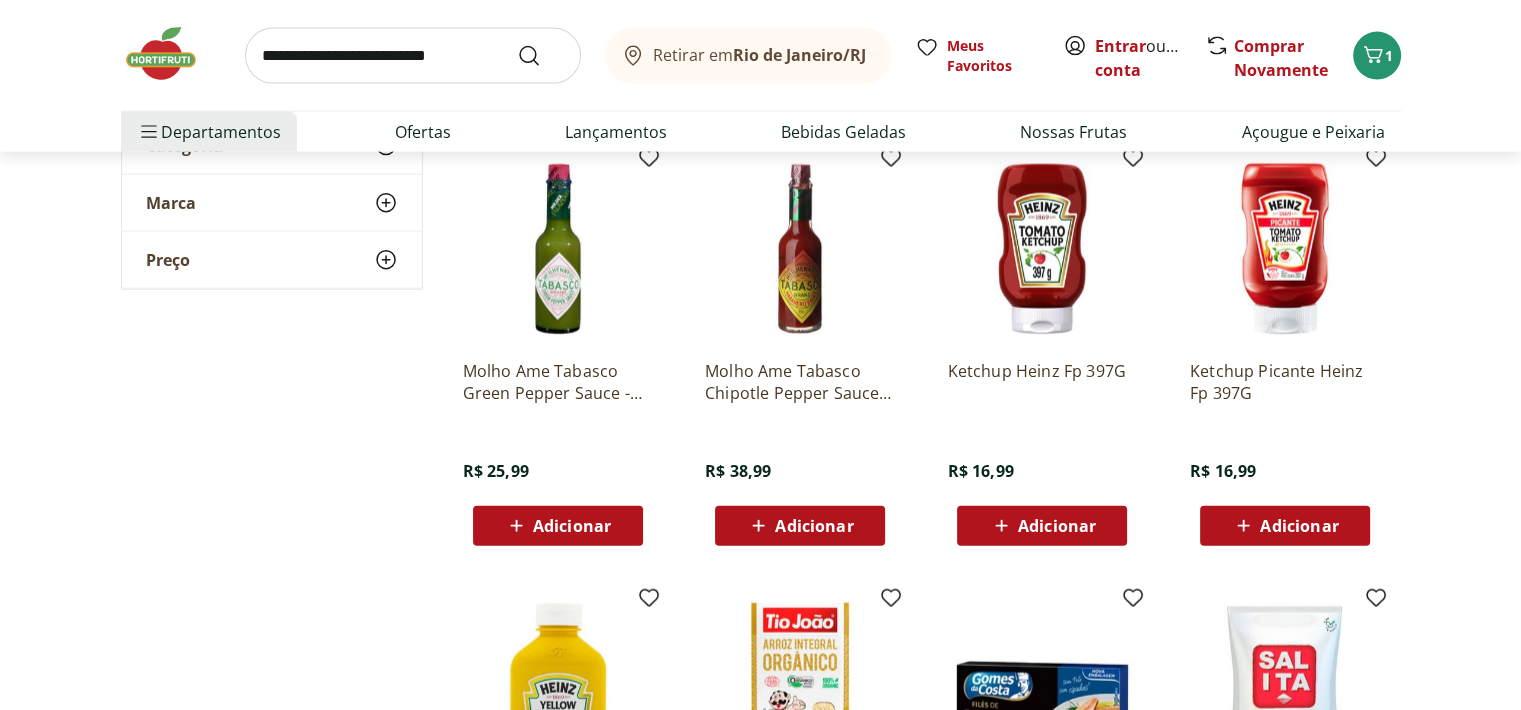 scroll, scrollTop: 20091, scrollLeft: 0, axis: vertical 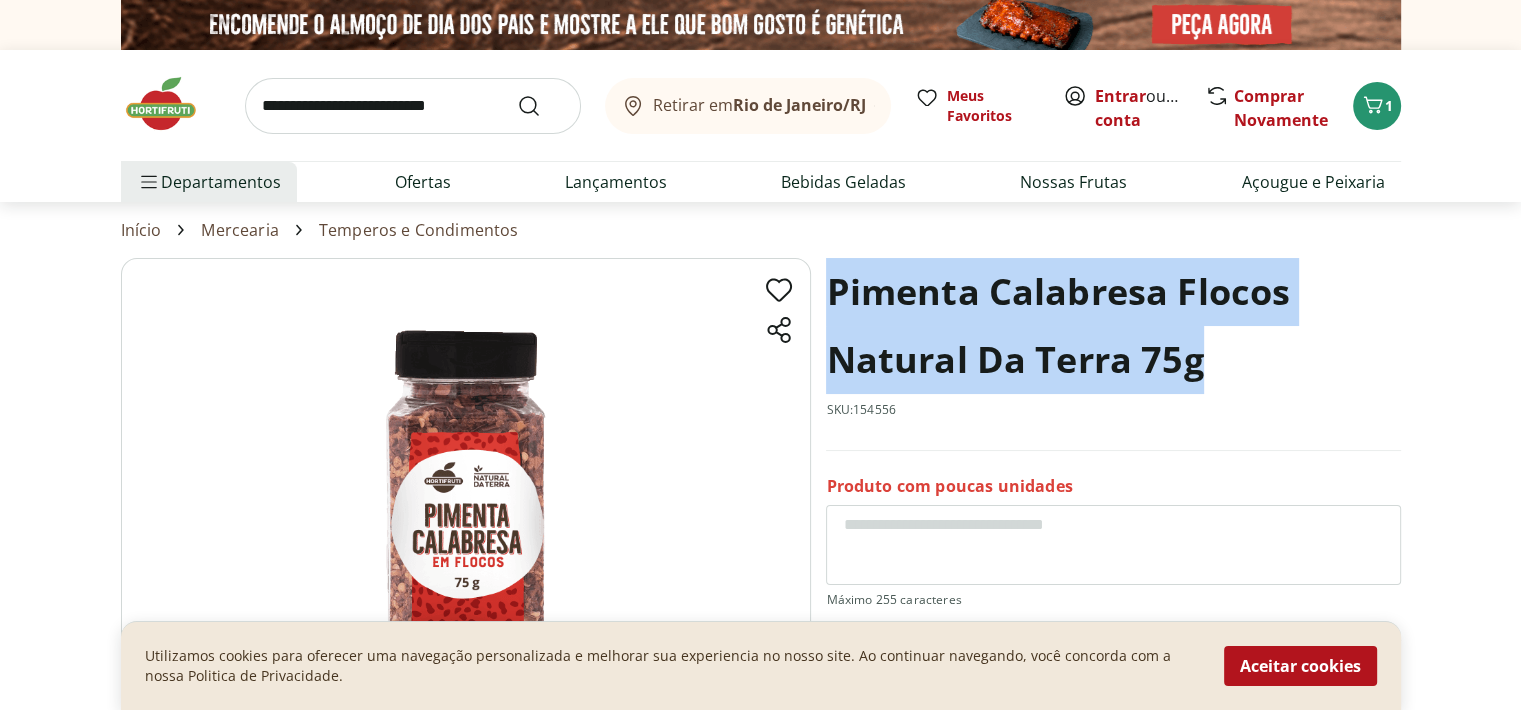 drag, startPoint x: 830, startPoint y: 296, endPoint x: 1232, endPoint y: 357, distance: 406.60178 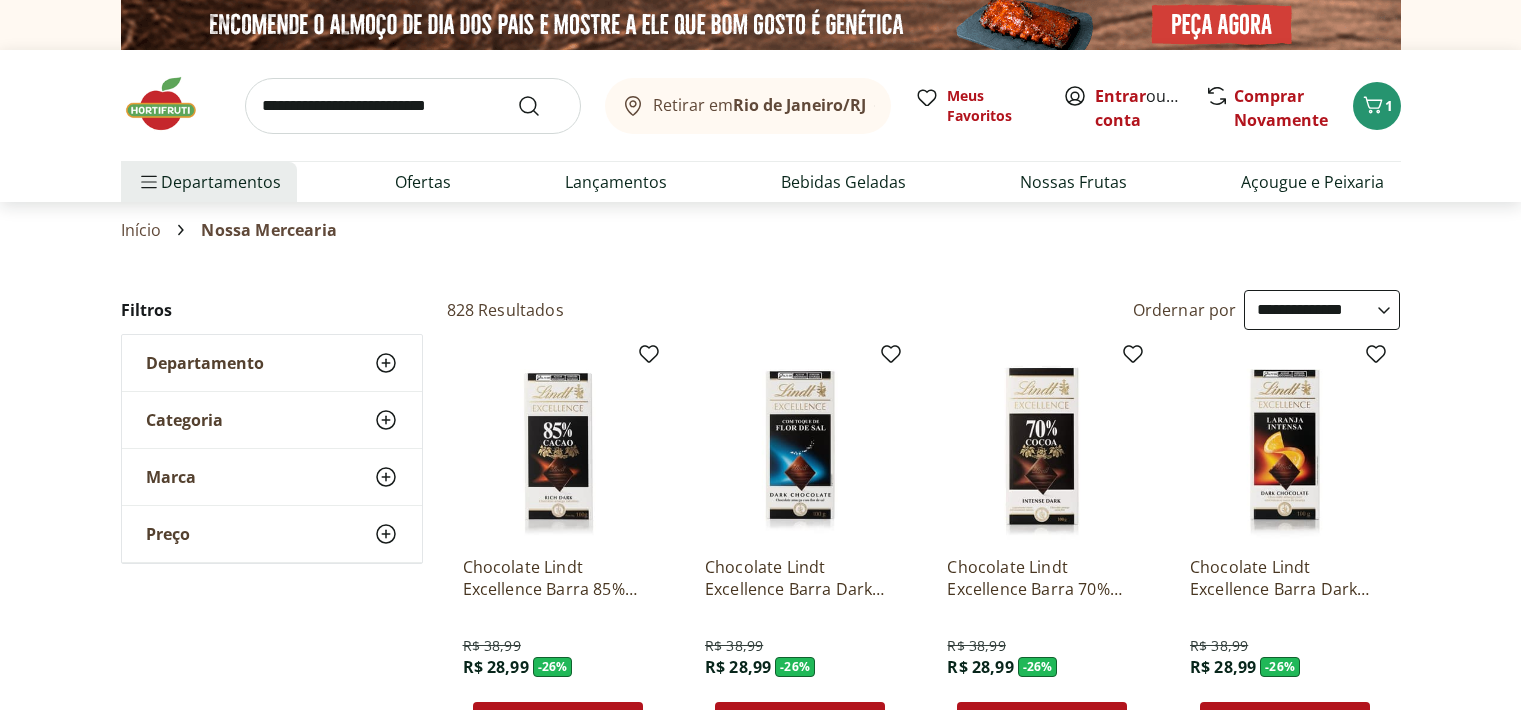 select on "**********" 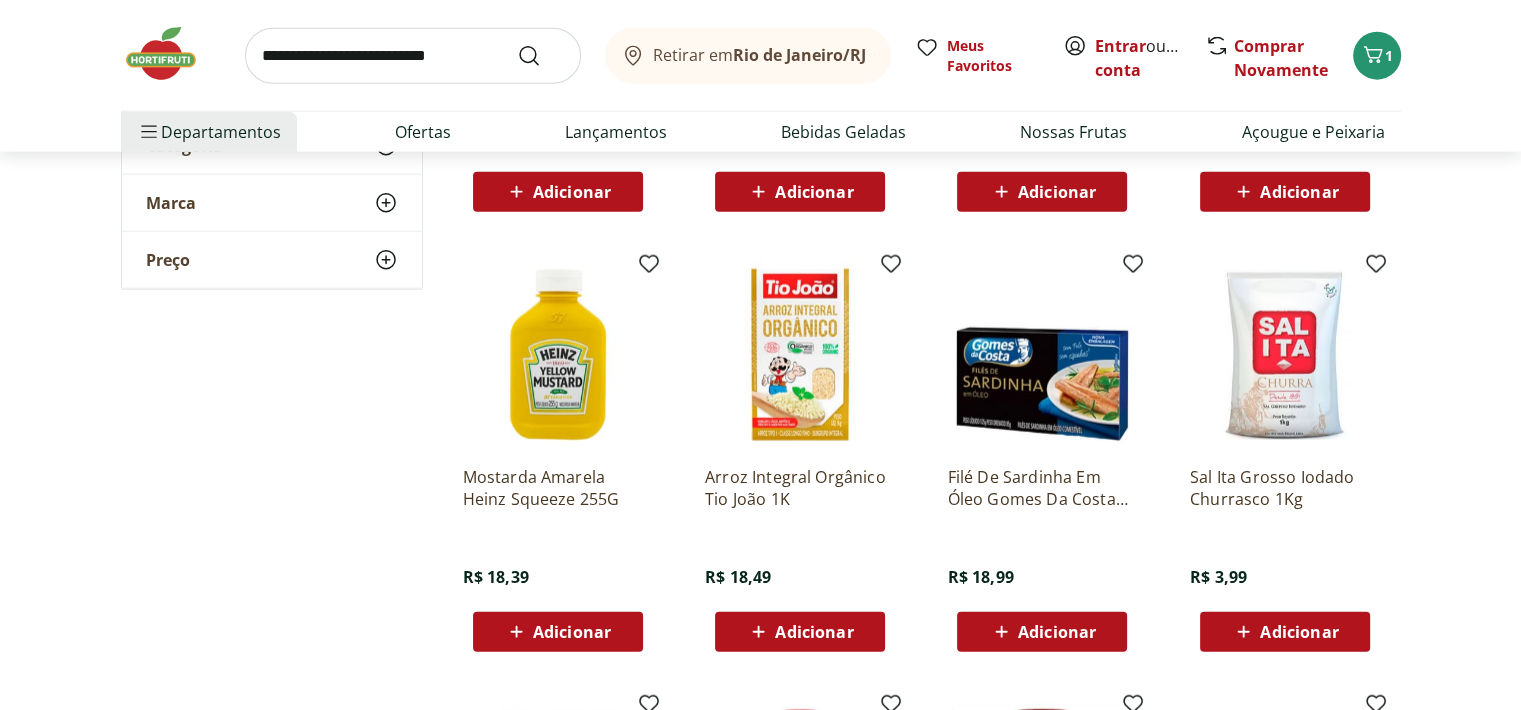 scroll, scrollTop: 0, scrollLeft: 0, axis: both 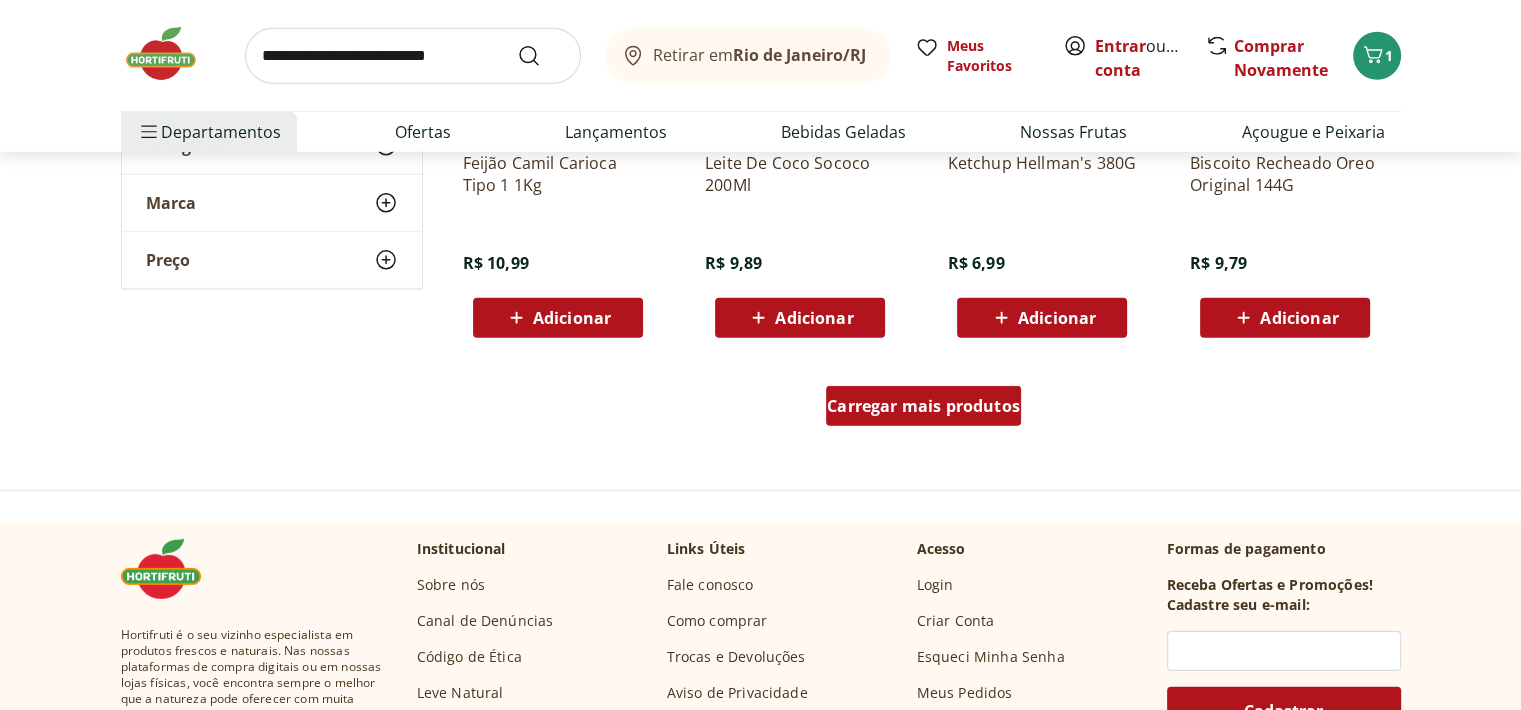 click on "Carregar mais produtos" at bounding box center [923, 406] 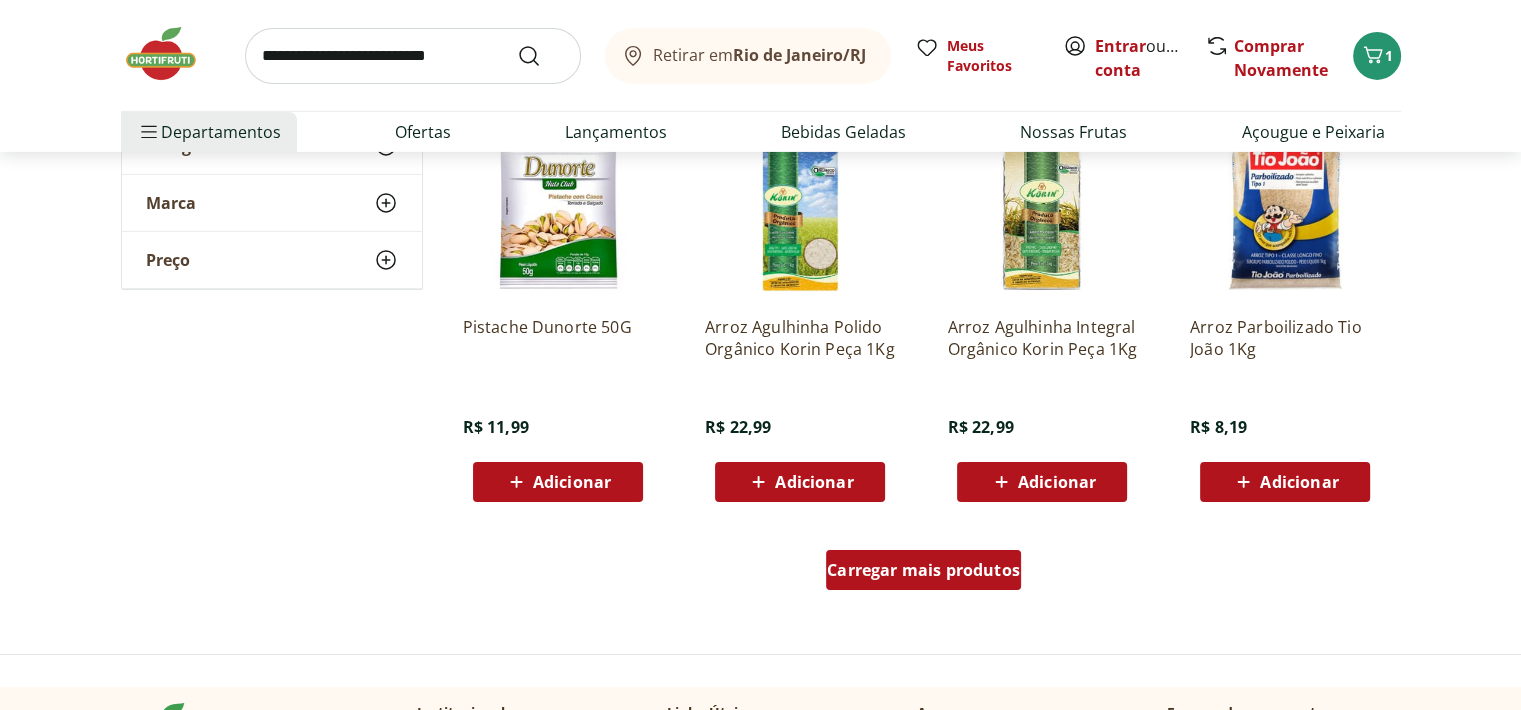 scroll, scrollTop: 21983, scrollLeft: 0, axis: vertical 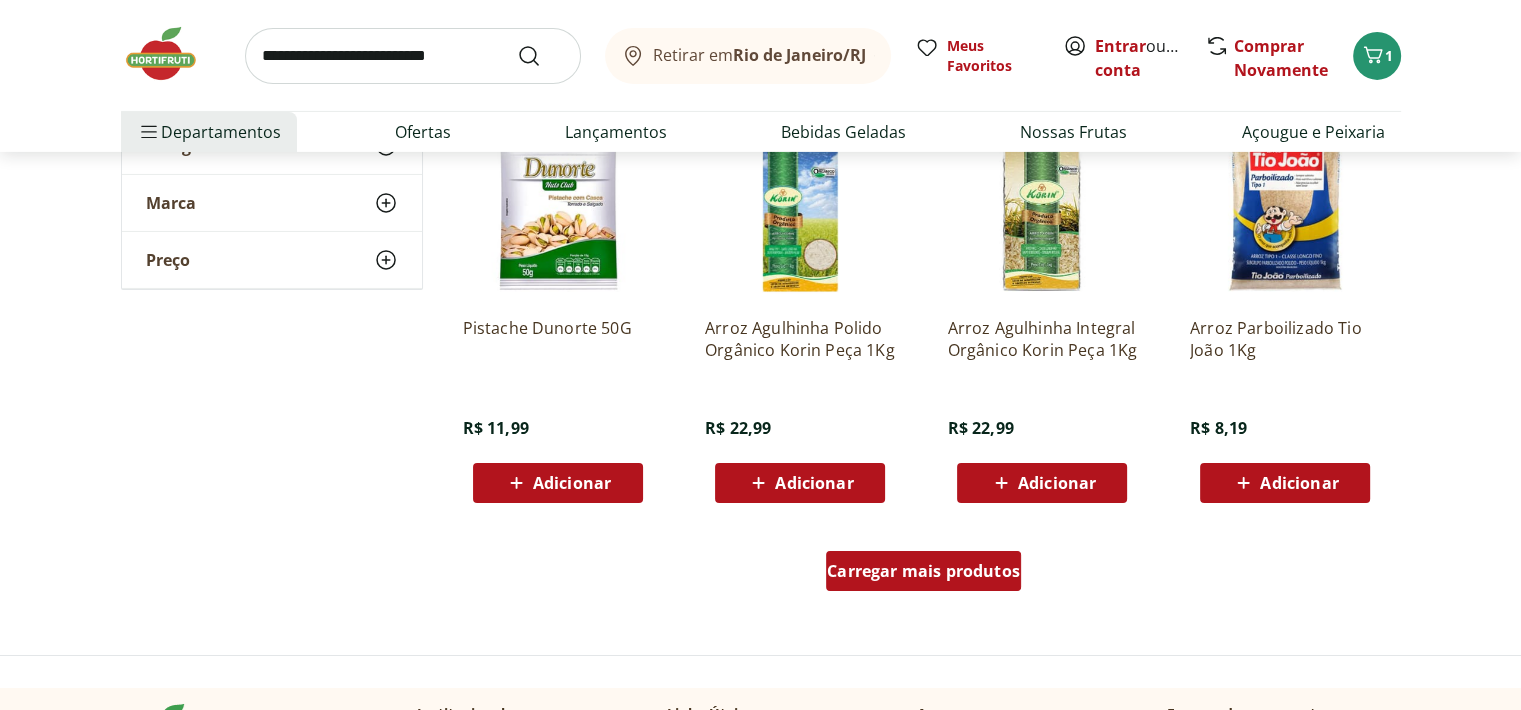 click on "Carregar mais produtos" at bounding box center [923, 571] 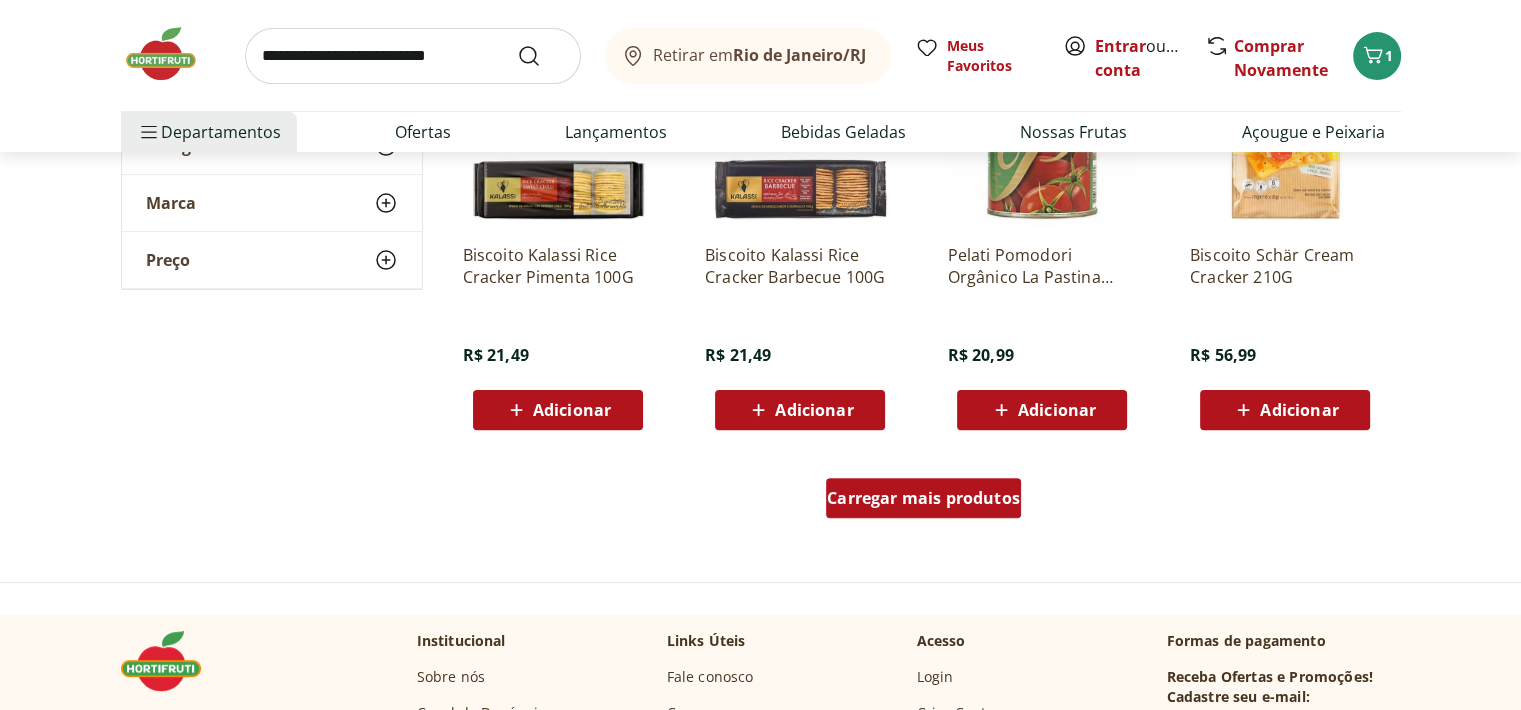 scroll, scrollTop: 23360, scrollLeft: 0, axis: vertical 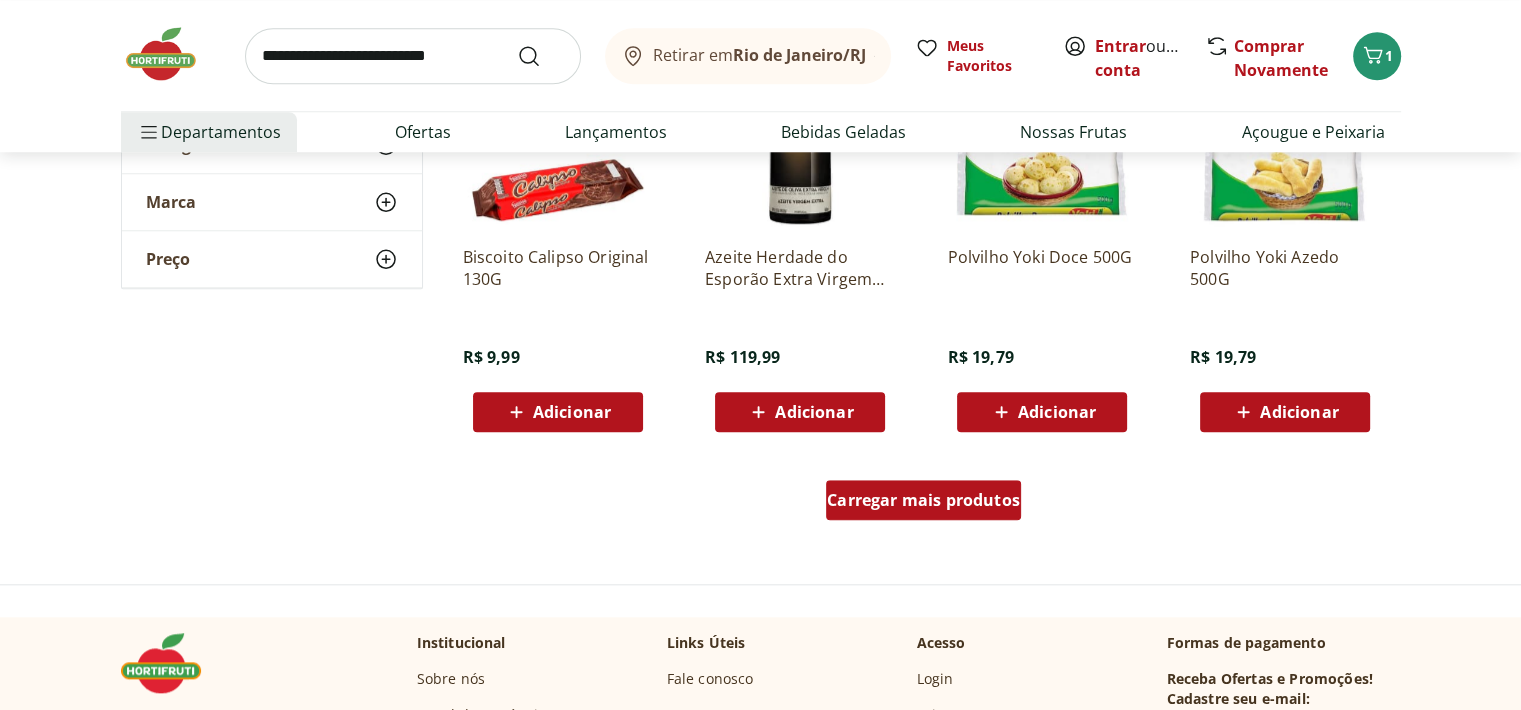 click on "Carregar mais produtos" at bounding box center [923, 500] 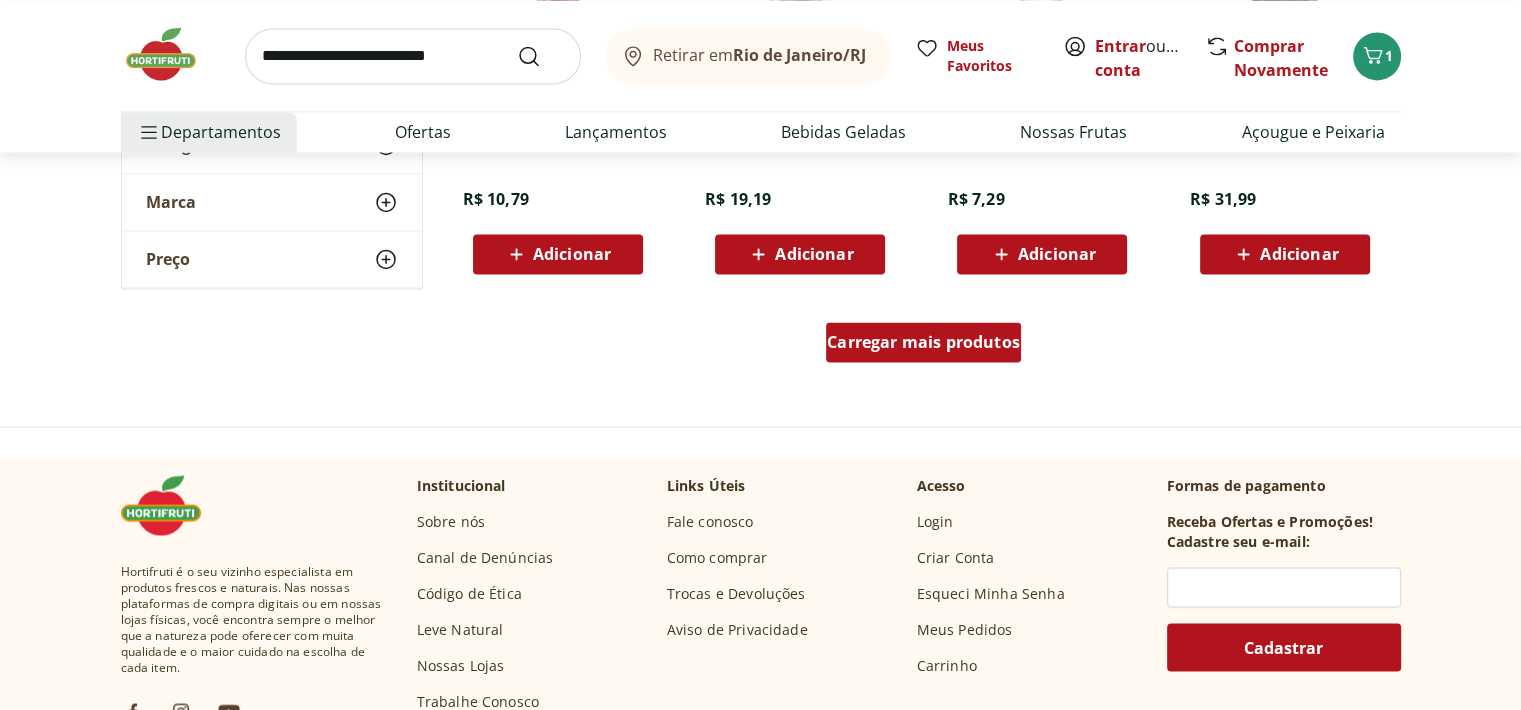 scroll, scrollTop: 26124, scrollLeft: 0, axis: vertical 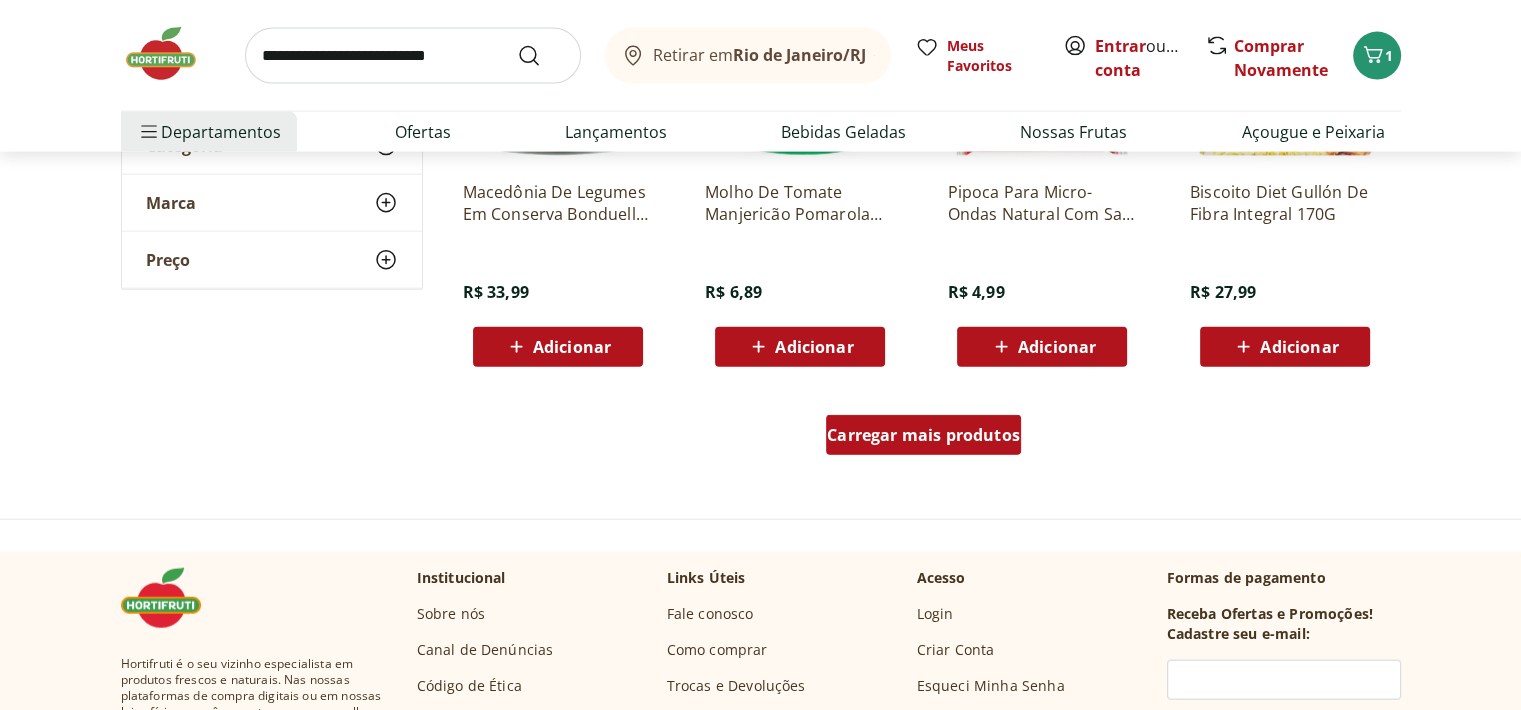 click on "Carregar mais produtos" at bounding box center (923, 435) 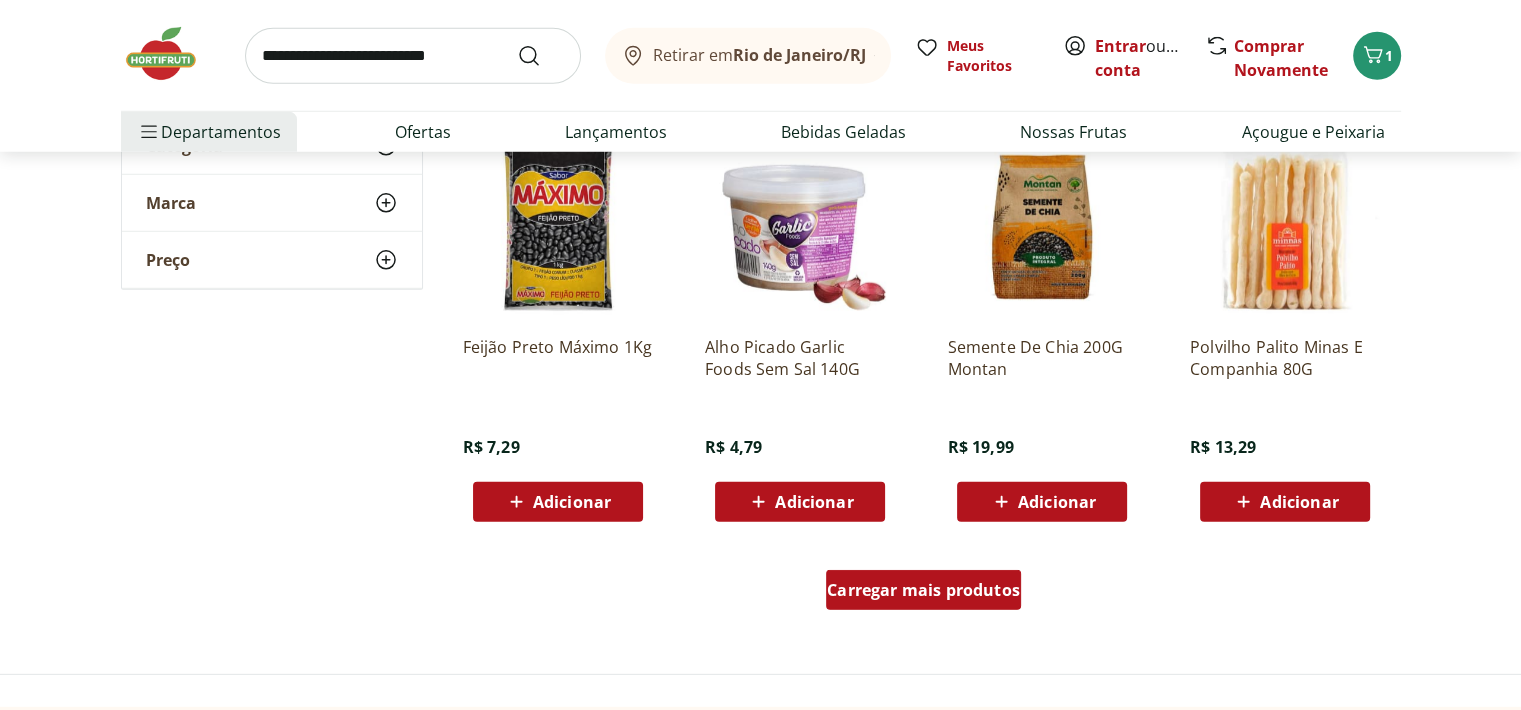 scroll, scrollTop: 28615, scrollLeft: 0, axis: vertical 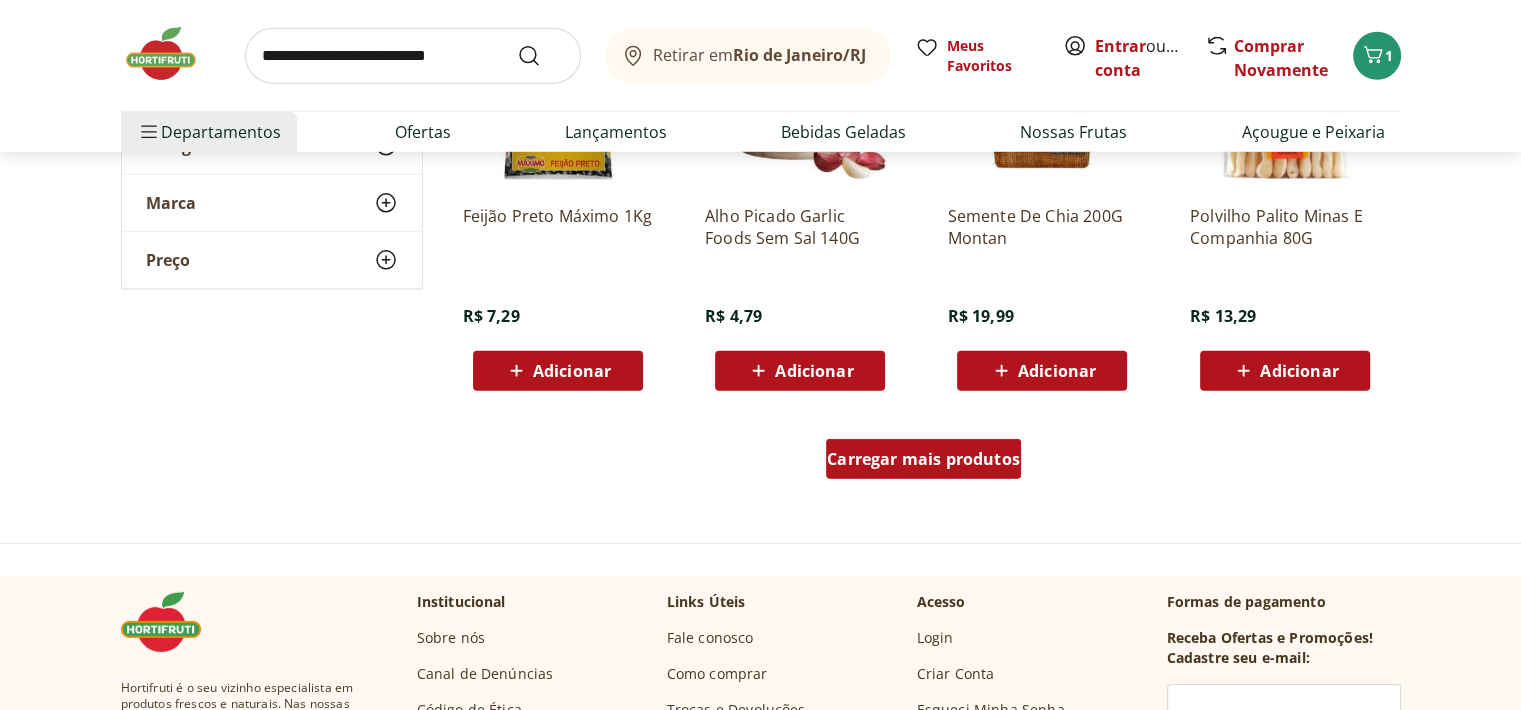 click on "Carregar mais produtos" at bounding box center [923, 459] 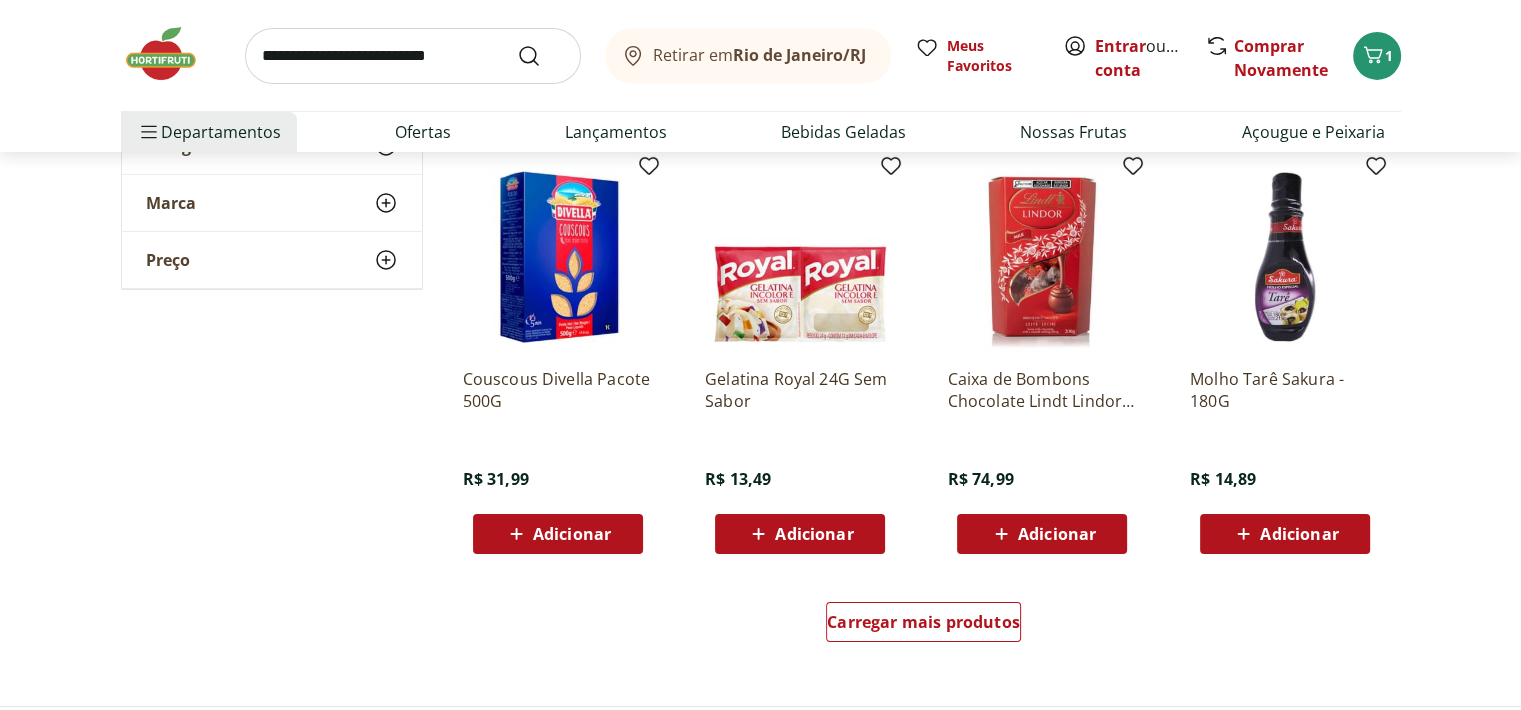 scroll, scrollTop: 29756, scrollLeft: 0, axis: vertical 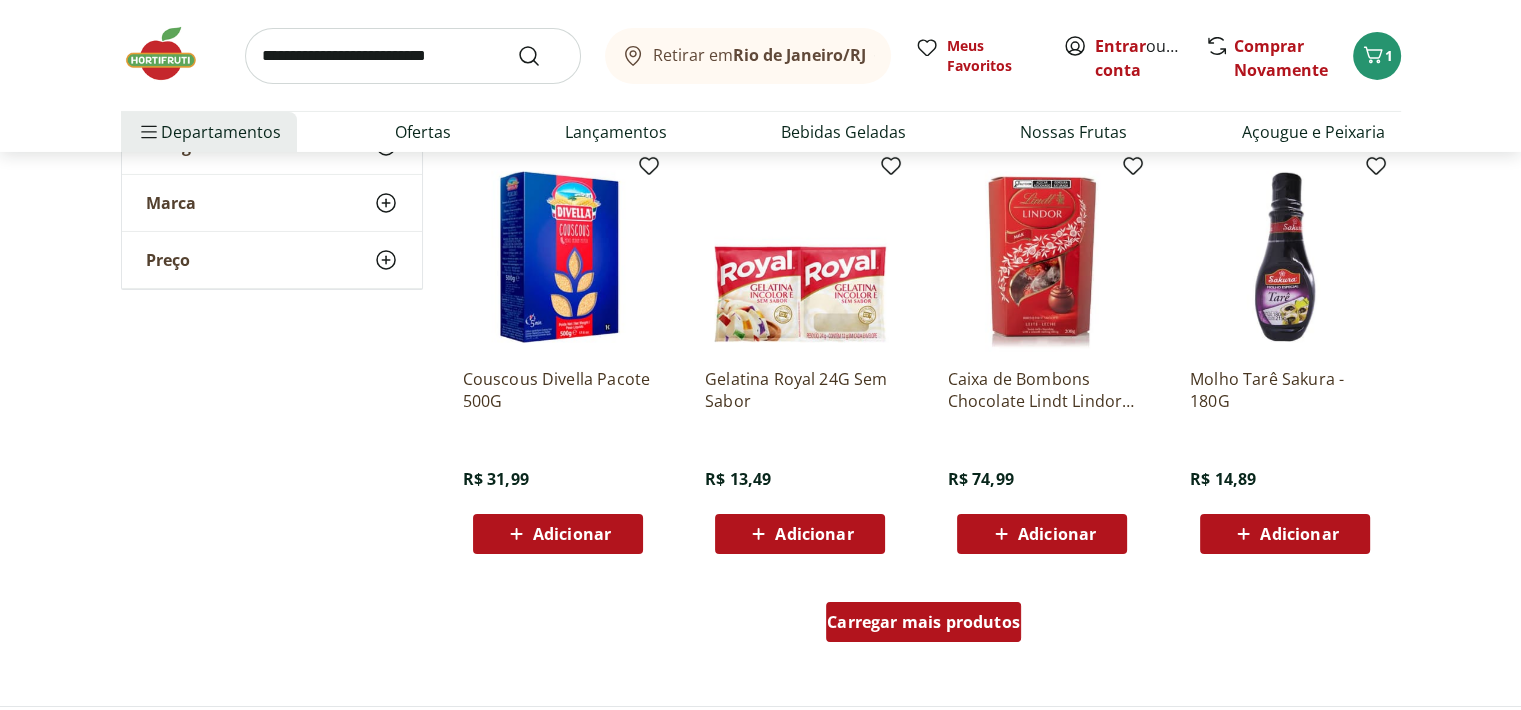 click on "Carregar mais produtos" at bounding box center [923, 622] 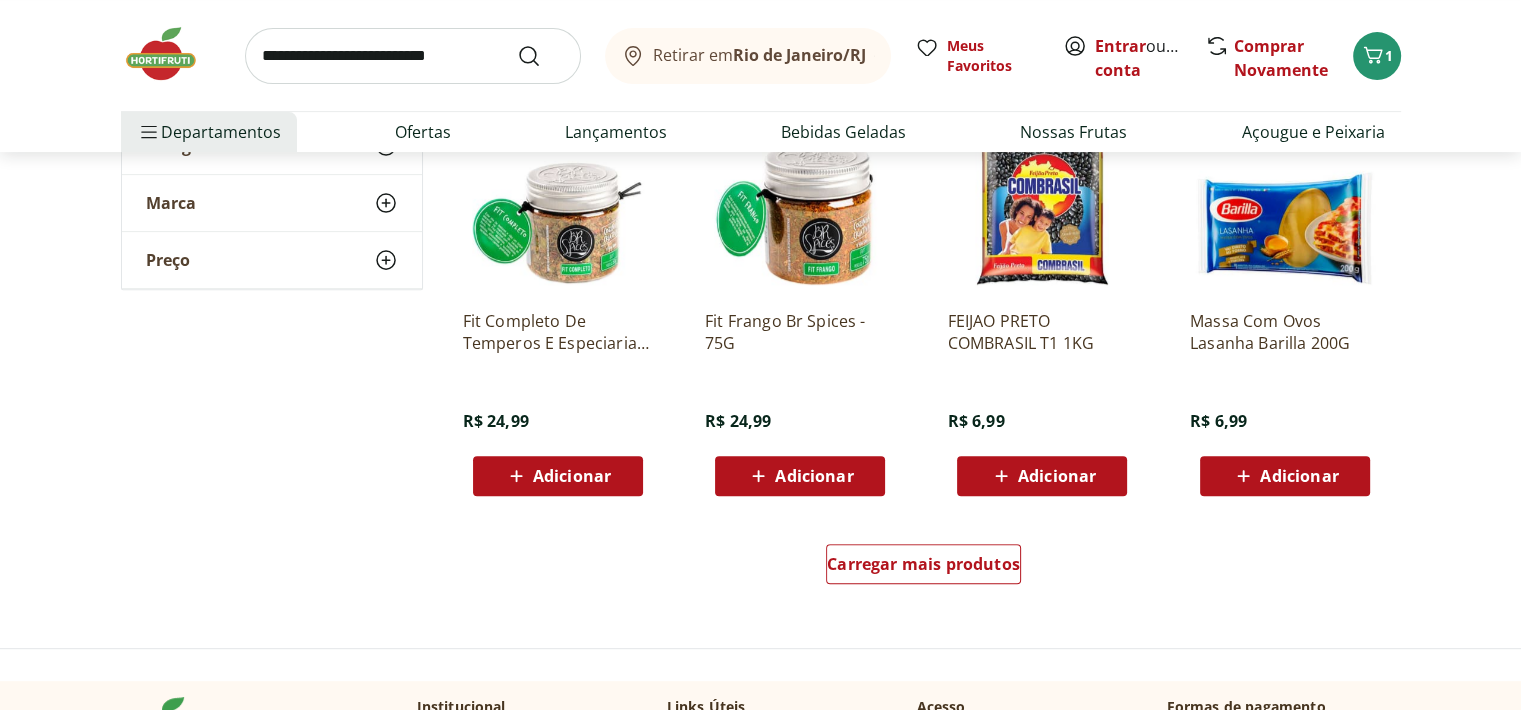 scroll, scrollTop: 31195, scrollLeft: 0, axis: vertical 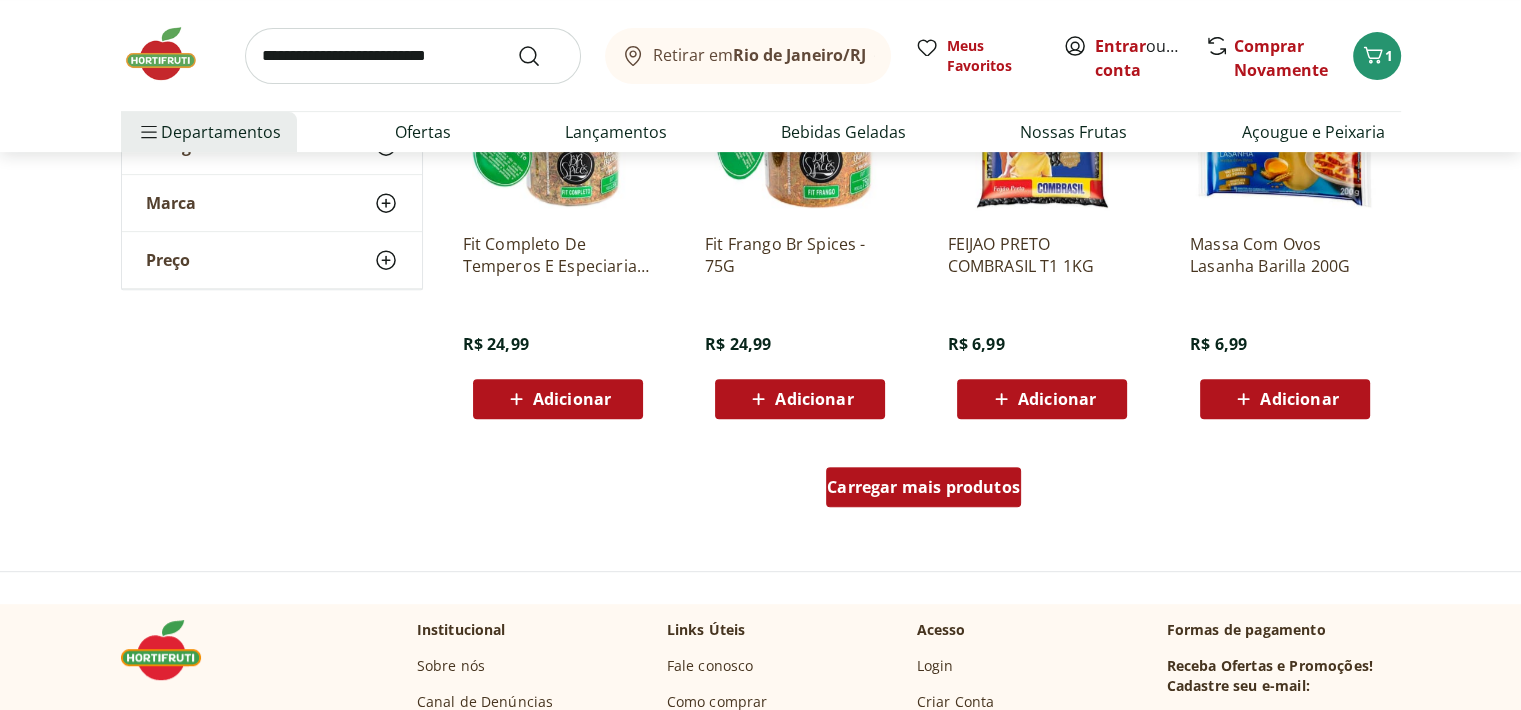 click on "Carregar mais produtos" at bounding box center (923, 487) 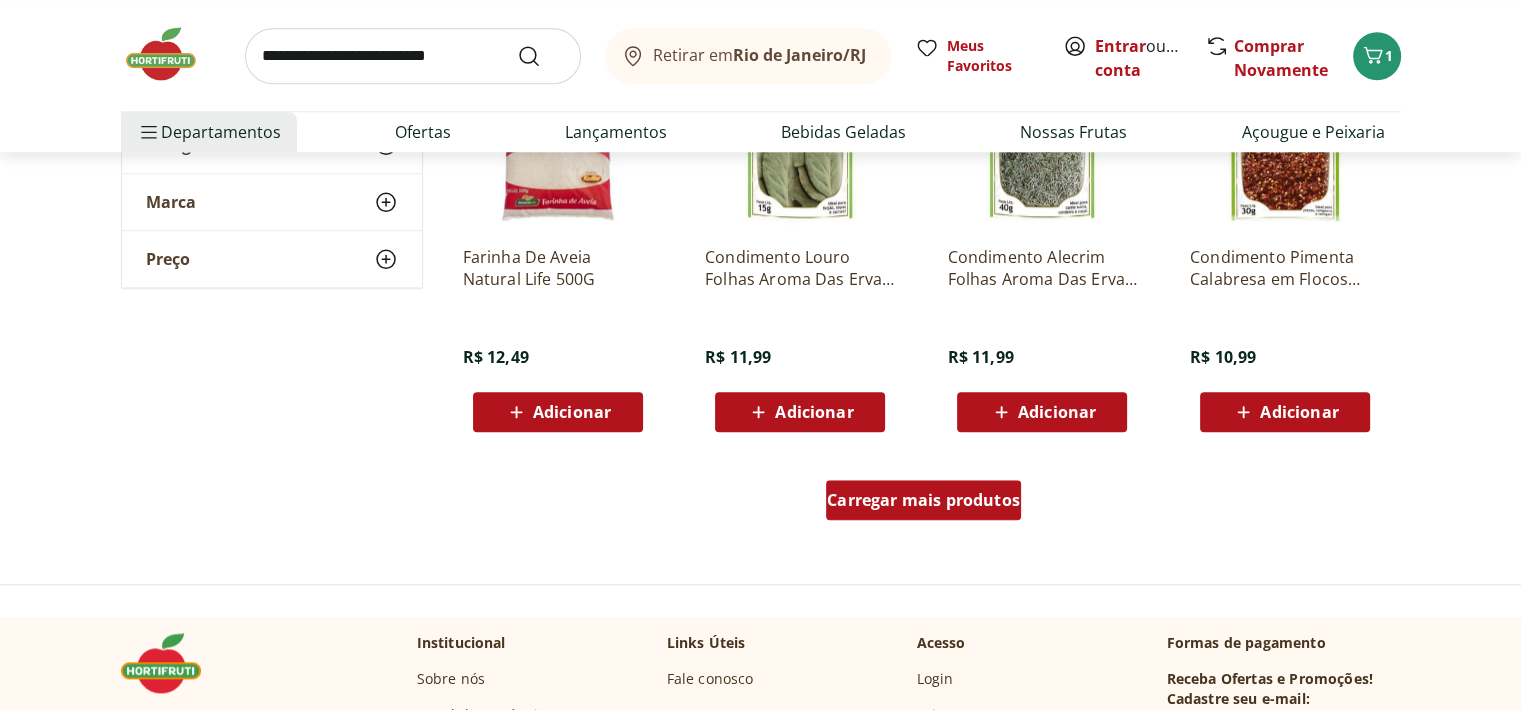scroll, scrollTop: 32487, scrollLeft: 0, axis: vertical 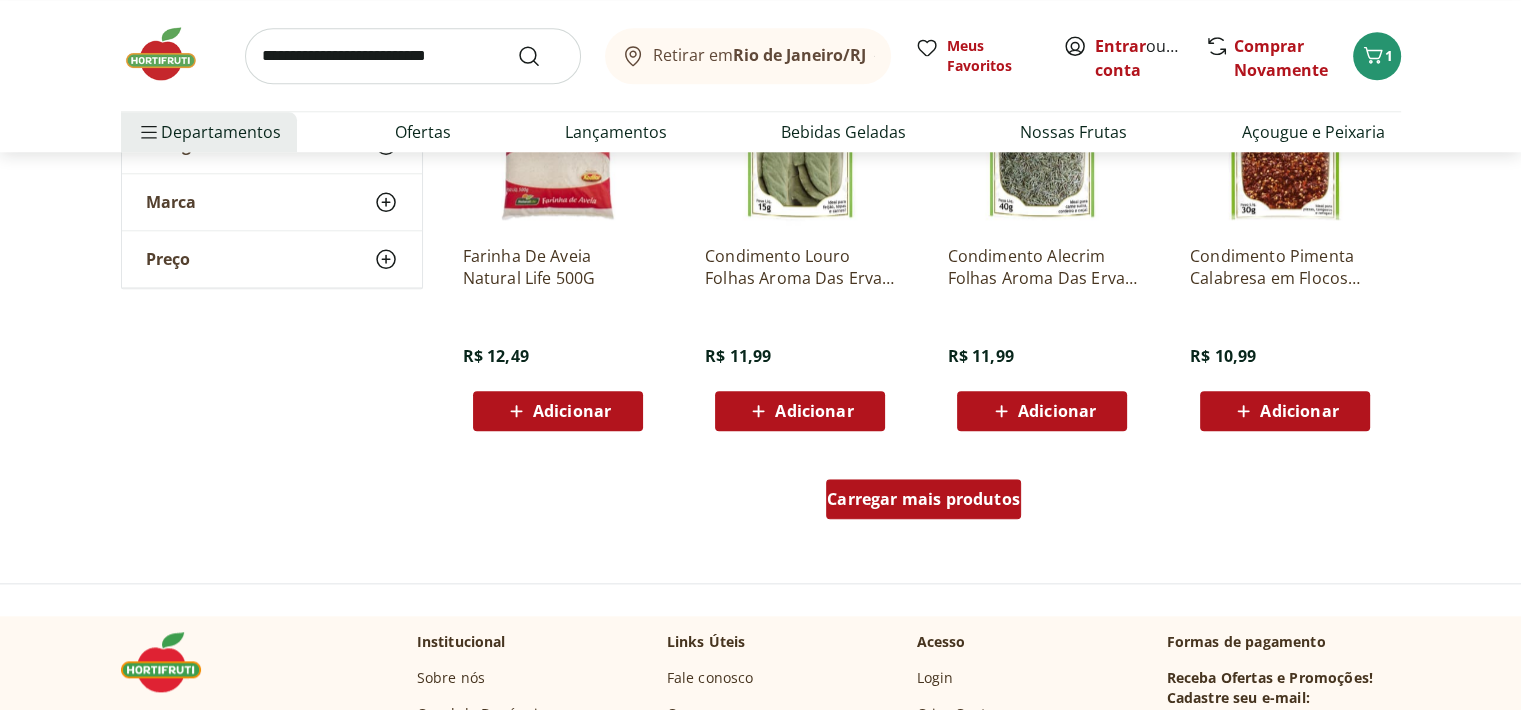 click on "Carregar mais produtos" at bounding box center [923, 499] 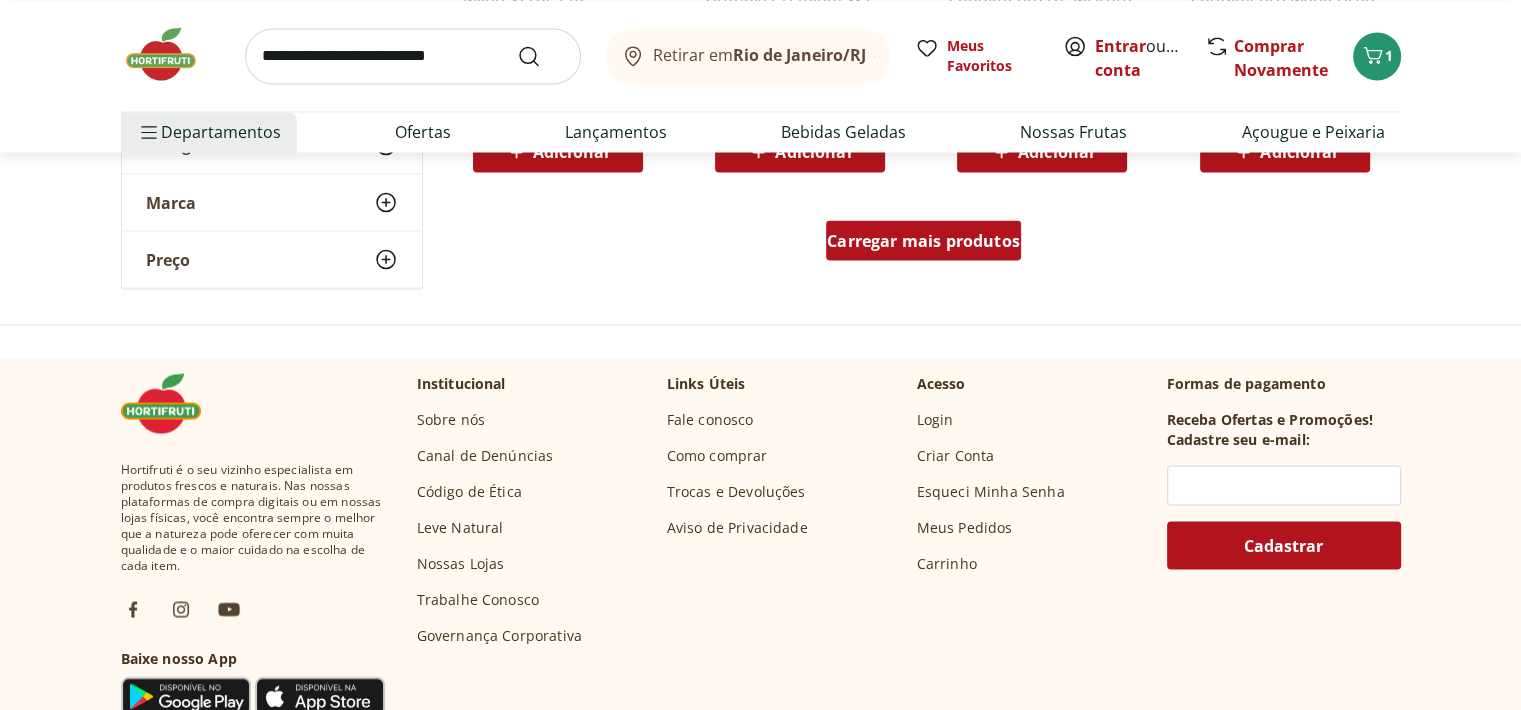 scroll, scrollTop: 34051, scrollLeft: 0, axis: vertical 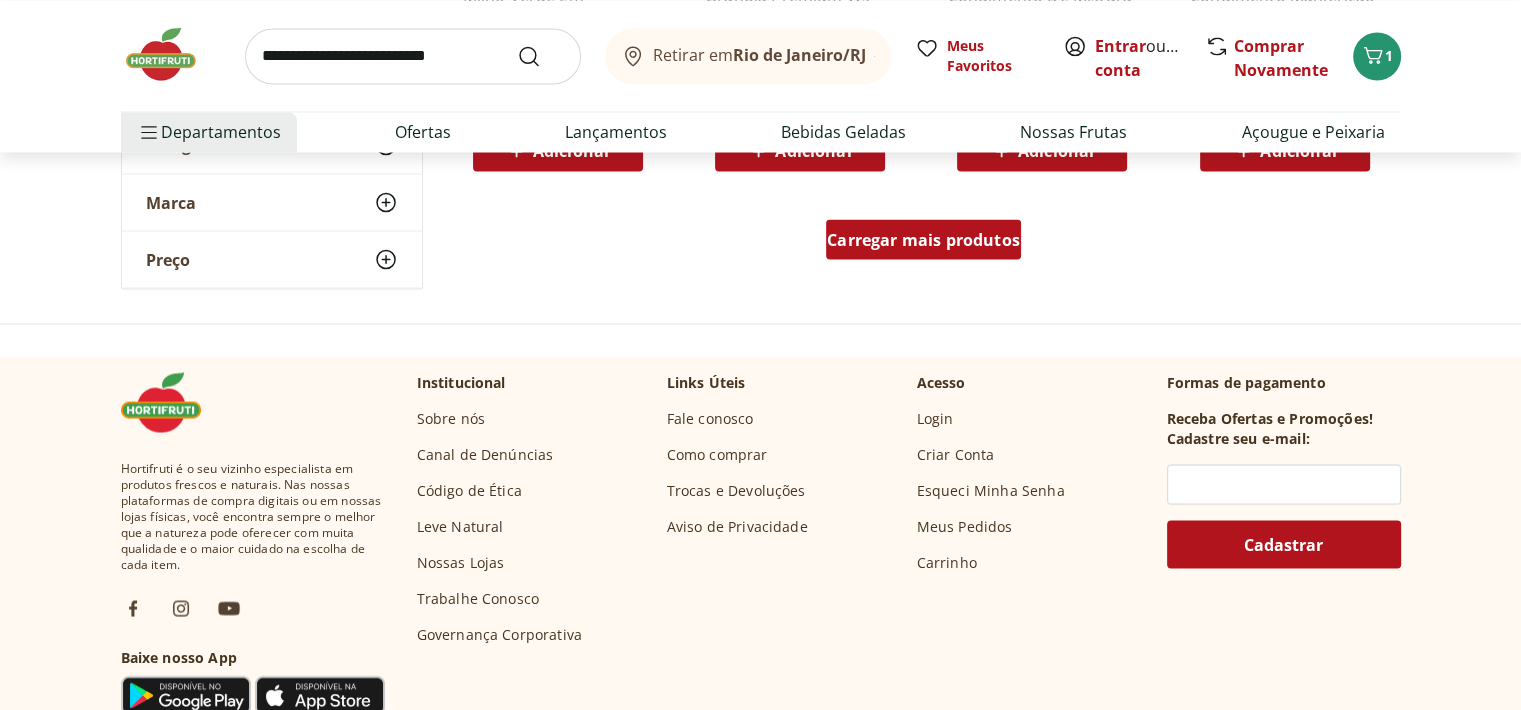 click on "Carregar mais produtos" at bounding box center [923, 239] 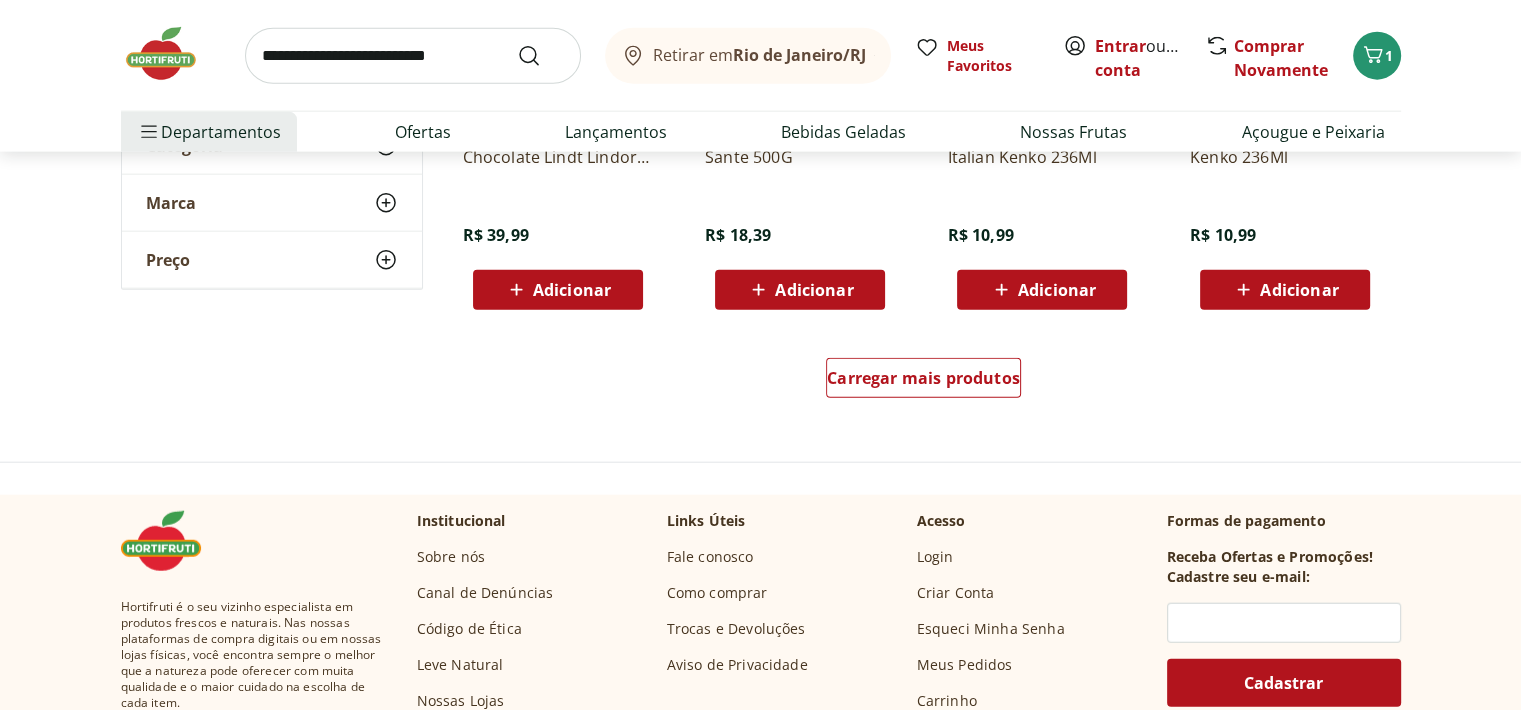 scroll, scrollTop: 35272, scrollLeft: 0, axis: vertical 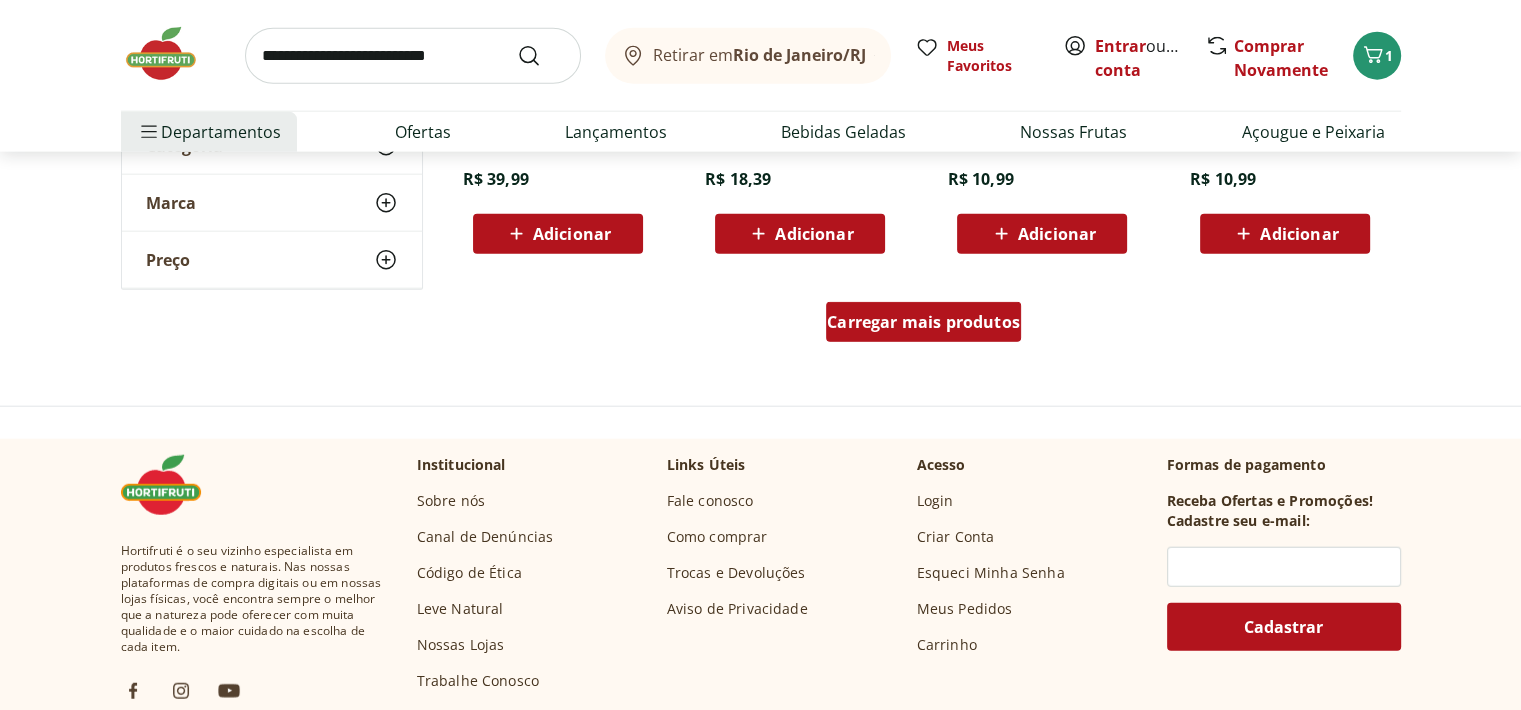 click on "Carregar mais produtos" at bounding box center [923, 322] 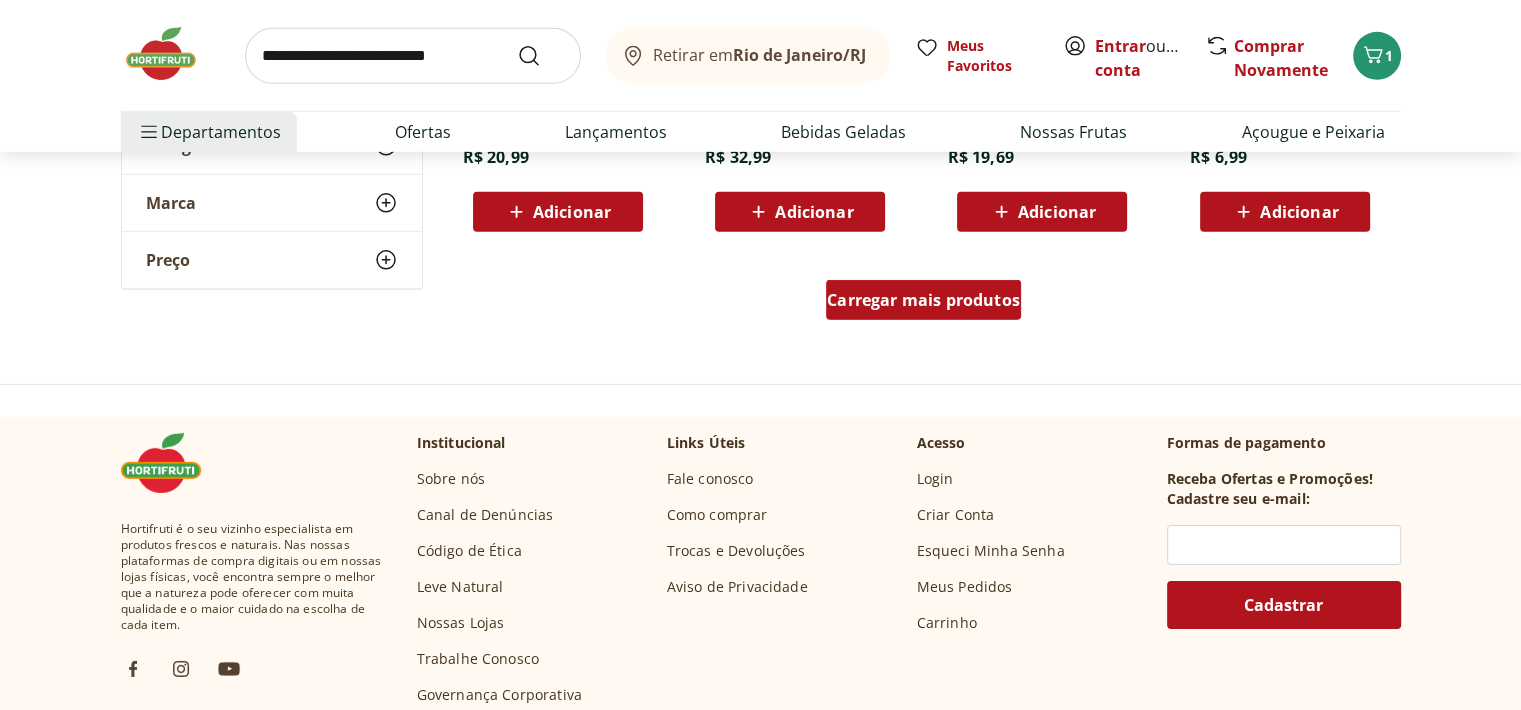 scroll, scrollTop: 36648, scrollLeft: 0, axis: vertical 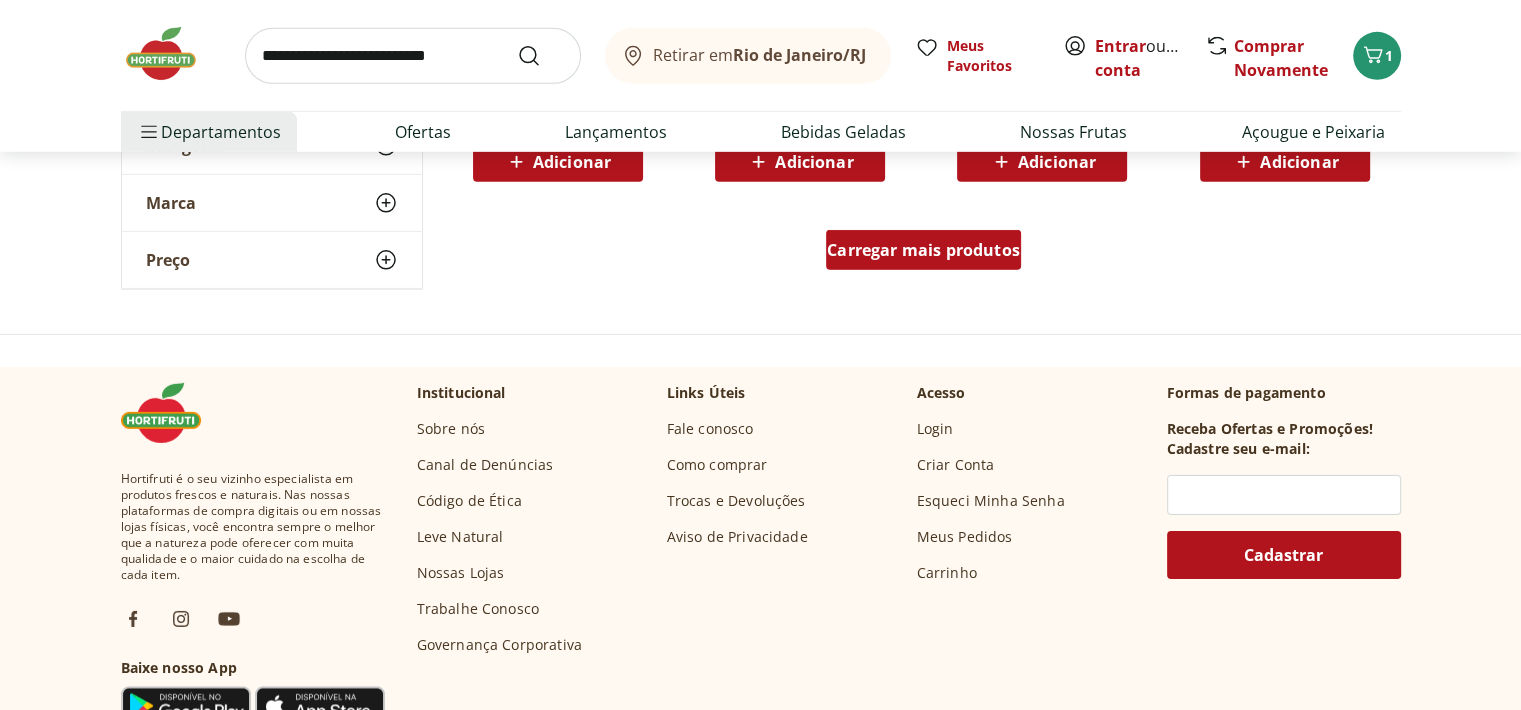 click on "Carregar mais produtos" at bounding box center (923, 254) 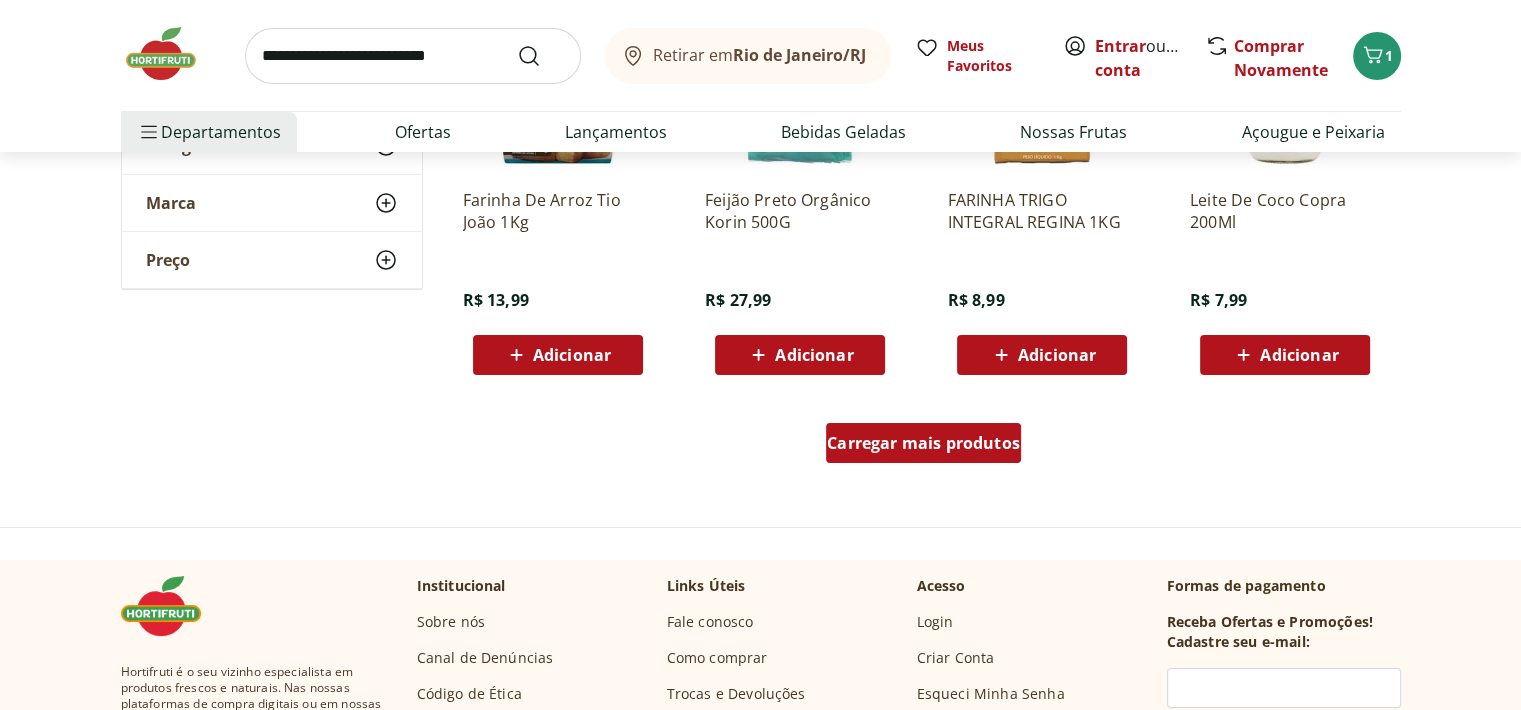 scroll, scrollTop: 37764, scrollLeft: 0, axis: vertical 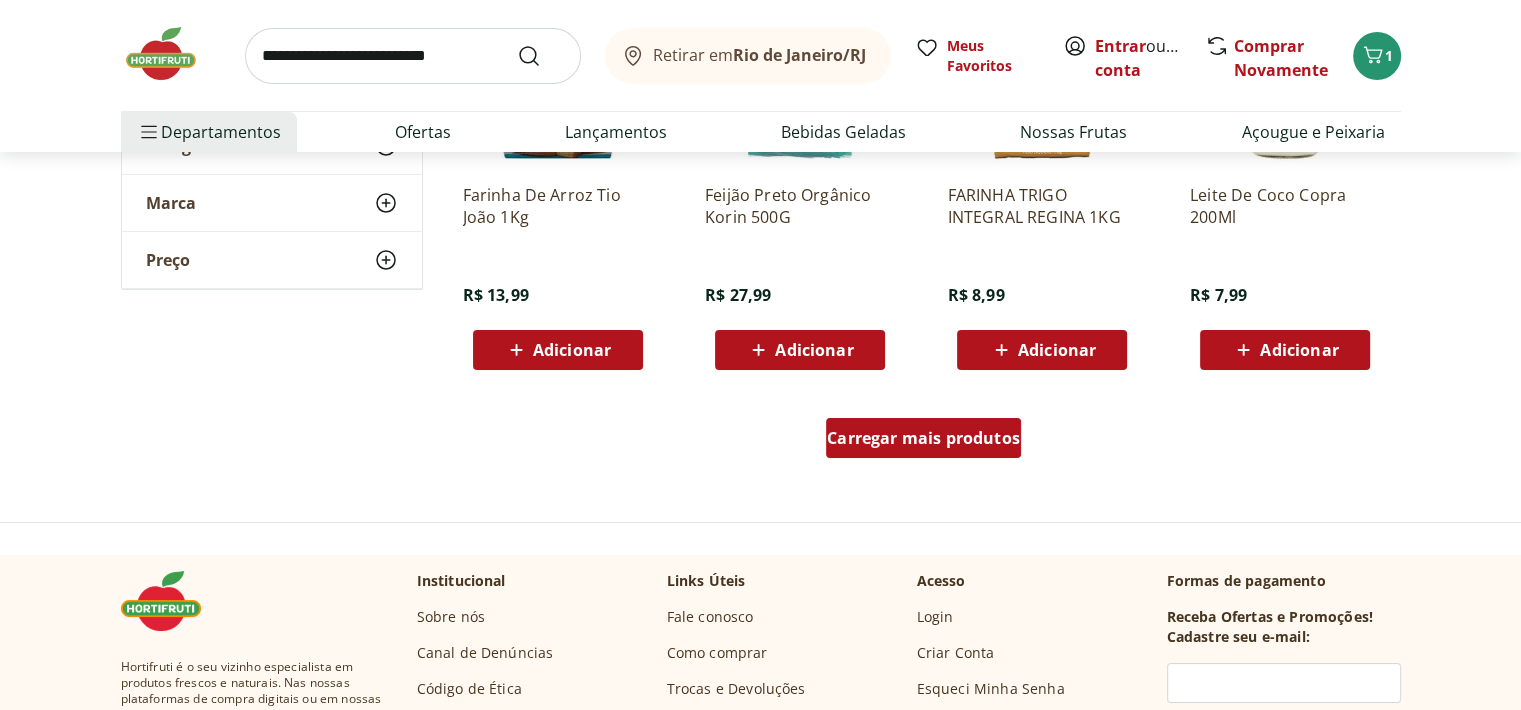 click on "Carregar mais produtos" at bounding box center (923, 438) 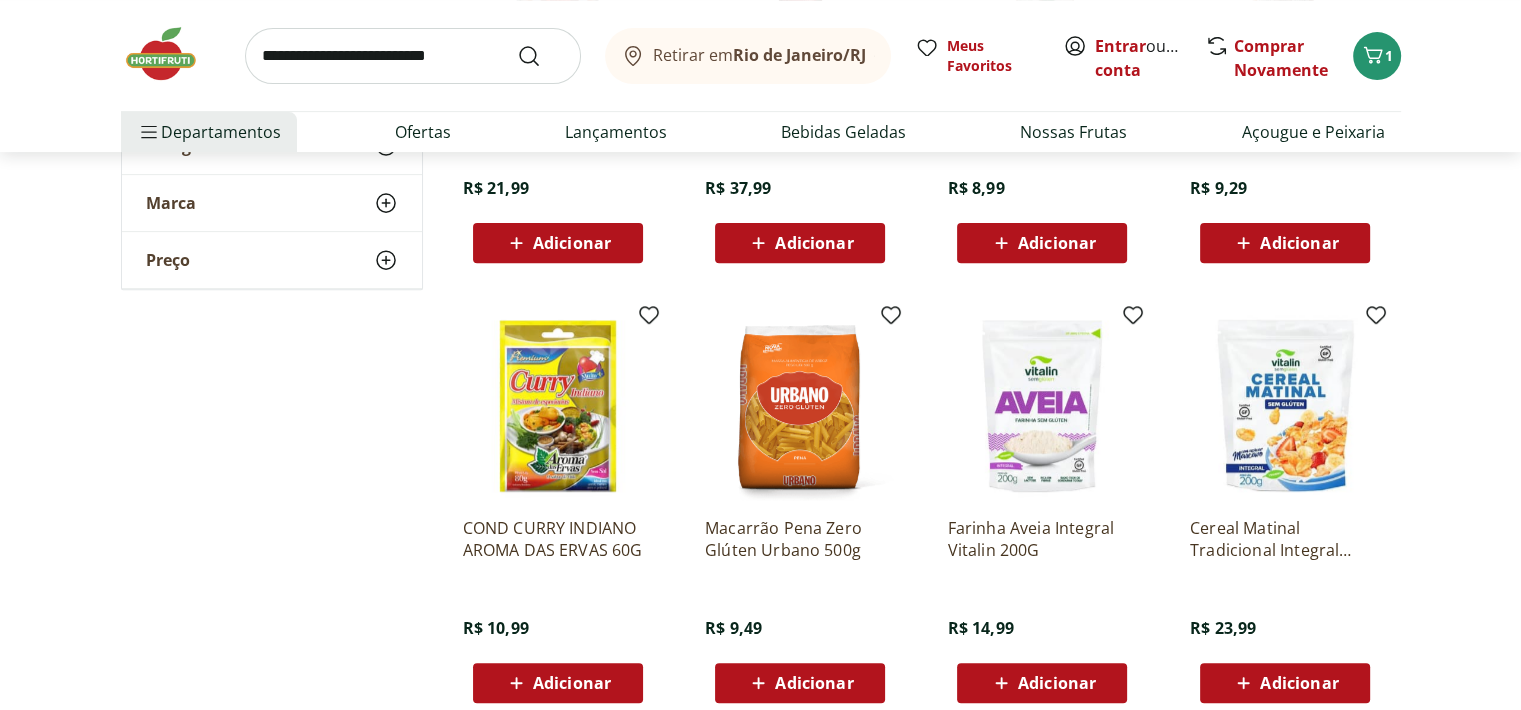 scroll, scrollTop: 39172, scrollLeft: 0, axis: vertical 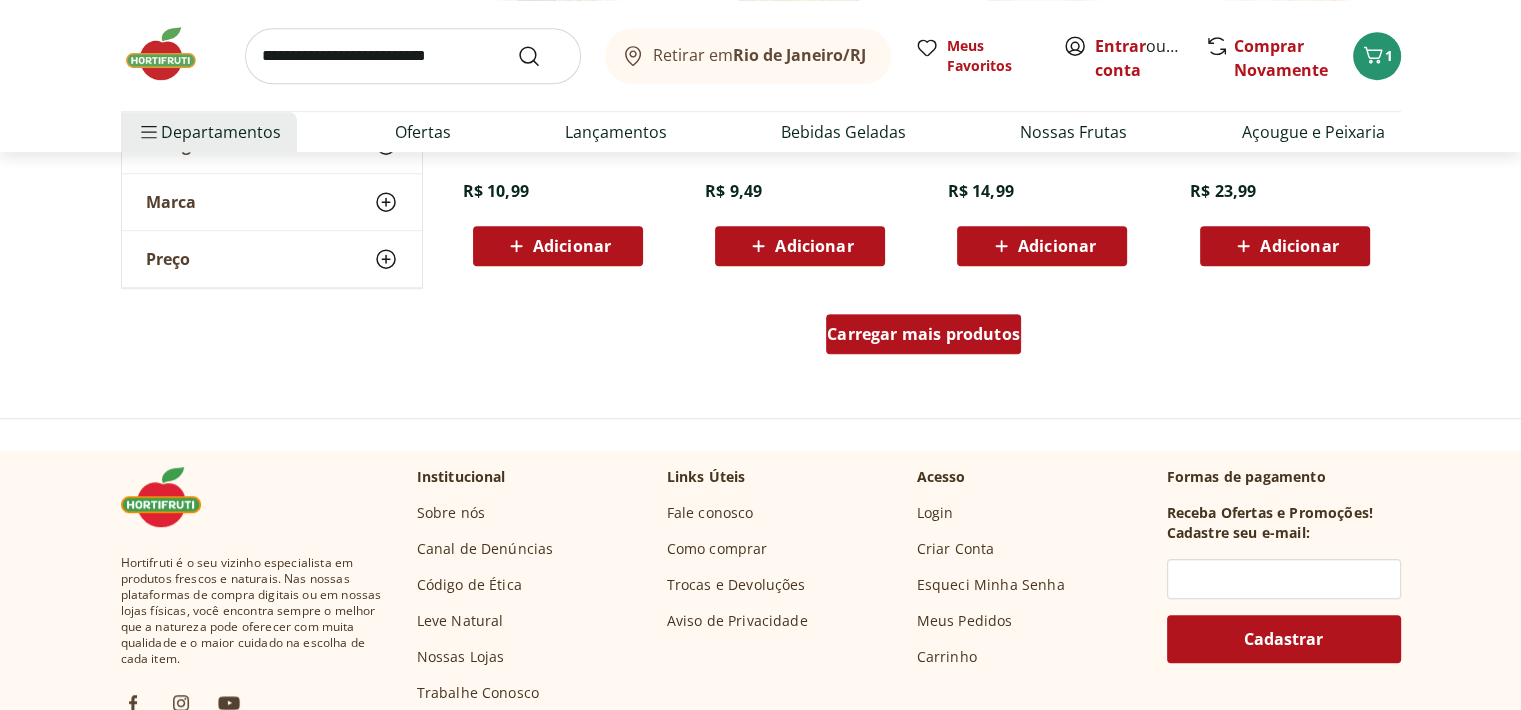 click on "Carregar mais produtos" at bounding box center (923, 334) 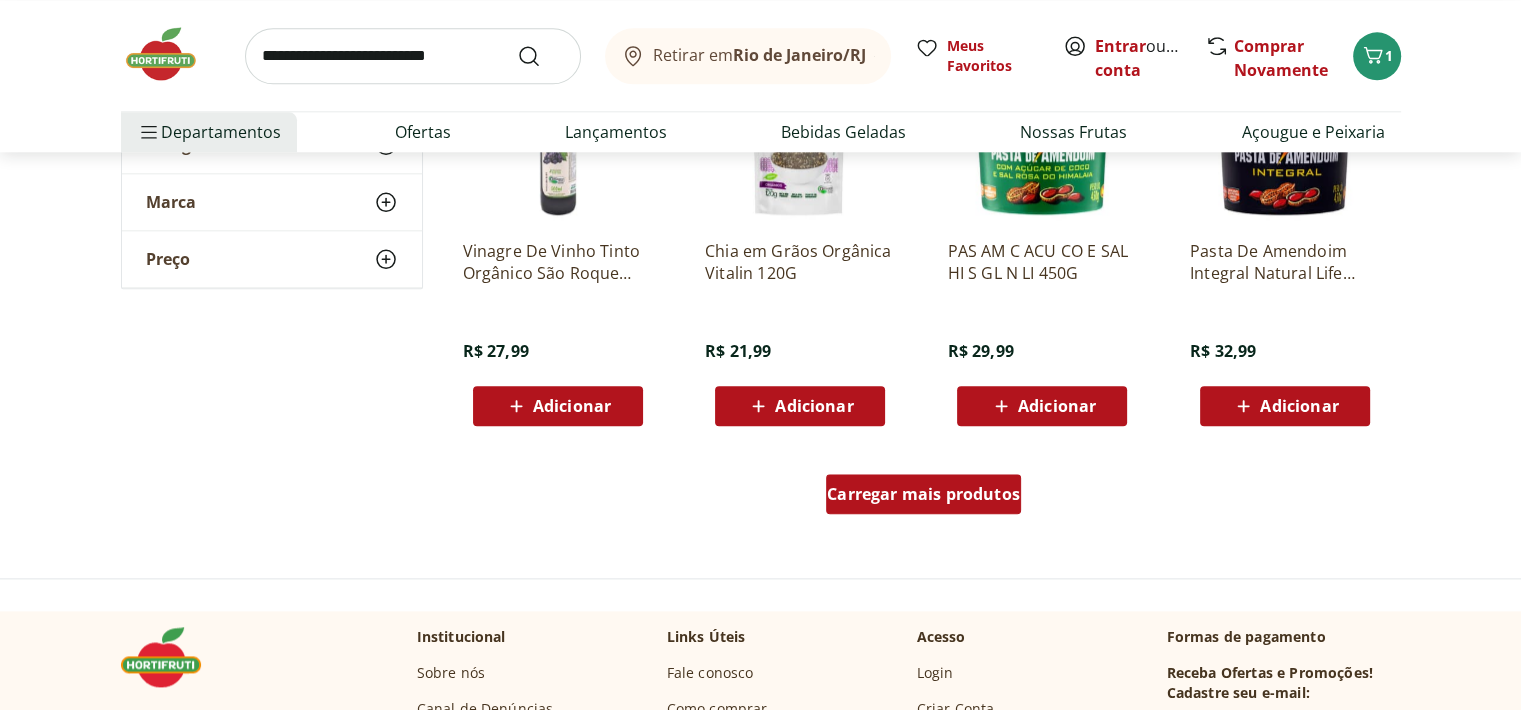 scroll, scrollTop: 40315, scrollLeft: 0, axis: vertical 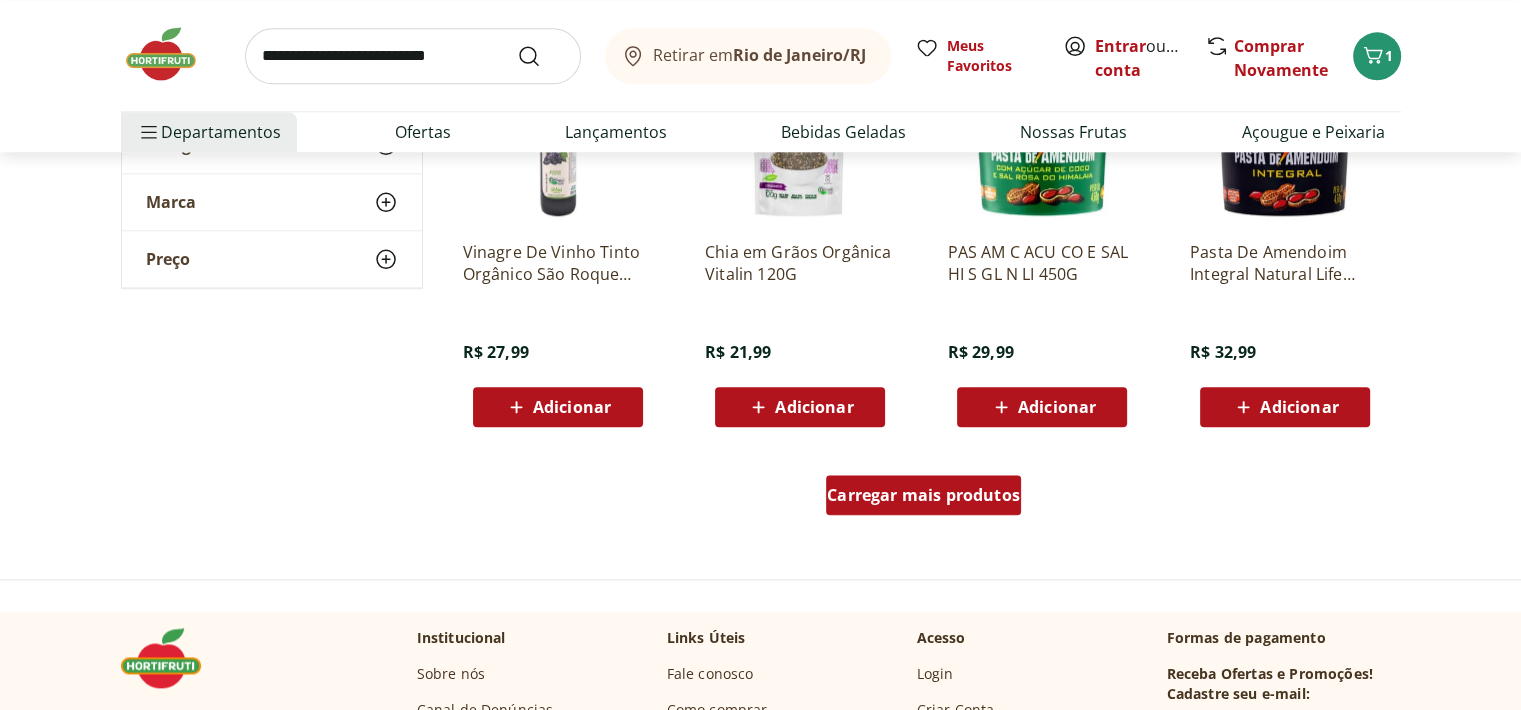 click on "Carregar mais produtos" at bounding box center [923, 495] 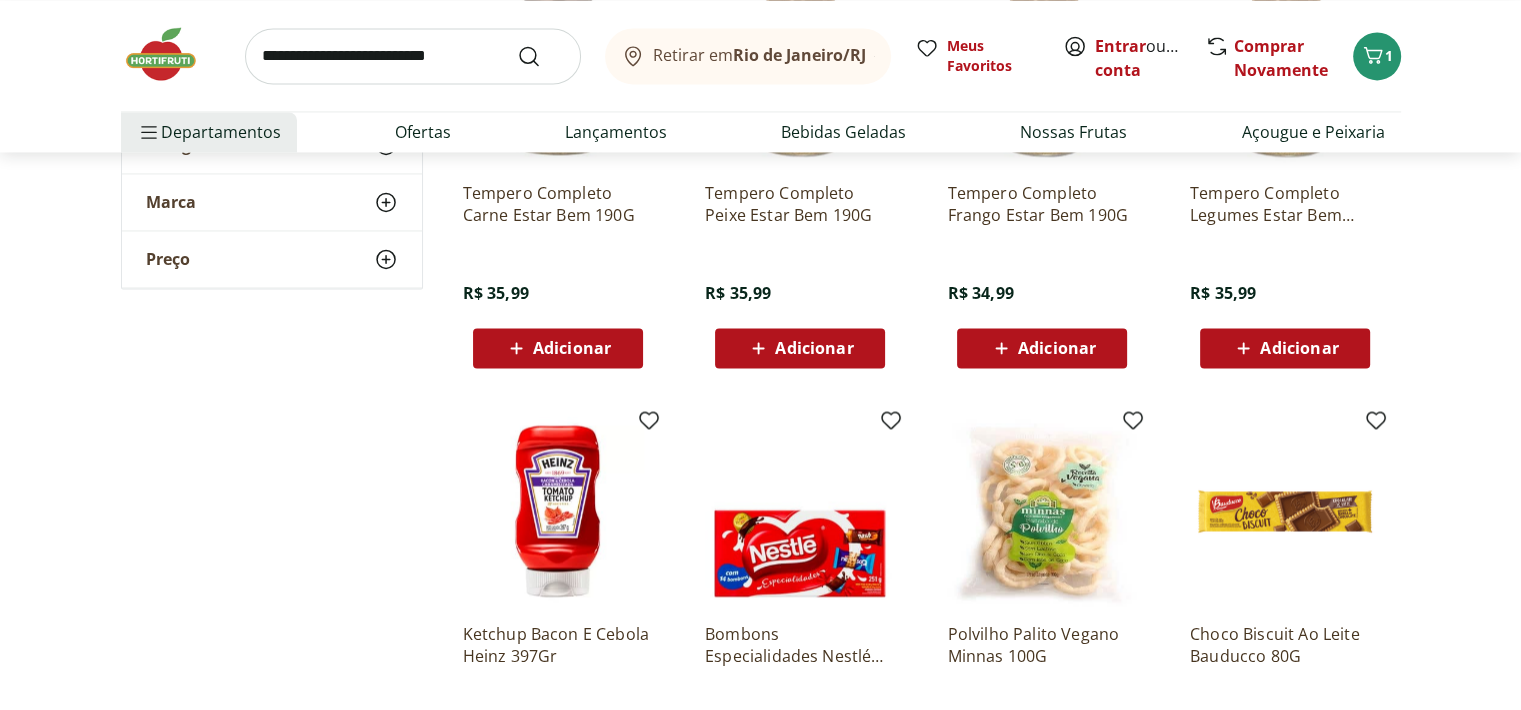 scroll, scrollTop: 41502, scrollLeft: 0, axis: vertical 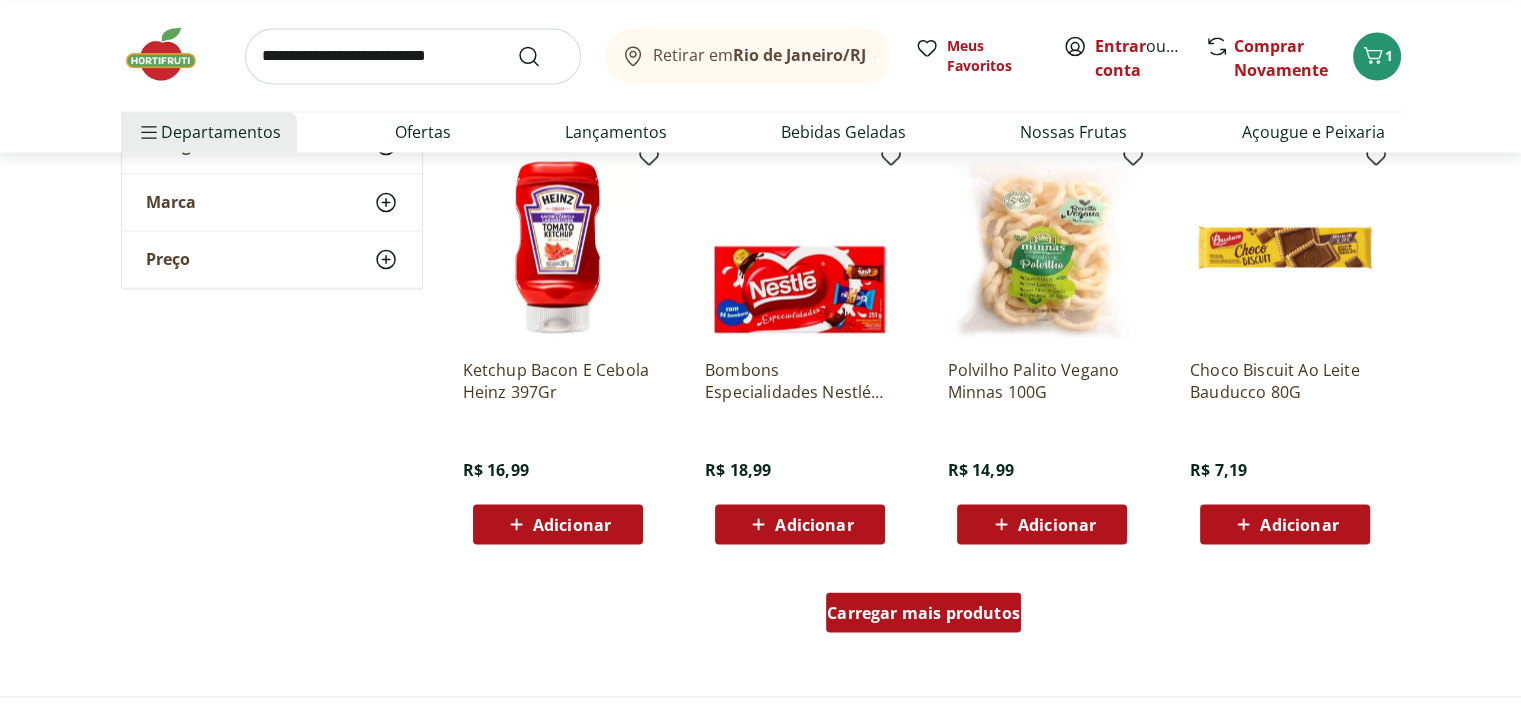 click on "Carregar mais produtos" at bounding box center (923, 612) 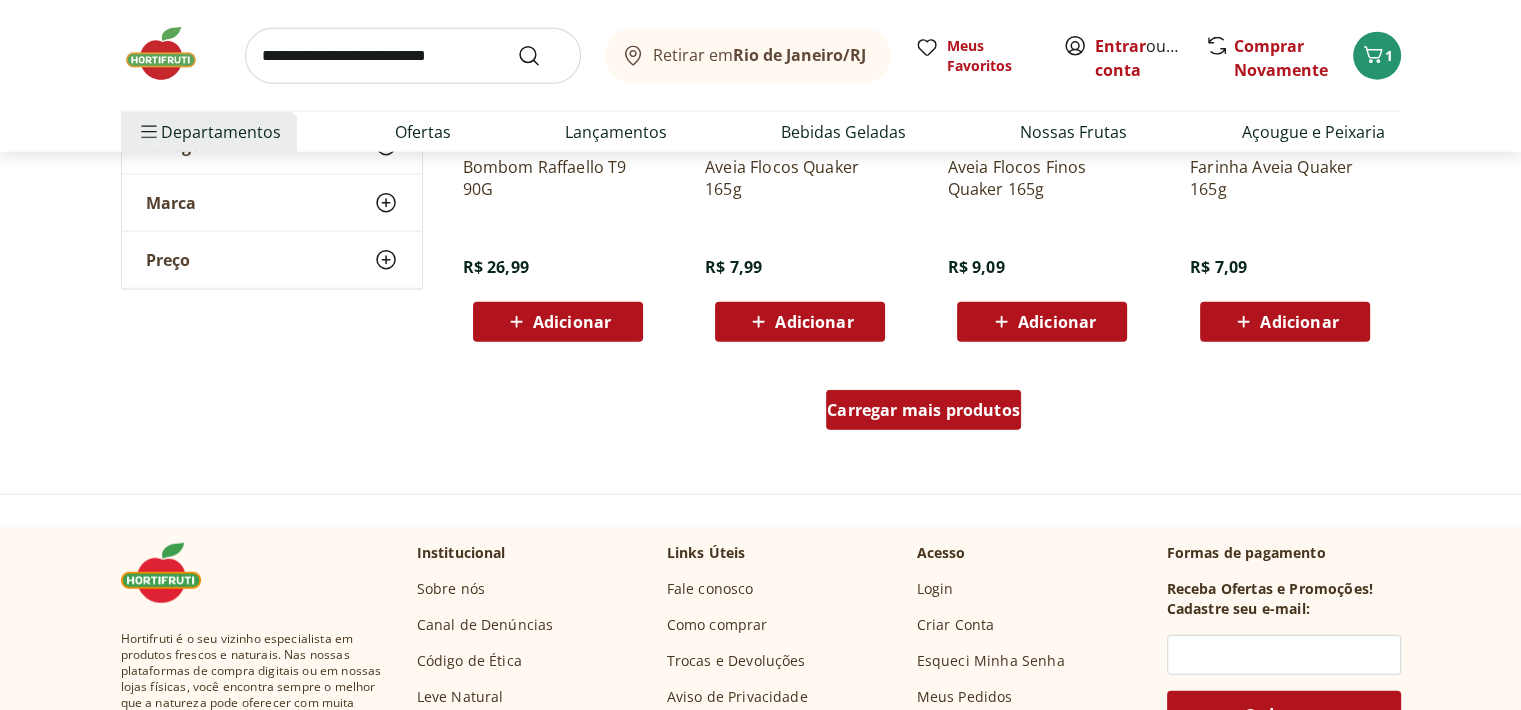 scroll, scrollTop: 43004, scrollLeft: 0, axis: vertical 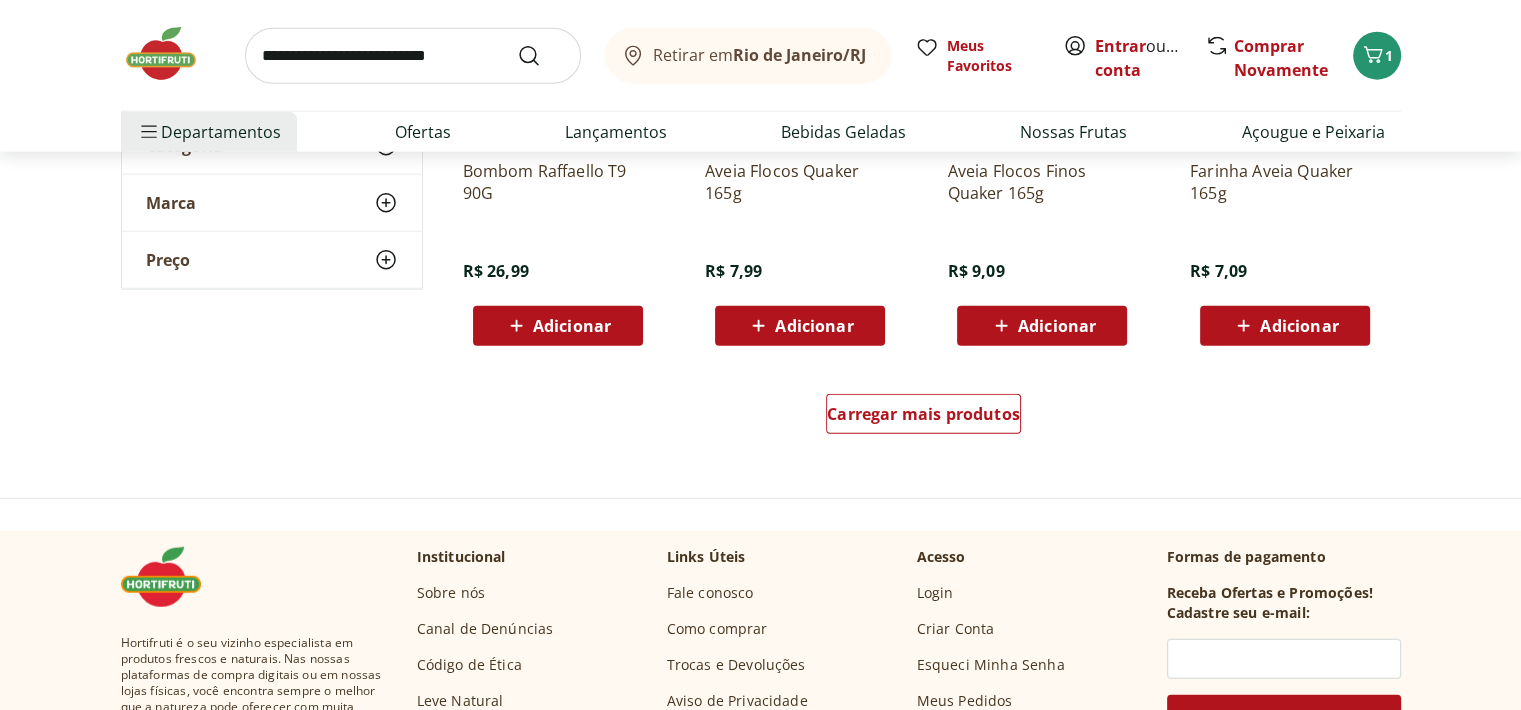 click on "Carregar mais produtos" at bounding box center (924, 418) 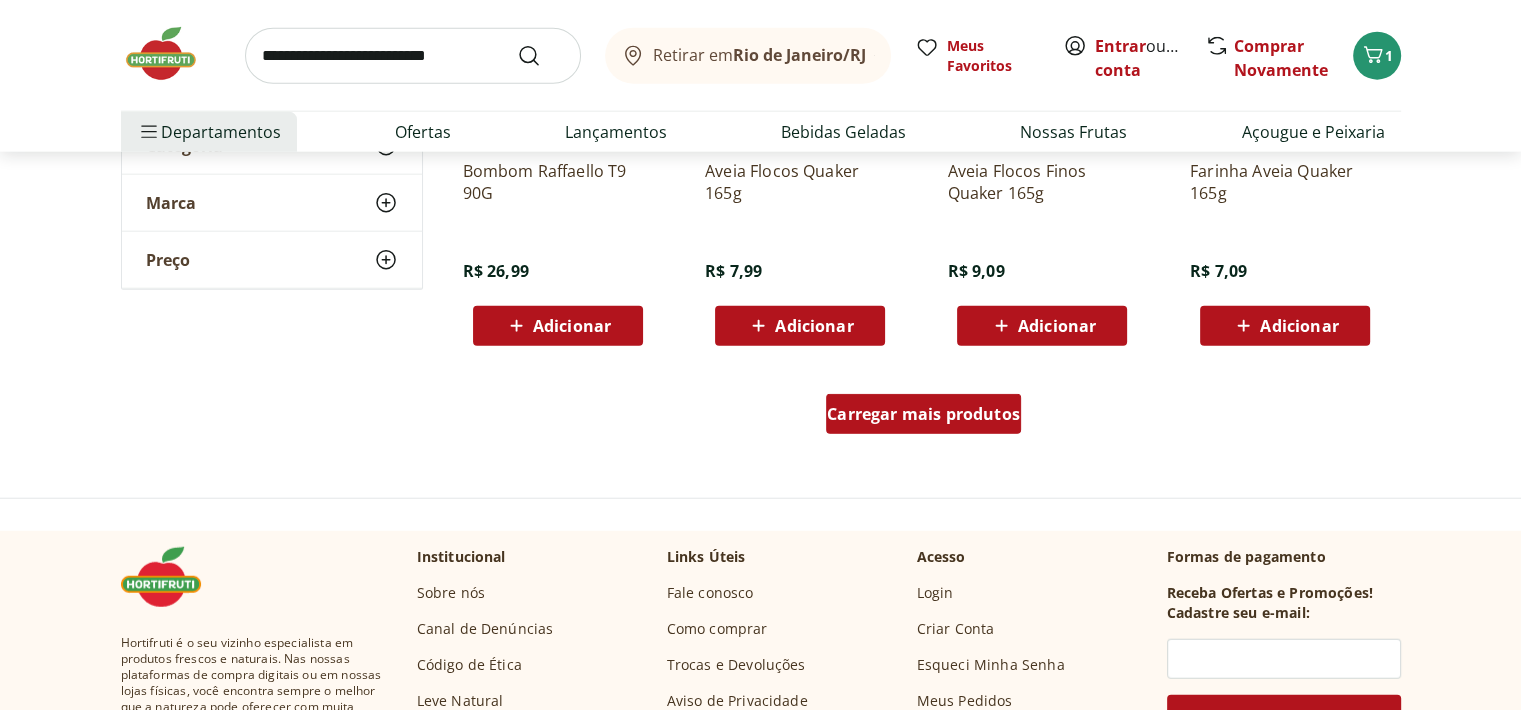 click on "Carregar mais produtos" at bounding box center (923, 414) 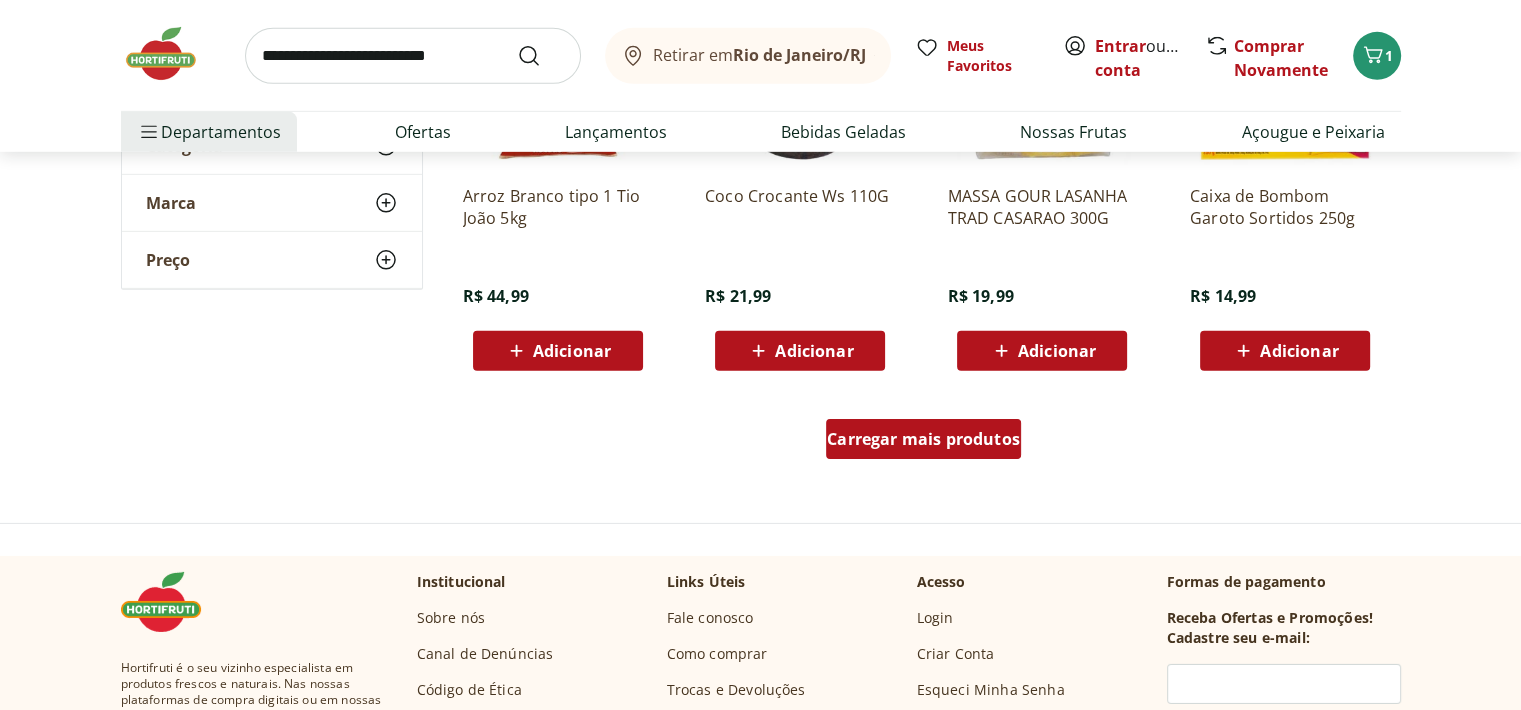 scroll, scrollTop: 44282, scrollLeft: 0, axis: vertical 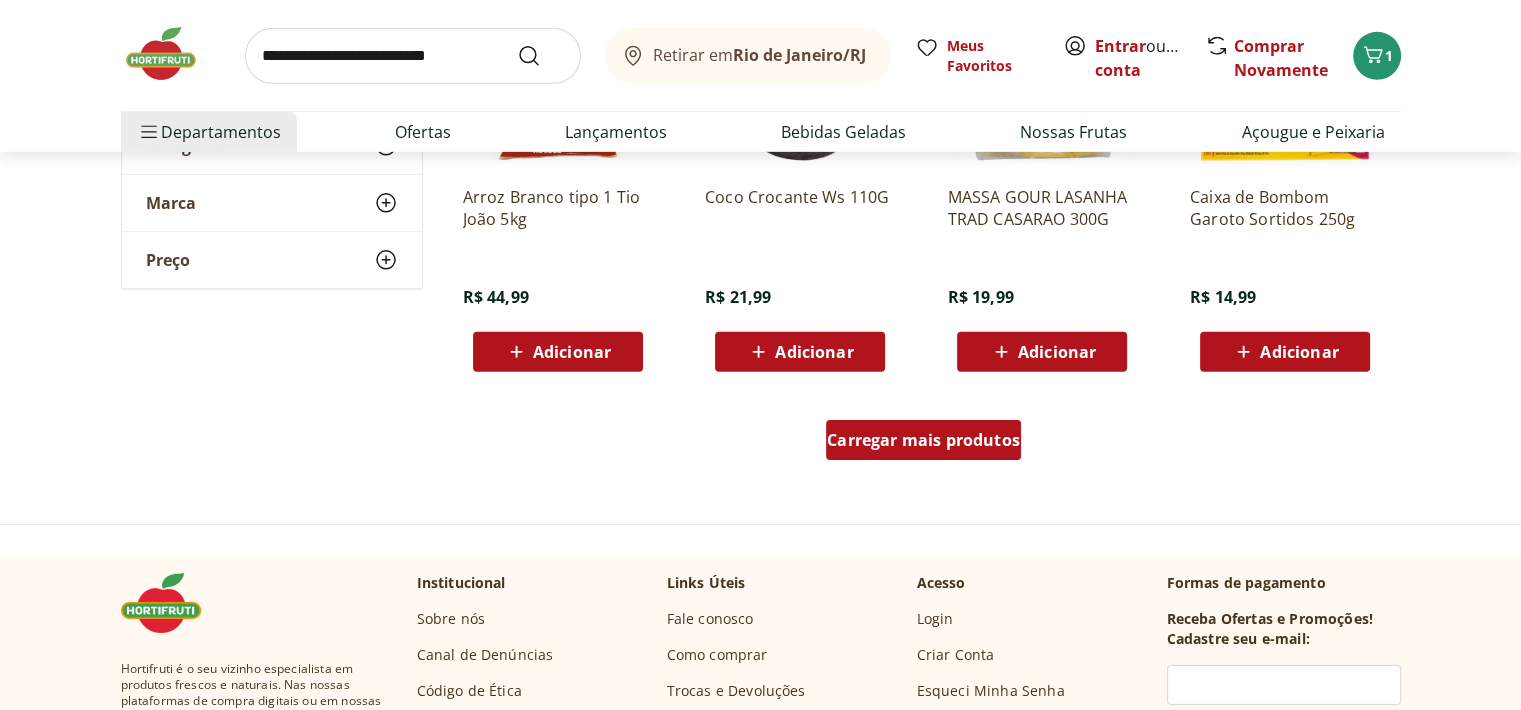 click on "Carregar mais produtos" at bounding box center [923, 440] 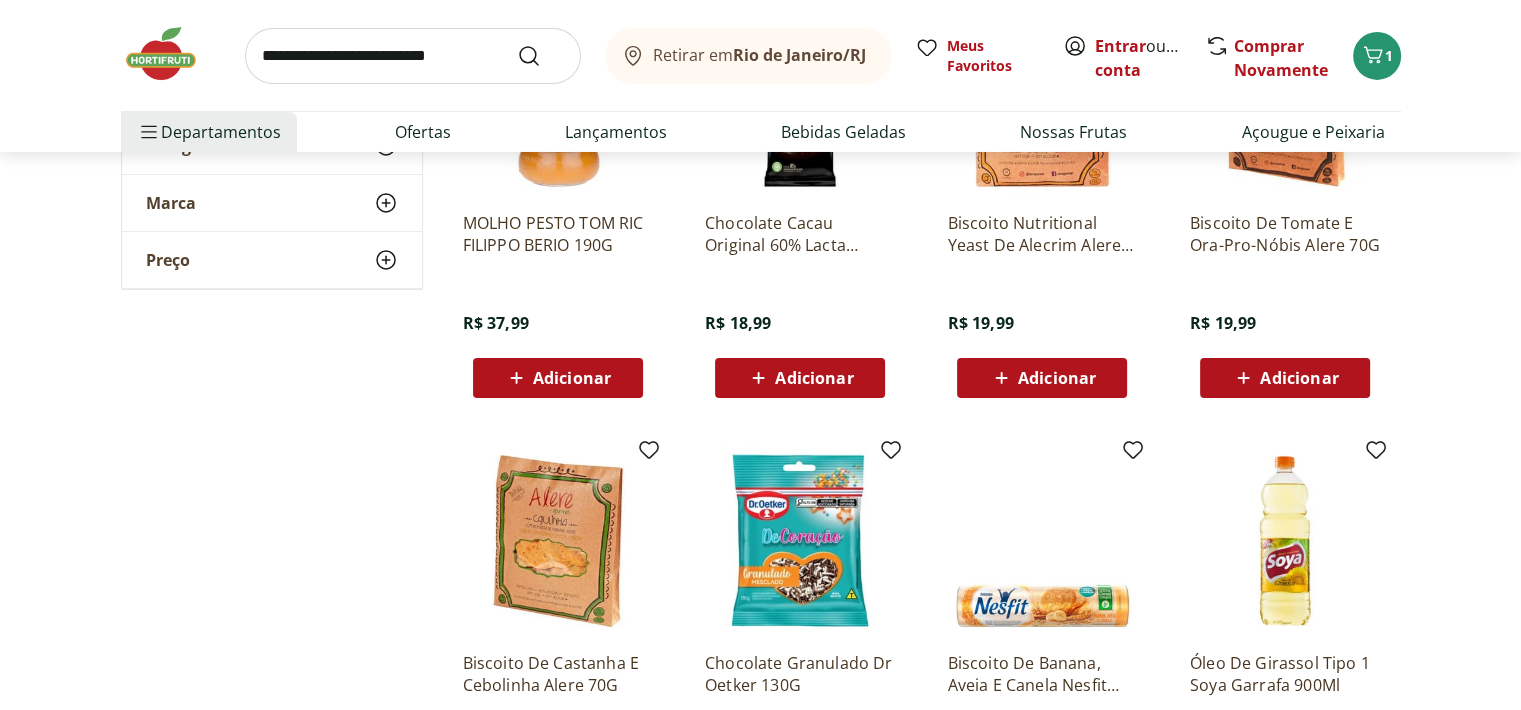 scroll, scrollTop: 45600, scrollLeft: 0, axis: vertical 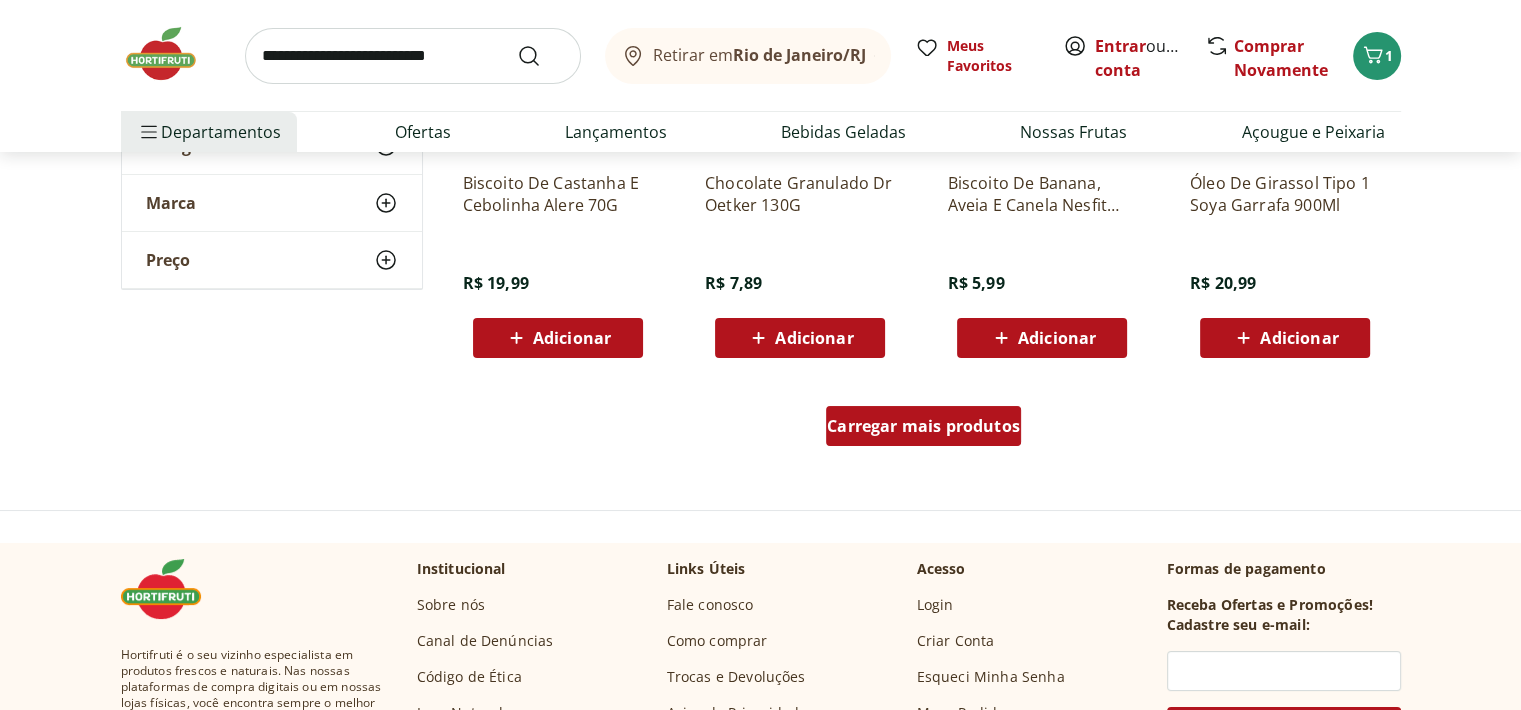 click on "Carregar mais produtos" at bounding box center (923, 426) 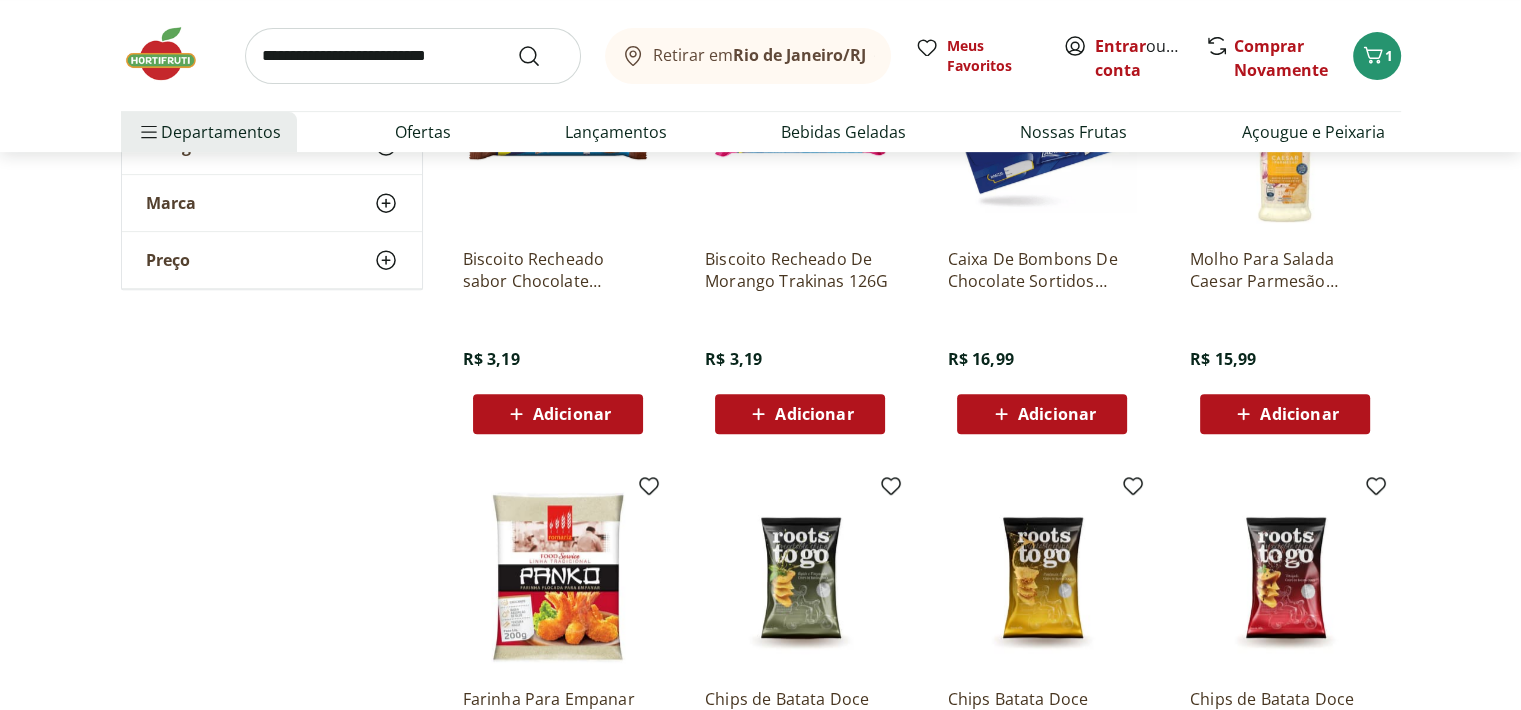 scroll, scrollTop: 46719, scrollLeft: 0, axis: vertical 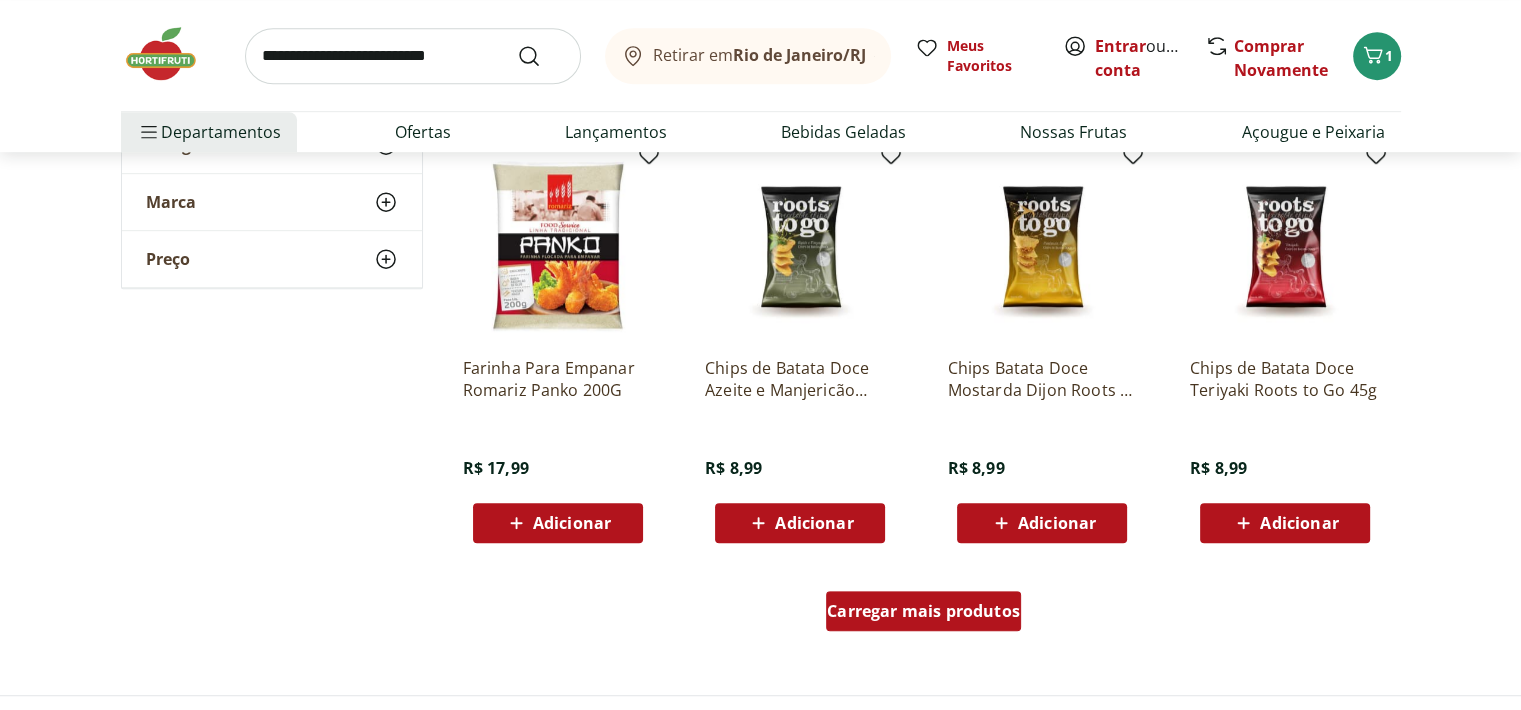 click on "Carregar mais produtos" at bounding box center [923, 611] 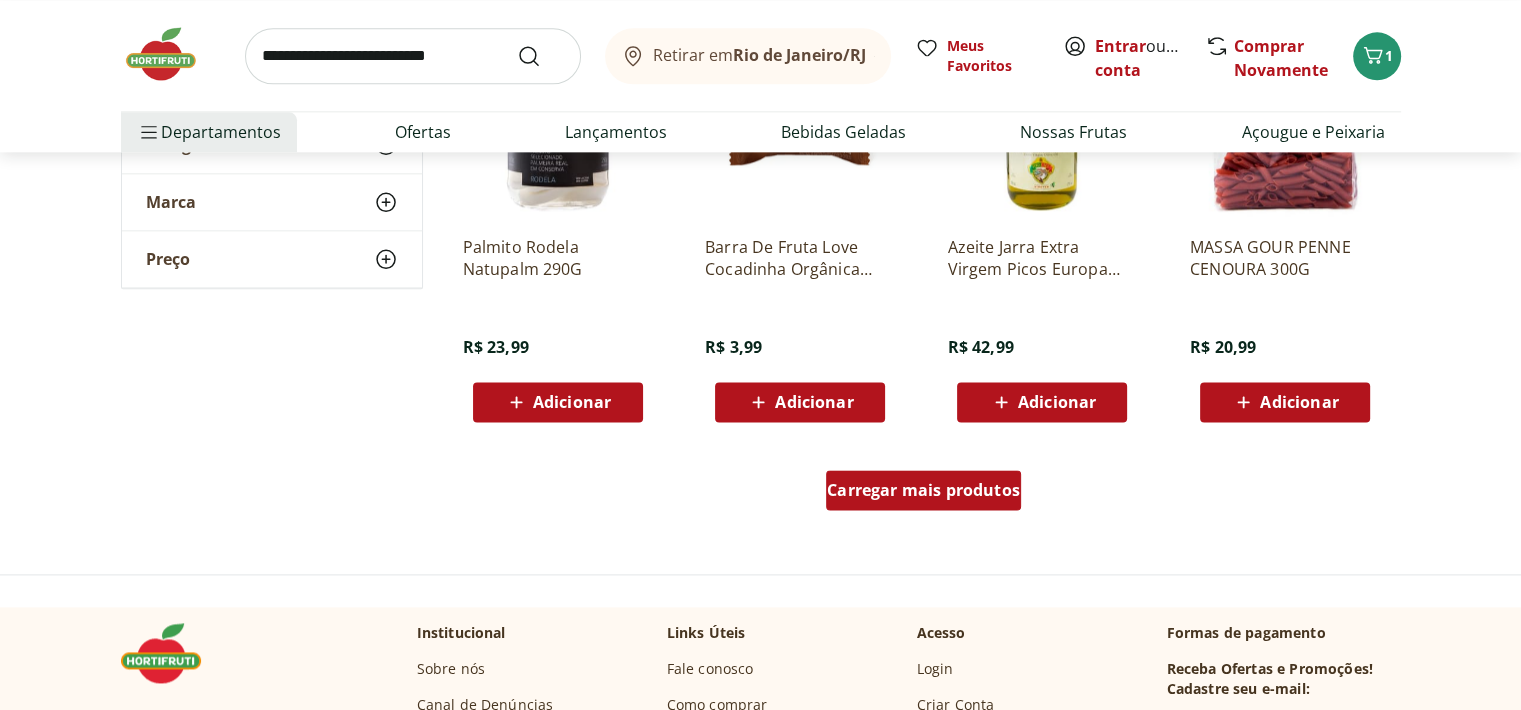 scroll, scrollTop: 48144, scrollLeft: 0, axis: vertical 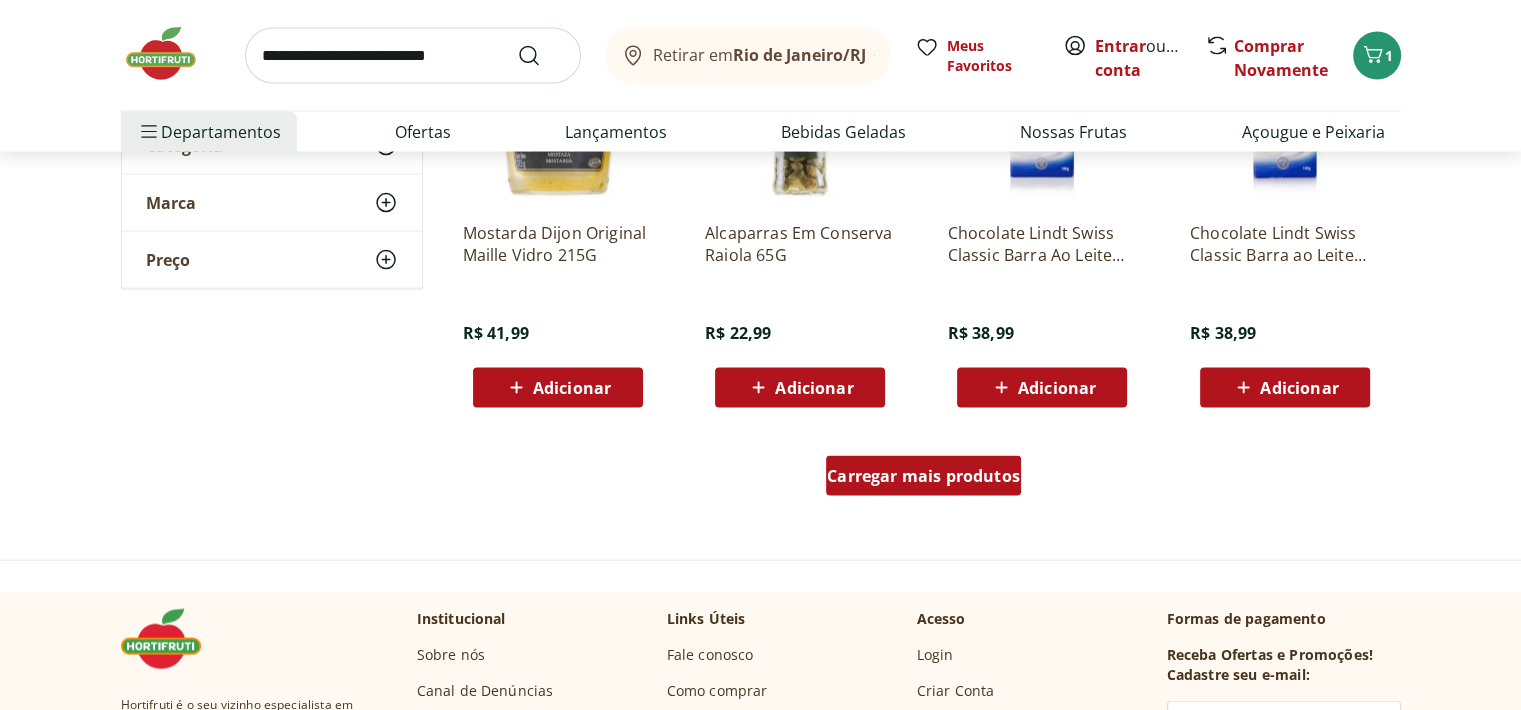 click on "Carregar mais produtos" at bounding box center (923, 480) 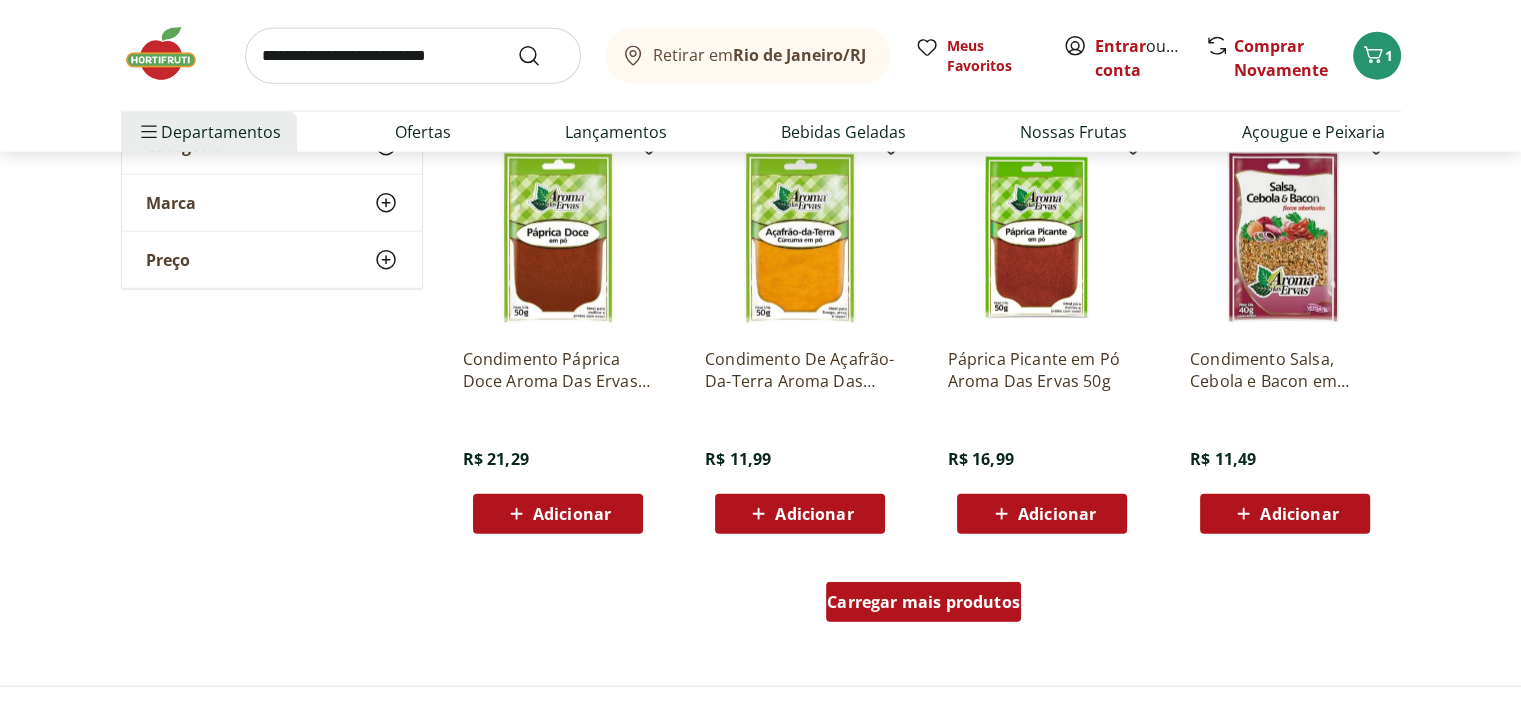 scroll, scrollTop: 50639, scrollLeft: 0, axis: vertical 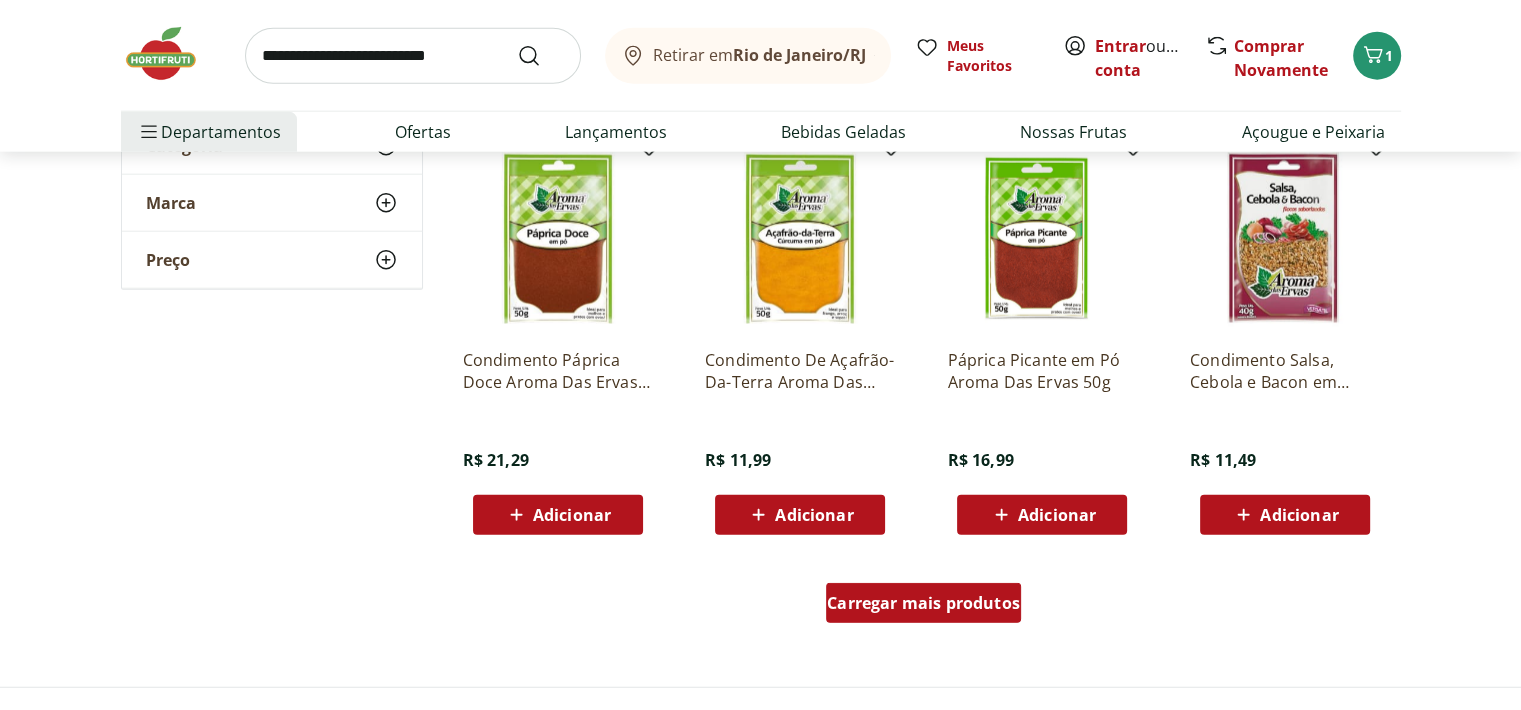 click on "Carregar mais produtos" at bounding box center (923, 603) 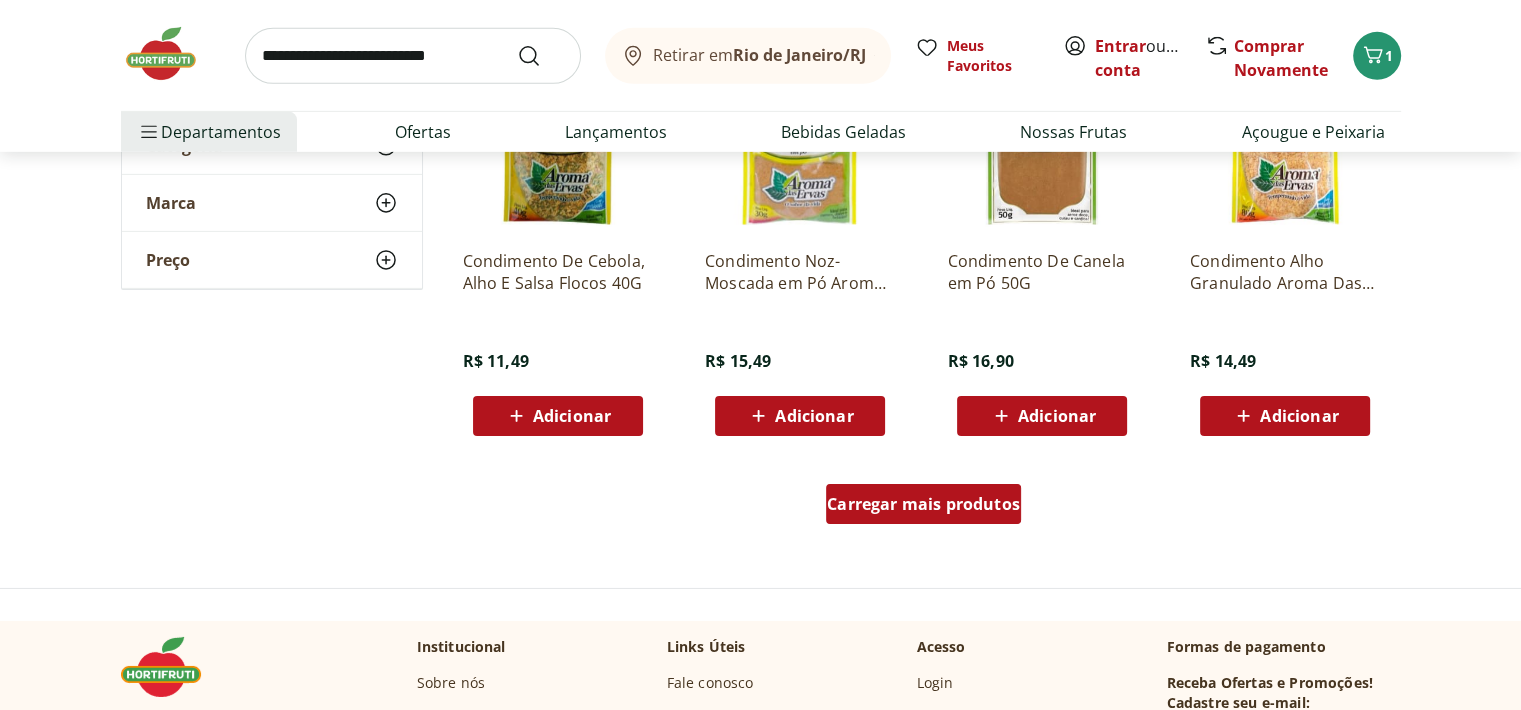 scroll, scrollTop: 52040, scrollLeft: 0, axis: vertical 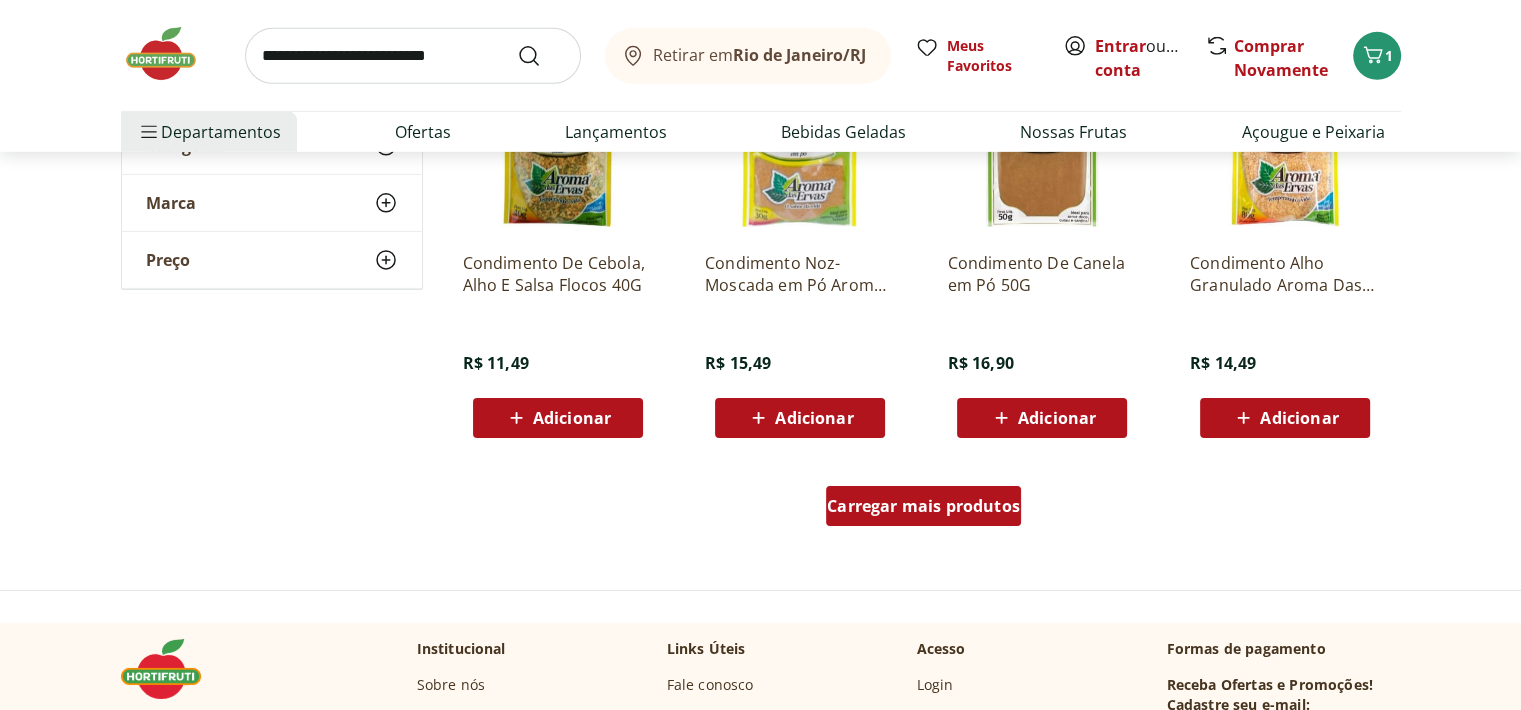 click on "Carregar mais produtos" at bounding box center [923, 506] 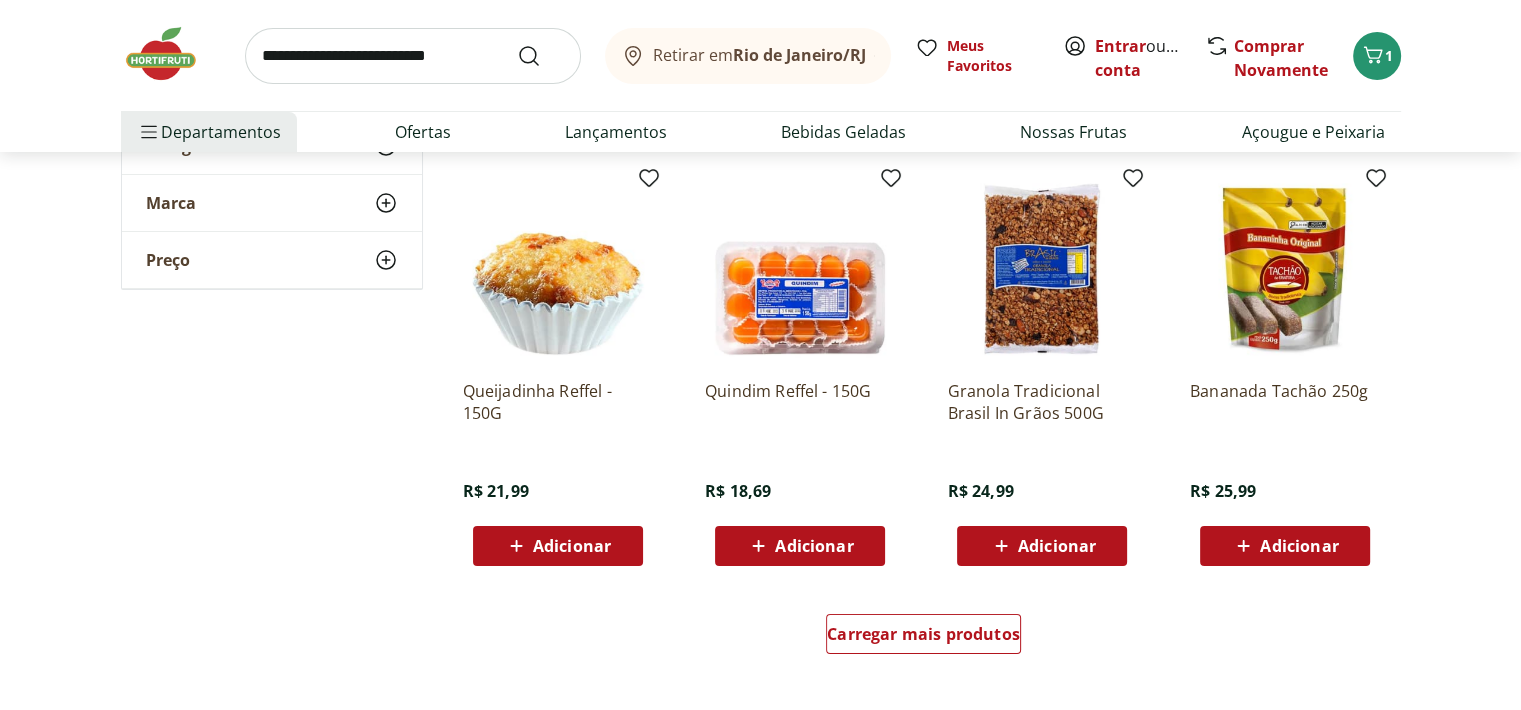 scroll, scrollTop: 53412, scrollLeft: 0, axis: vertical 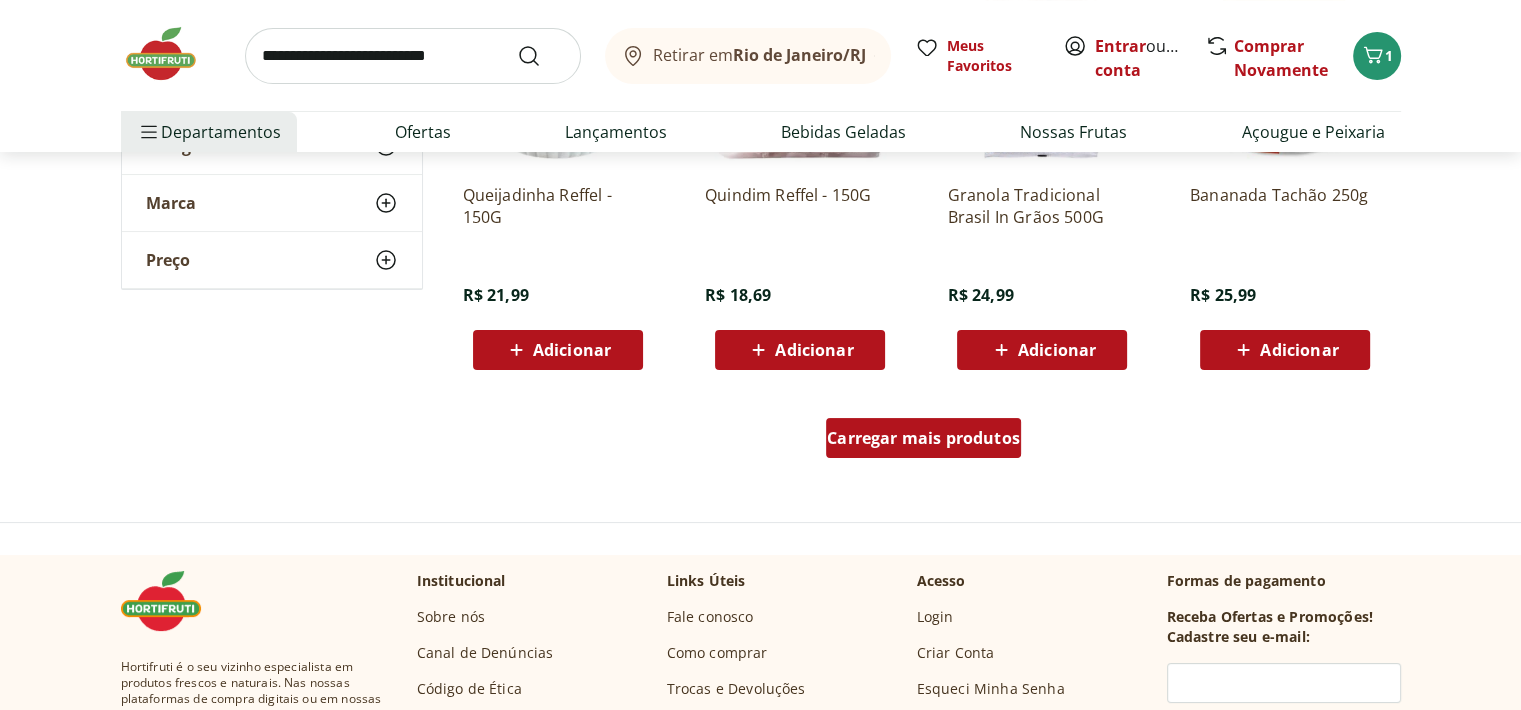click on "Carregar mais produtos" at bounding box center [923, 438] 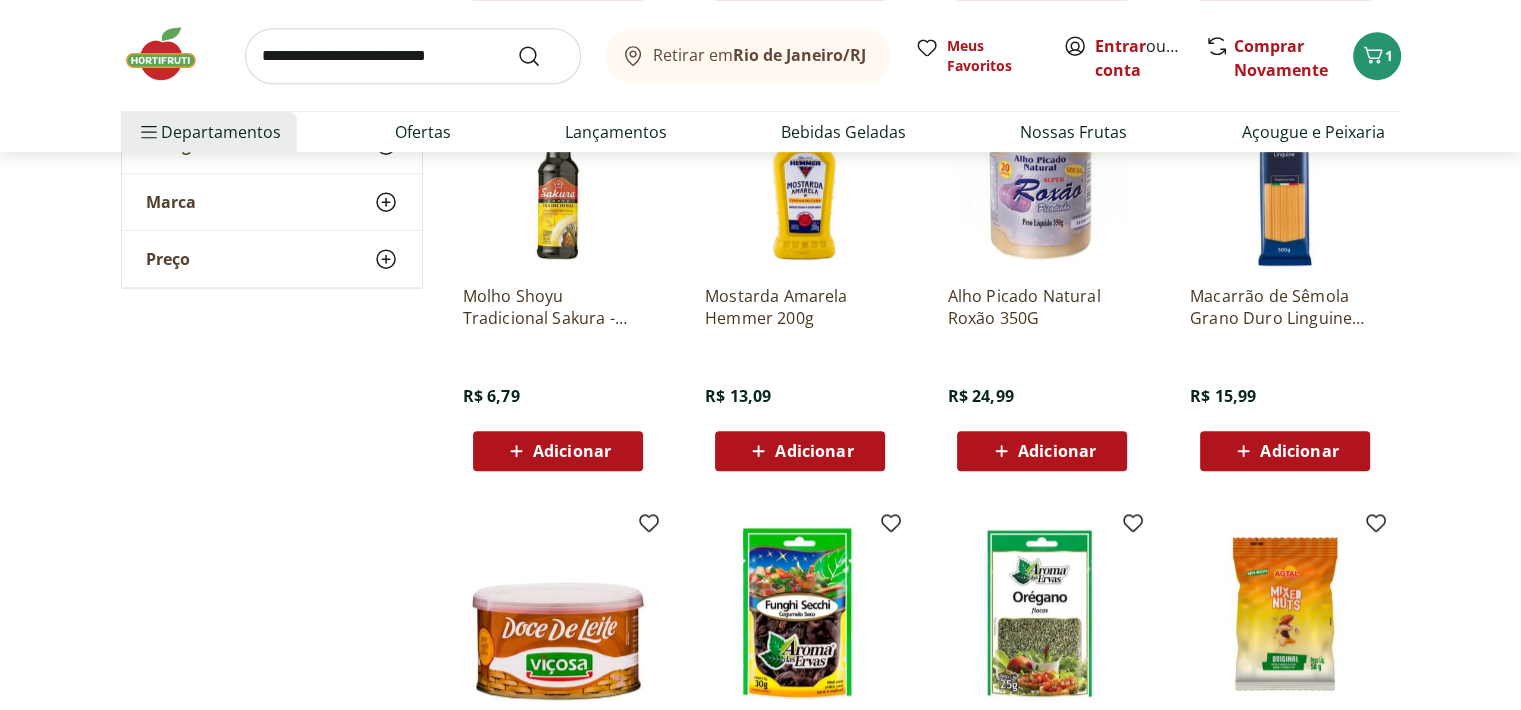 scroll, scrollTop: 54174, scrollLeft: 0, axis: vertical 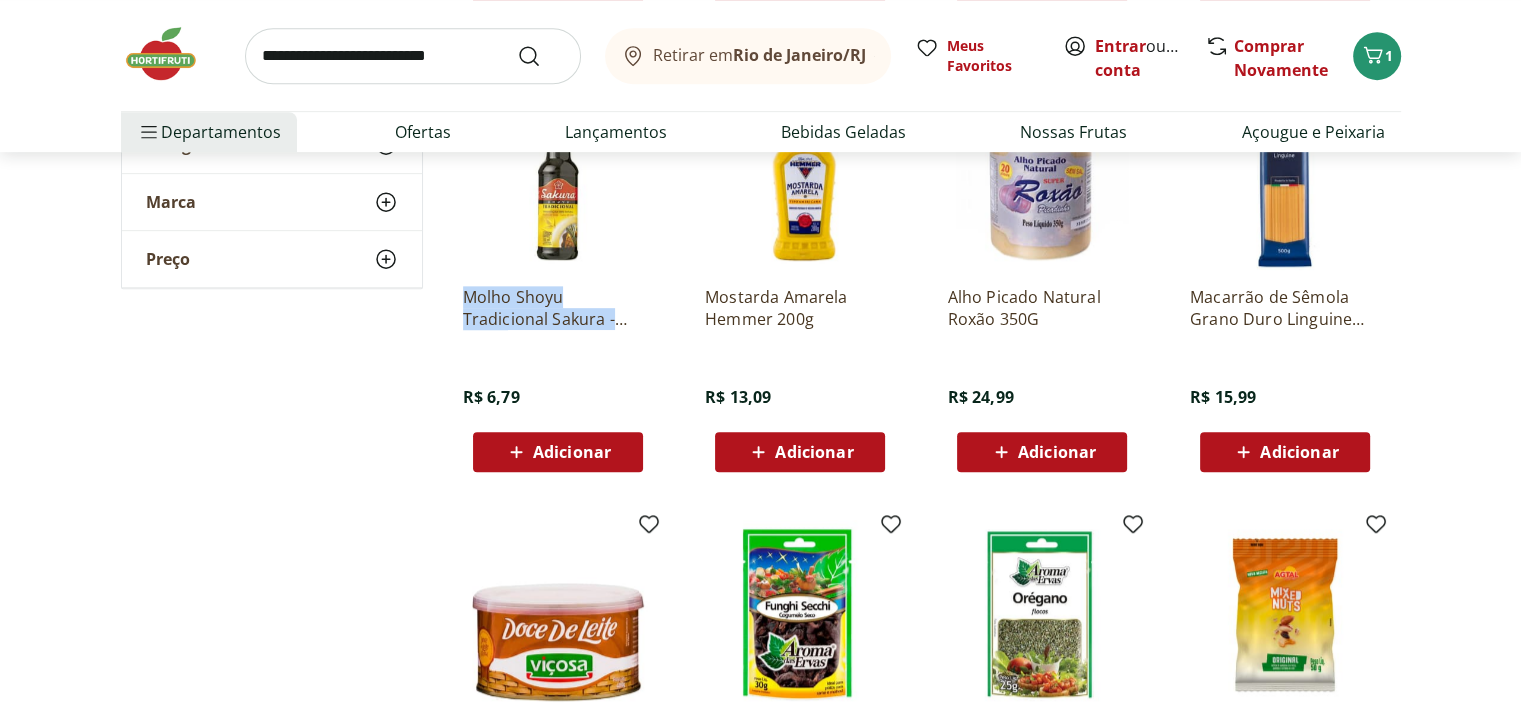 drag, startPoint x: 455, startPoint y: 293, endPoint x: 582, endPoint y: 319, distance: 129.6341 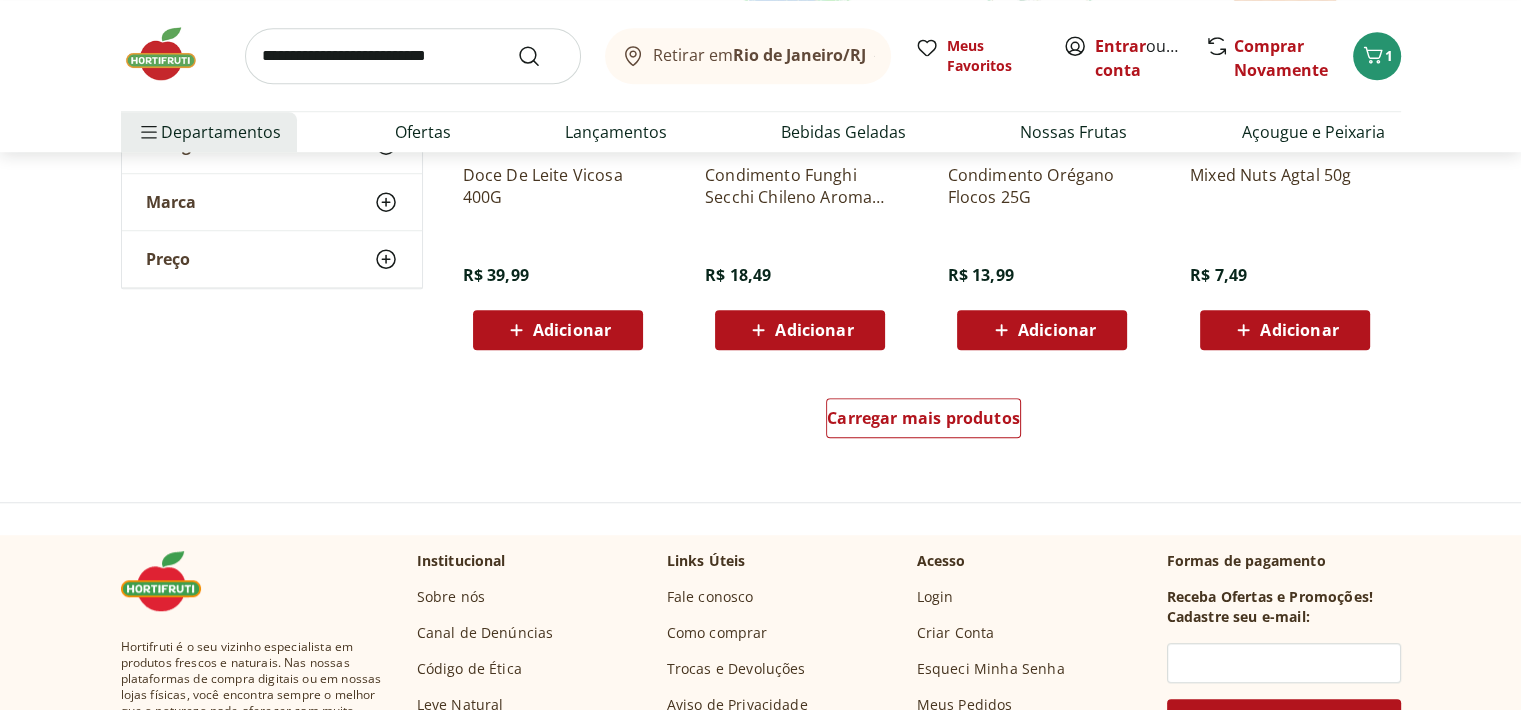 scroll, scrollTop: 54736, scrollLeft: 0, axis: vertical 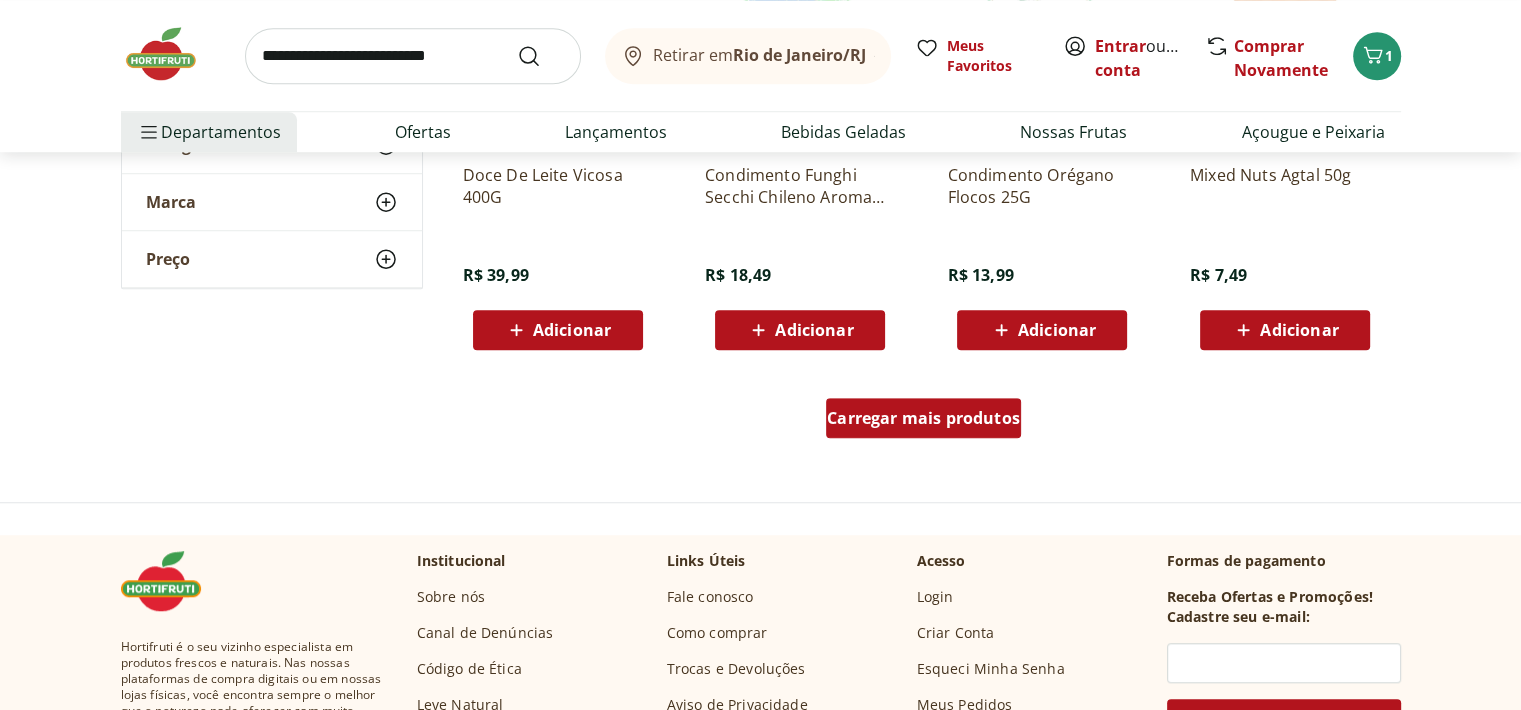 click on "Carregar mais produtos" at bounding box center (923, 418) 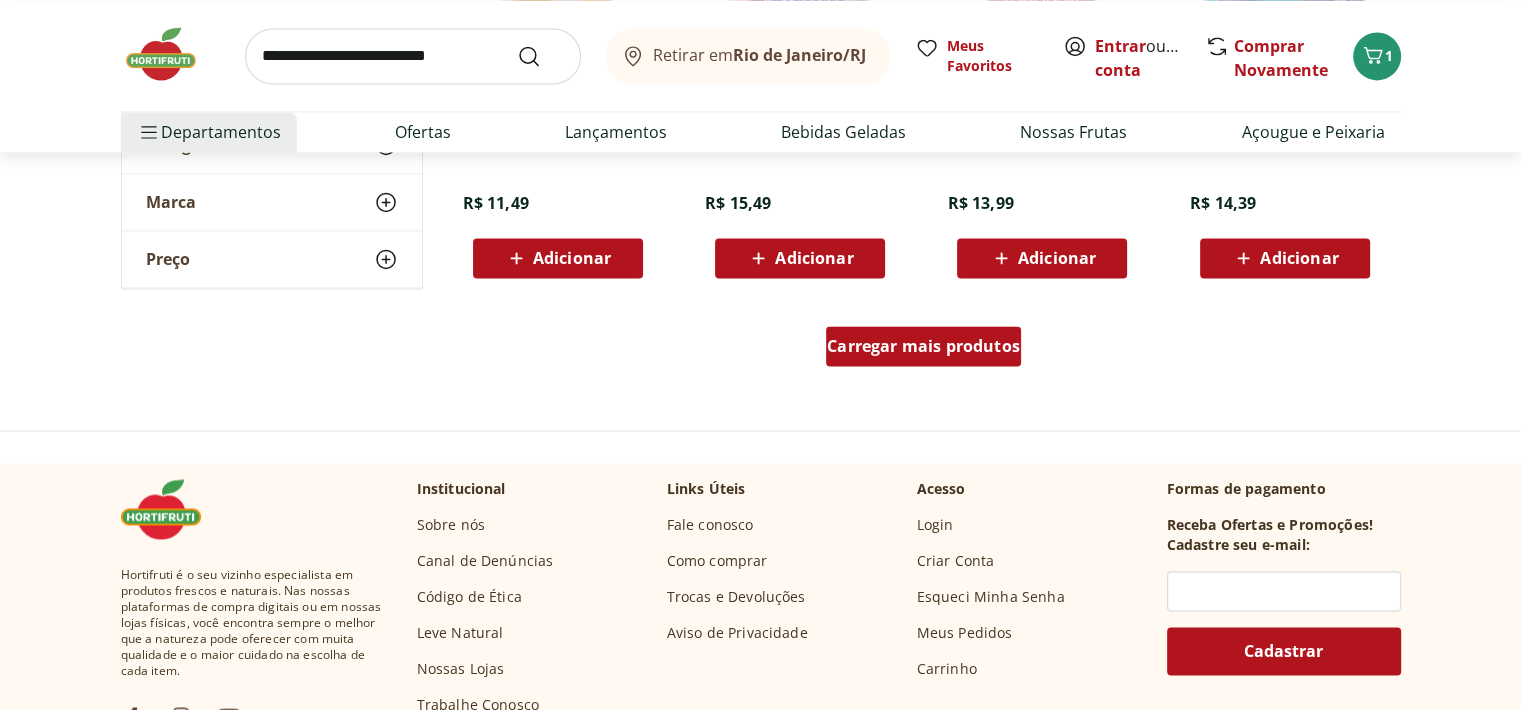 scroll, scrollTop: 56114, scrollLeft: 0, axis: vertical 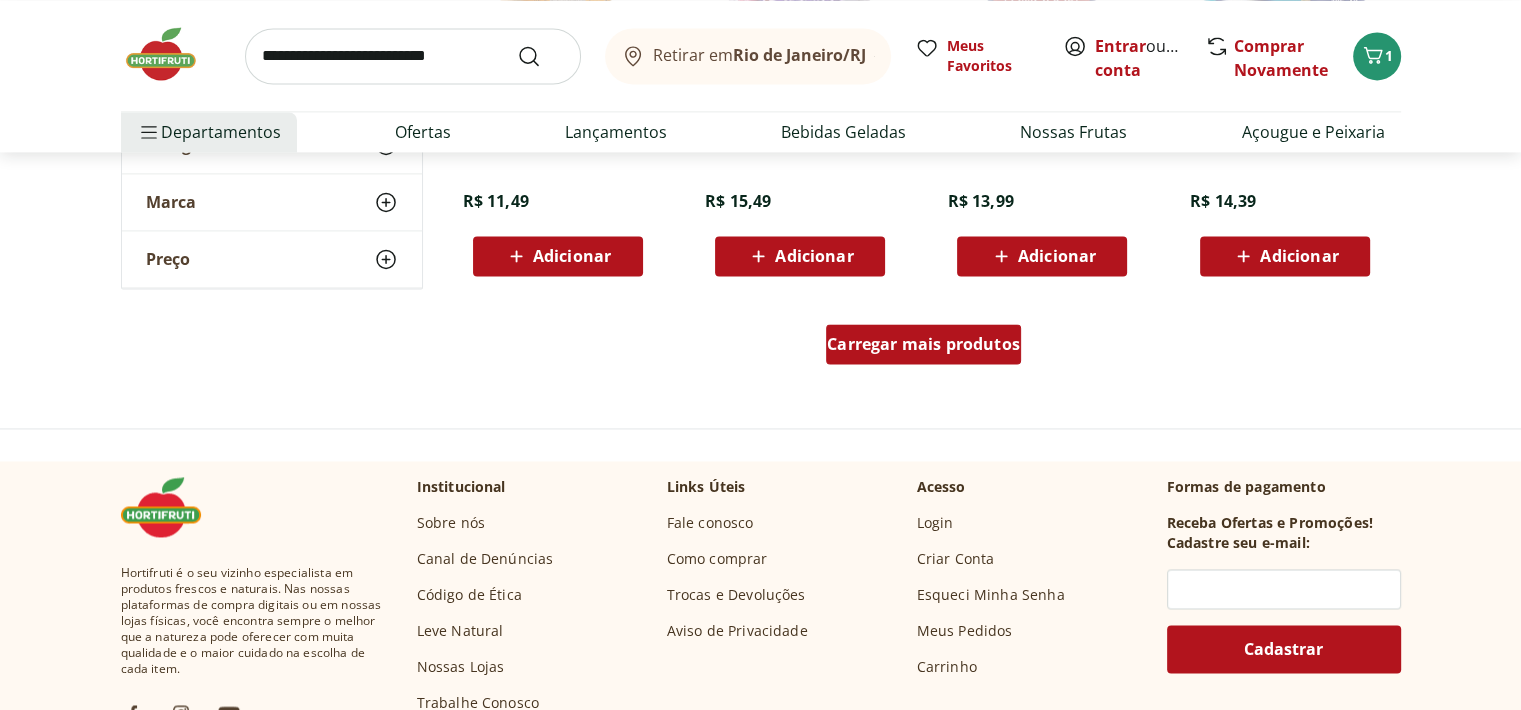 click on "Carregar mais produtos" at bounding box center [923, 344] 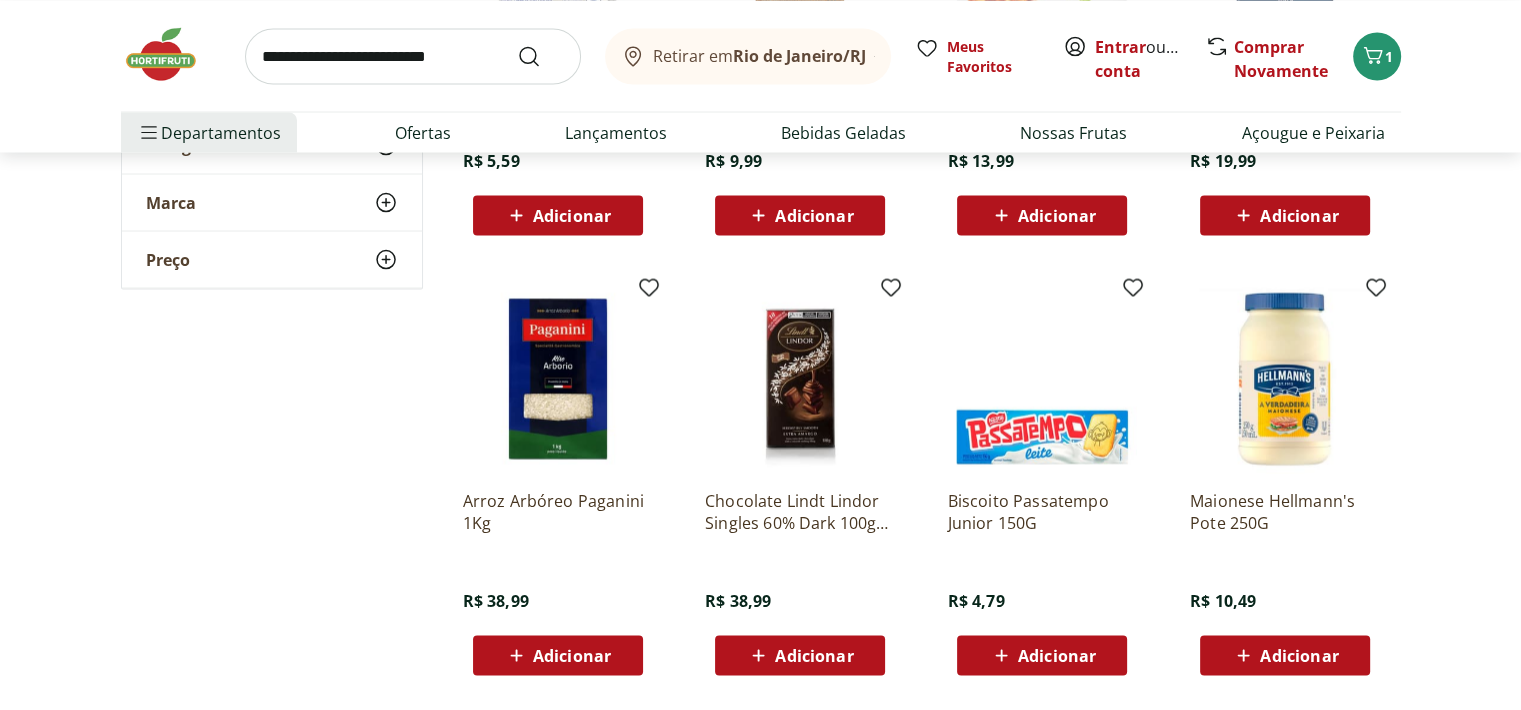 scroll, scrollTop: 57374, scrollLeft: 0, axis: vertical 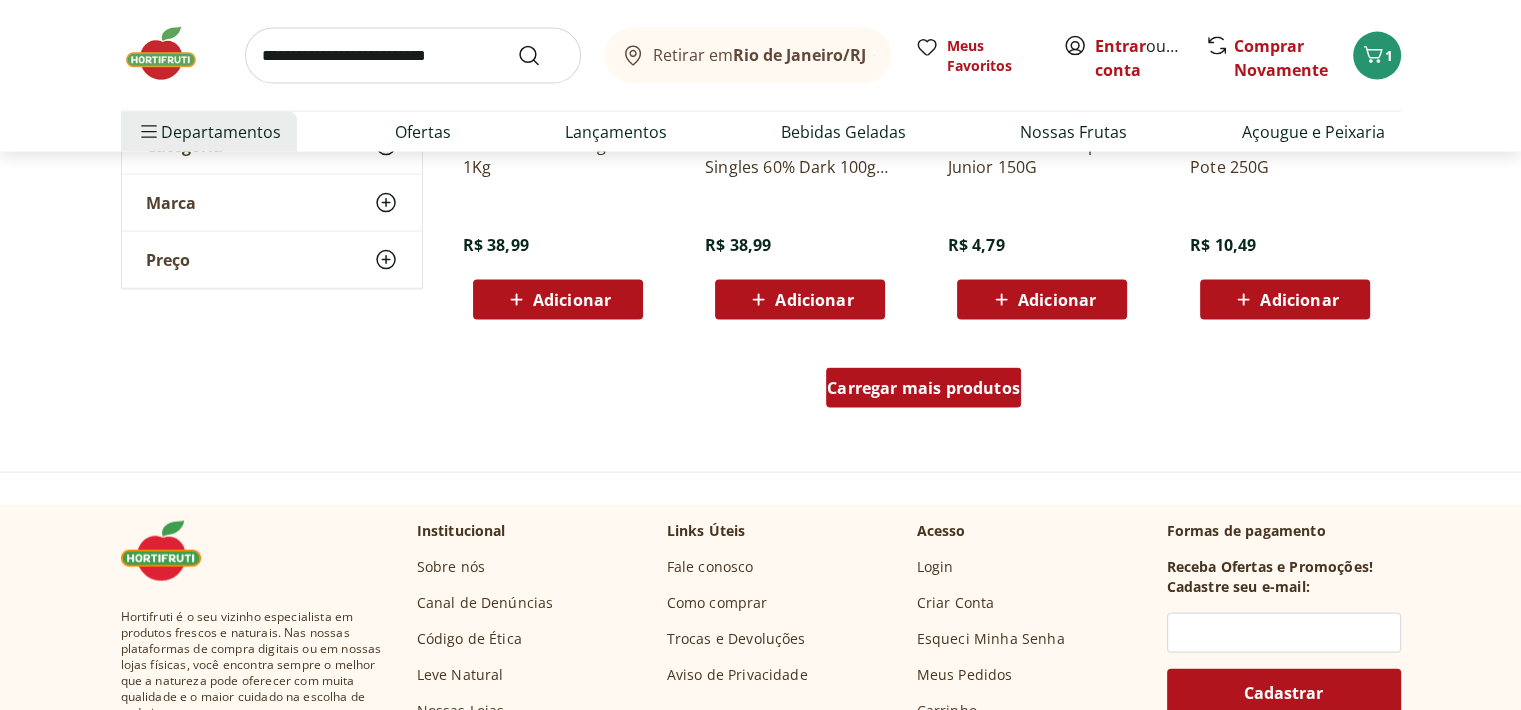 click on "Carregar mais produtos" at bounding box center (923, 388) 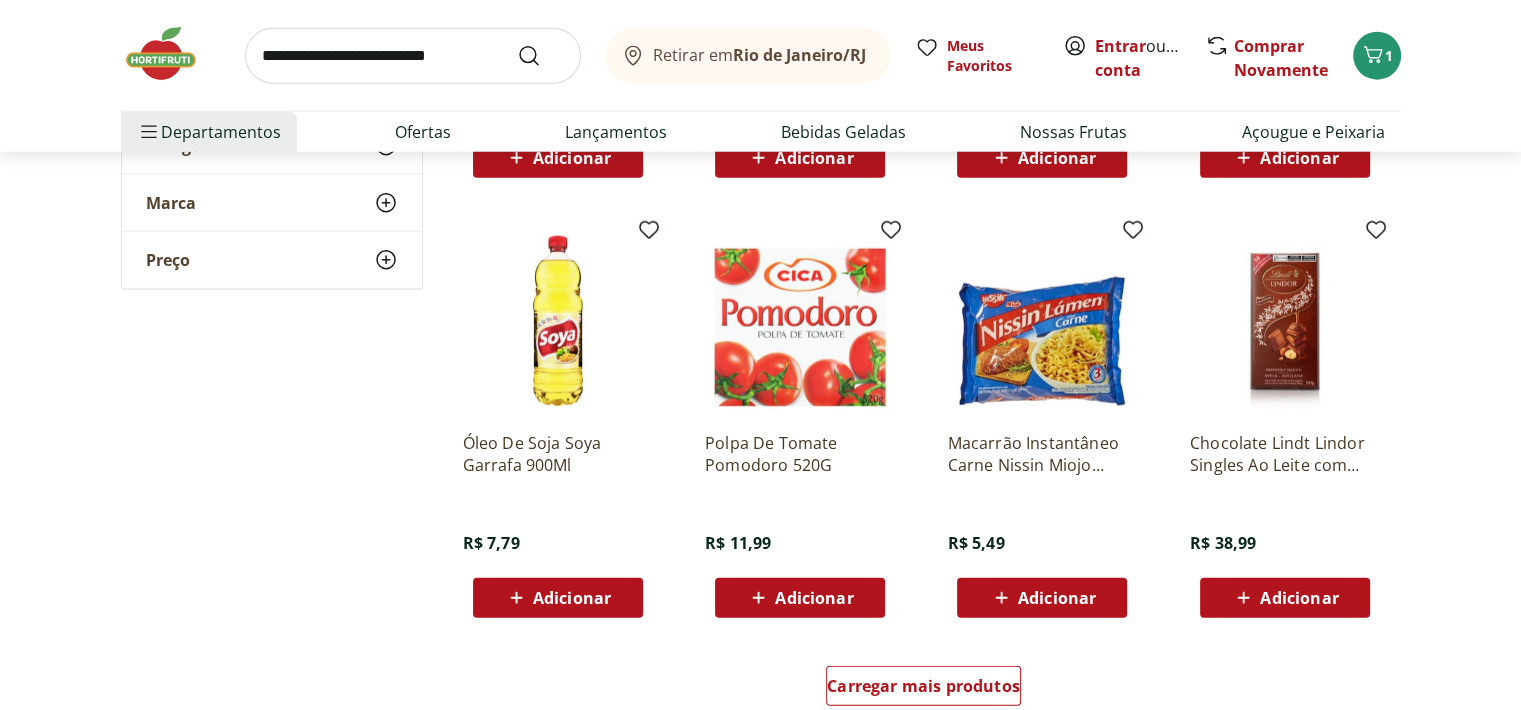 scroll, scrollTop: 58496, scrollLeft: 0, axis: vertical 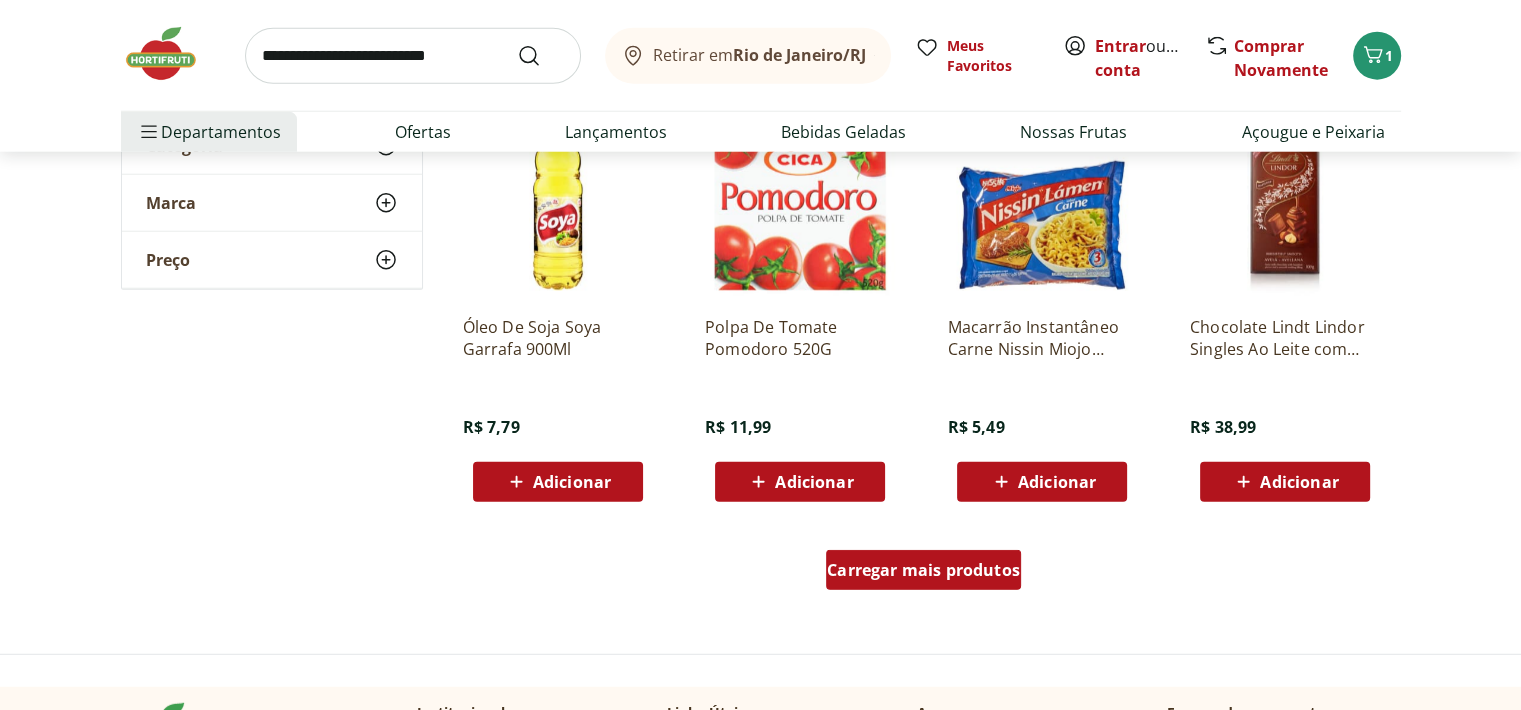 click on "Carregar mais produtos" at bounding box center [923, 570] 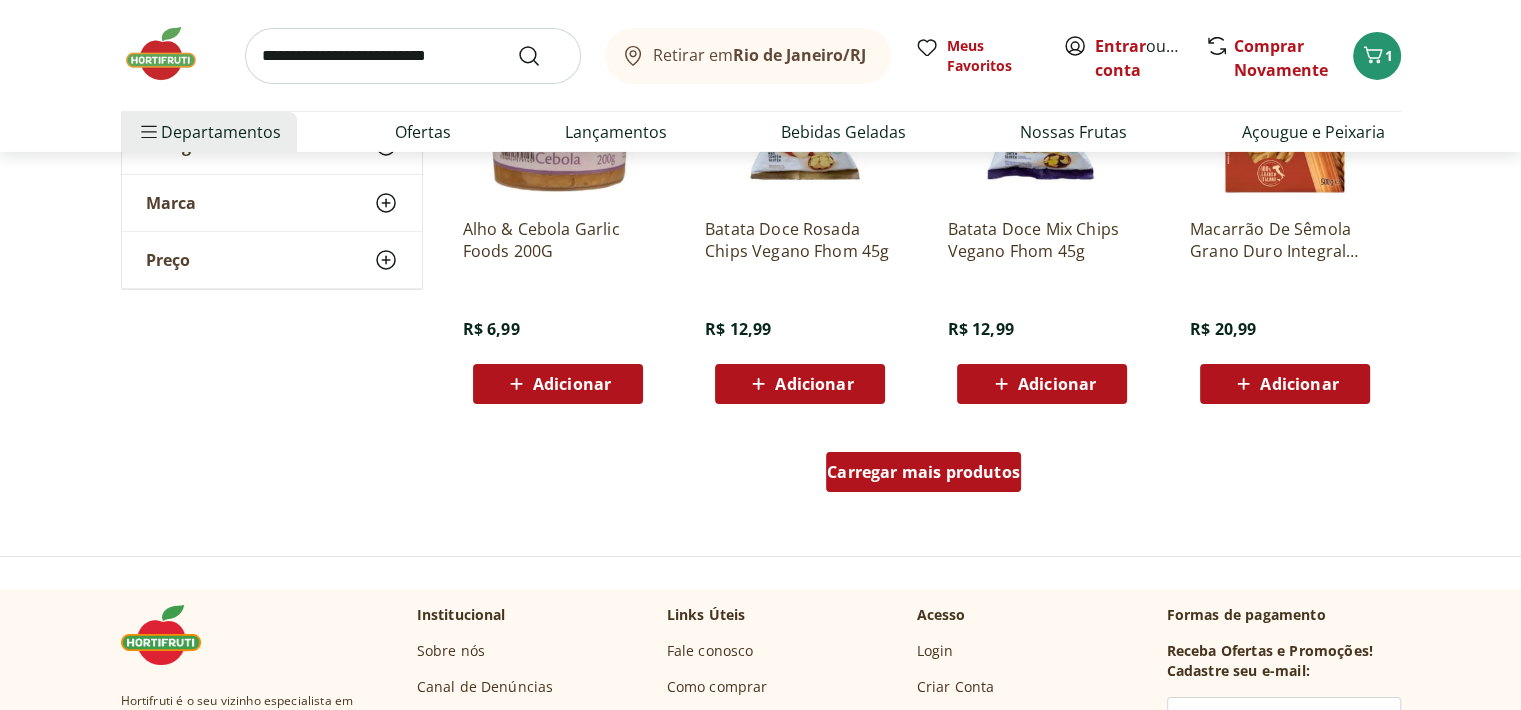 scroll, scrollTop: 59896, scrollLeft: 0, axis: vertical 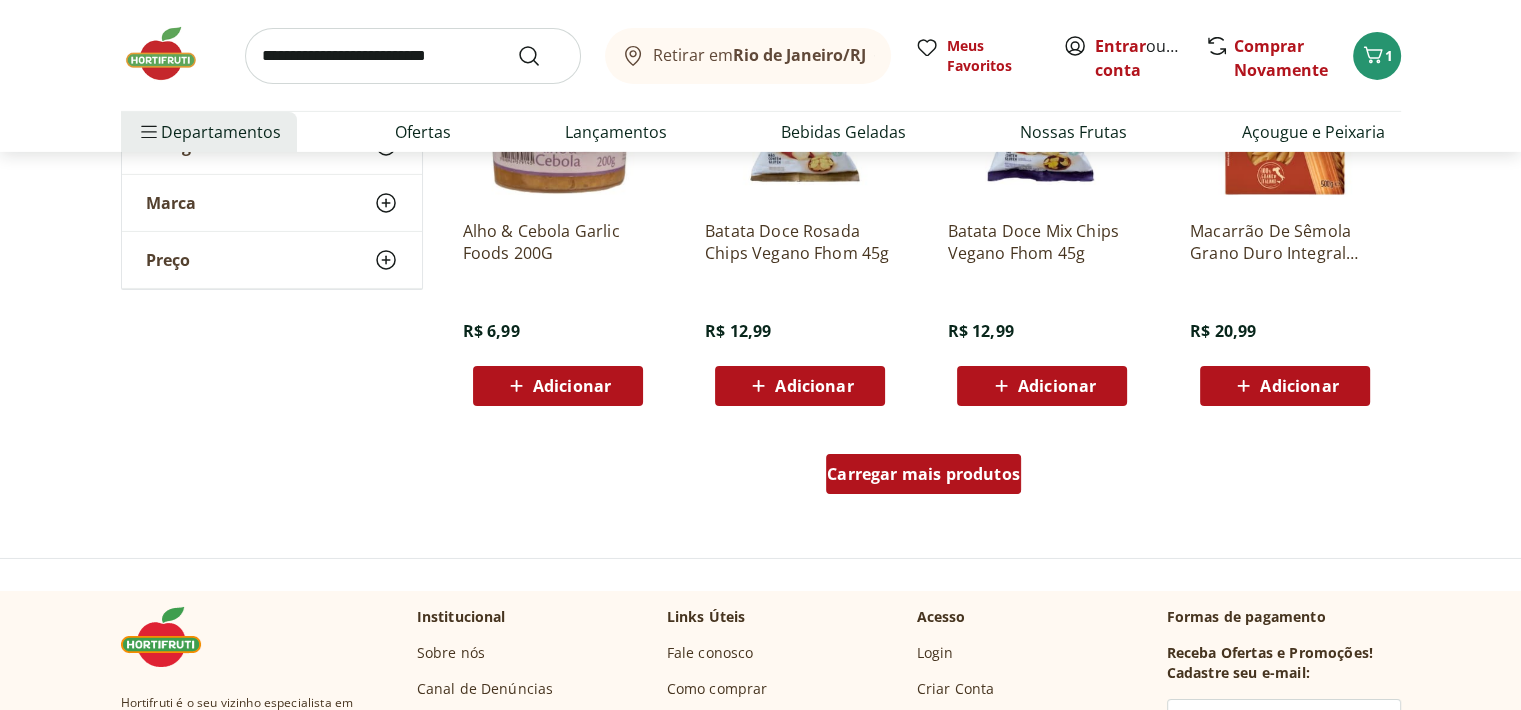 click on "Carregar mais produtos" at bounding box center (923, 474) 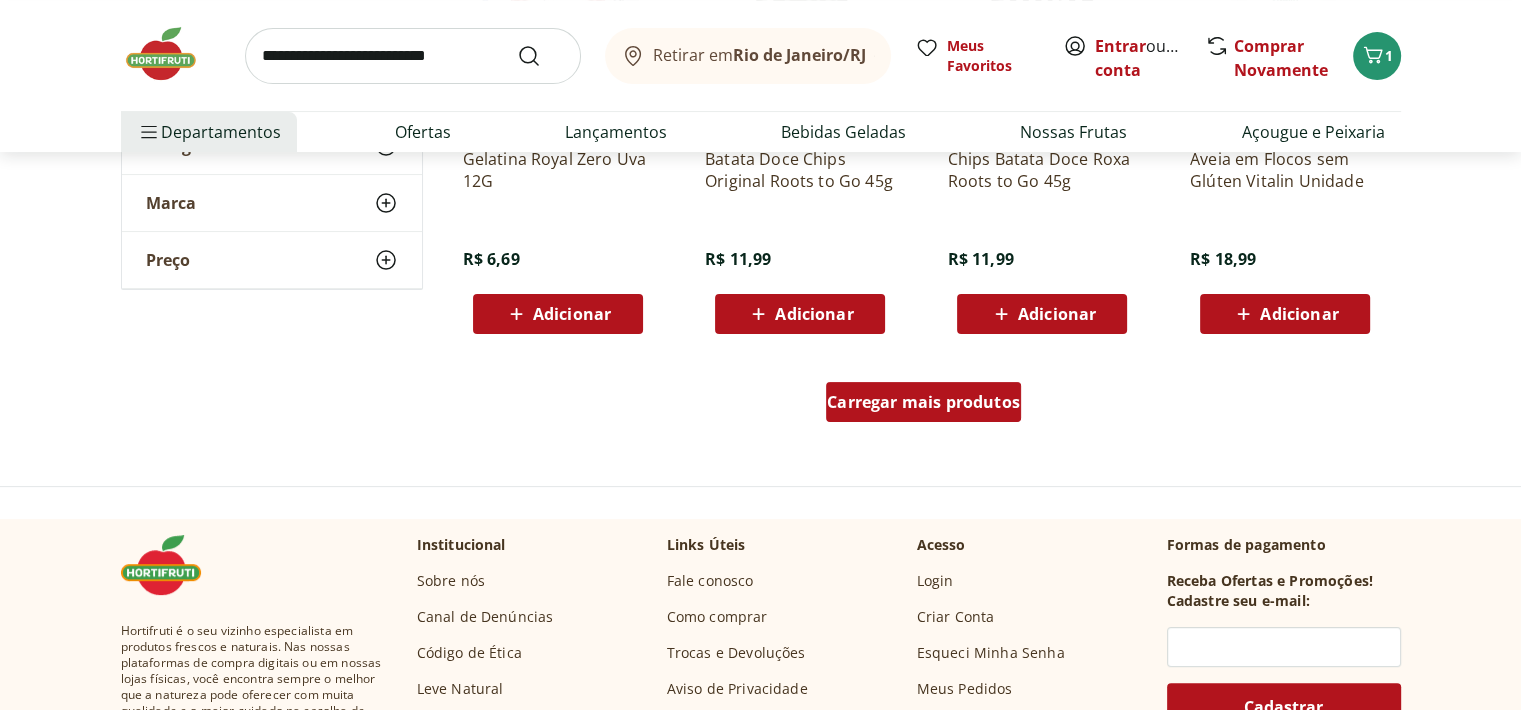scroll, scrollTop: 61271, scrollLeft: 0, axis: vertical 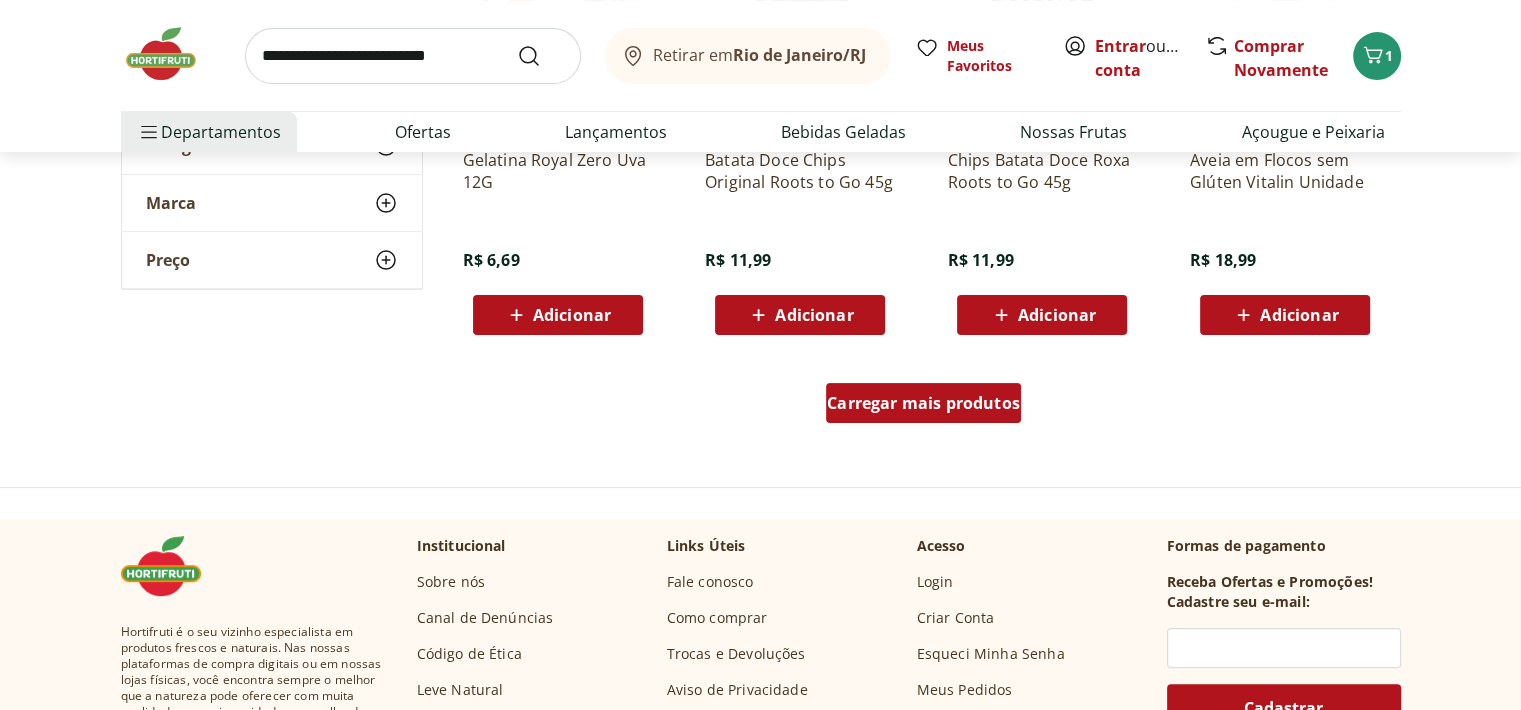 click on "Carregar mais produtos" at bounding box center (923, 403) 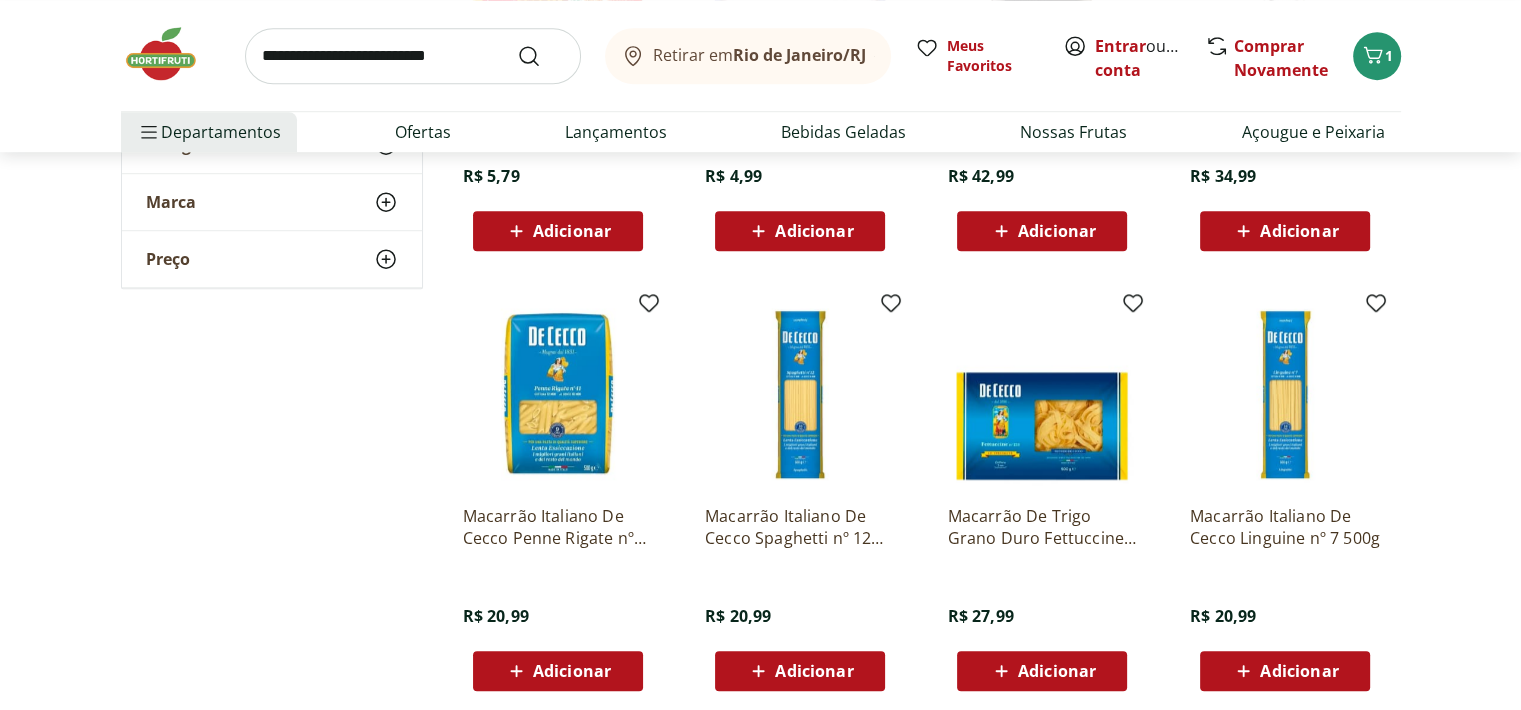 scroll, scrollTop: 62608, scrollLeft: 0, axis: vertical 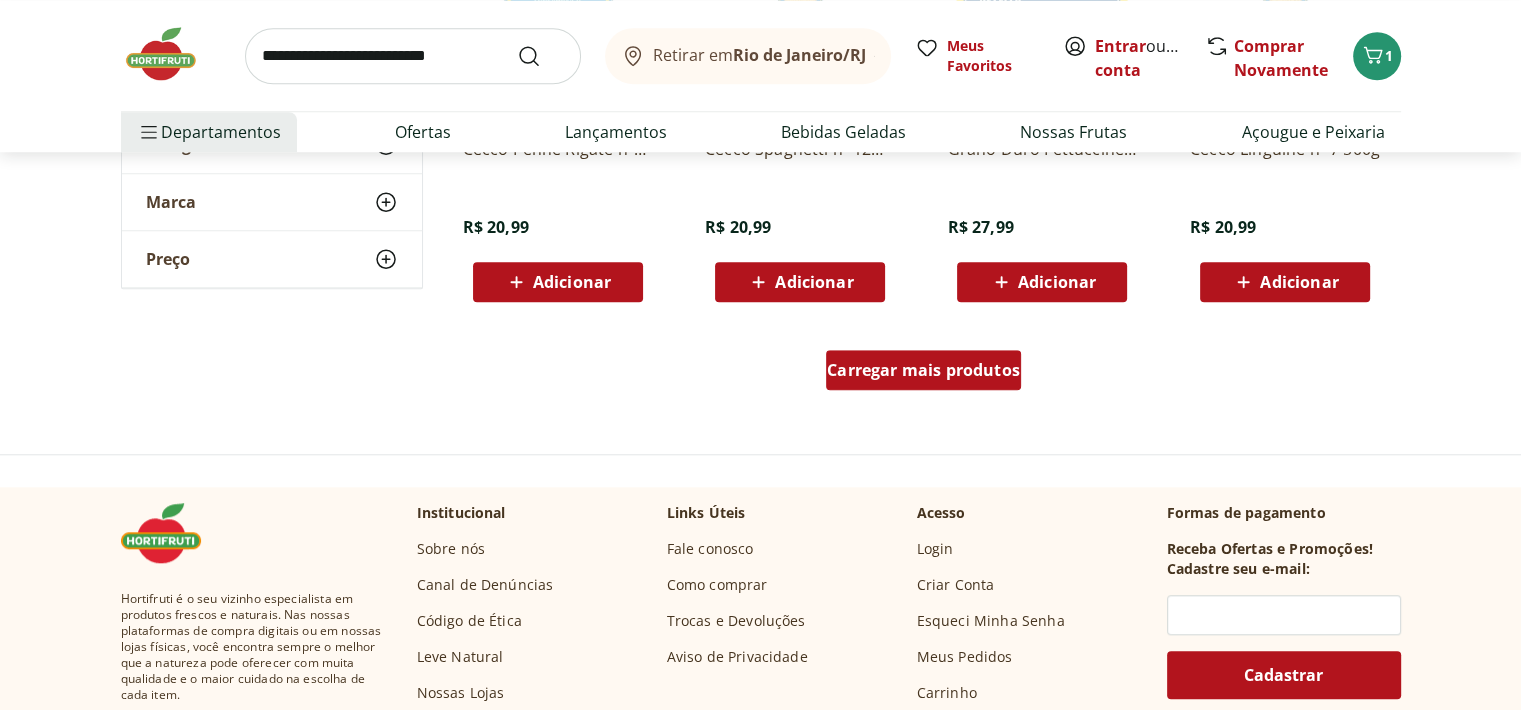 click on "Carregar mais produtos" at bounding box center [923, 370] 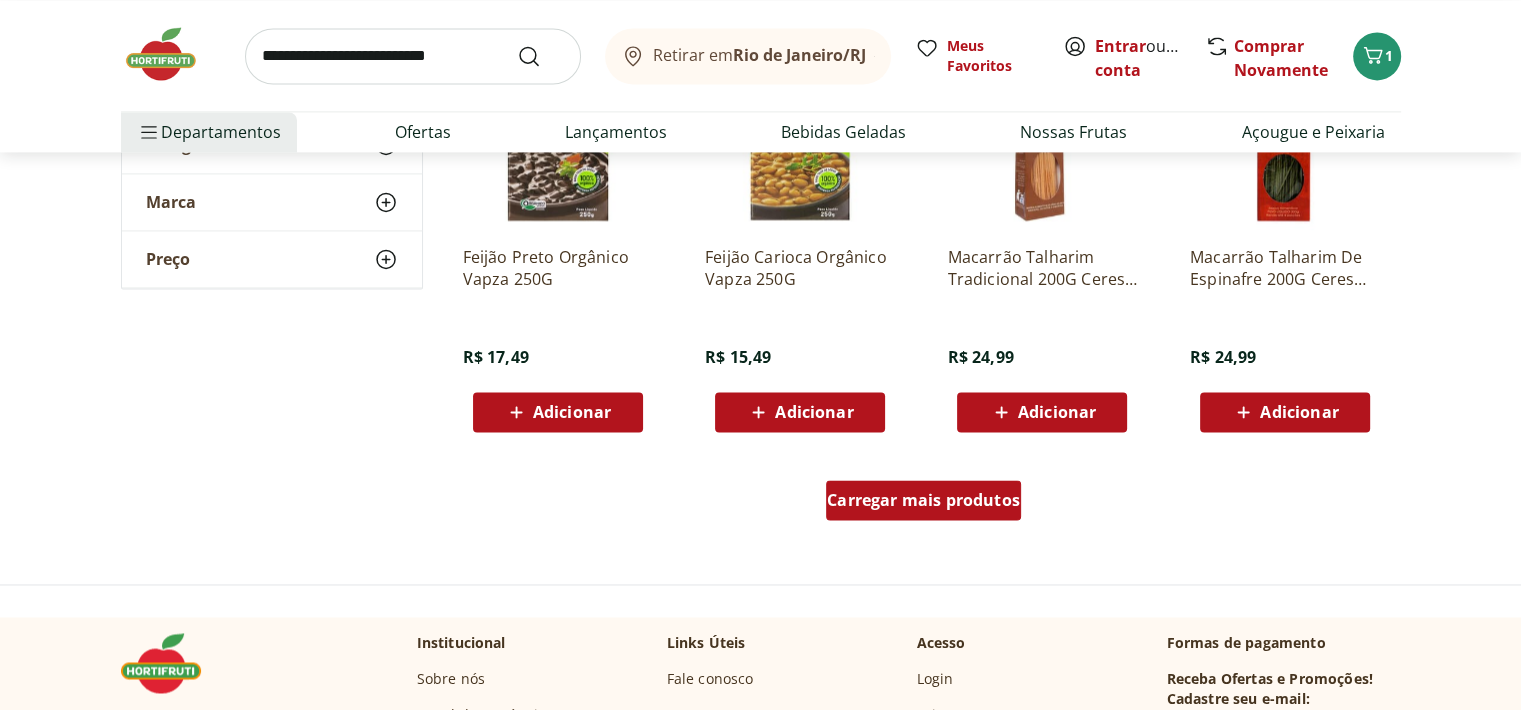 scroll, scrollTop: 63926, scrollLeft: 0, axis: vertical 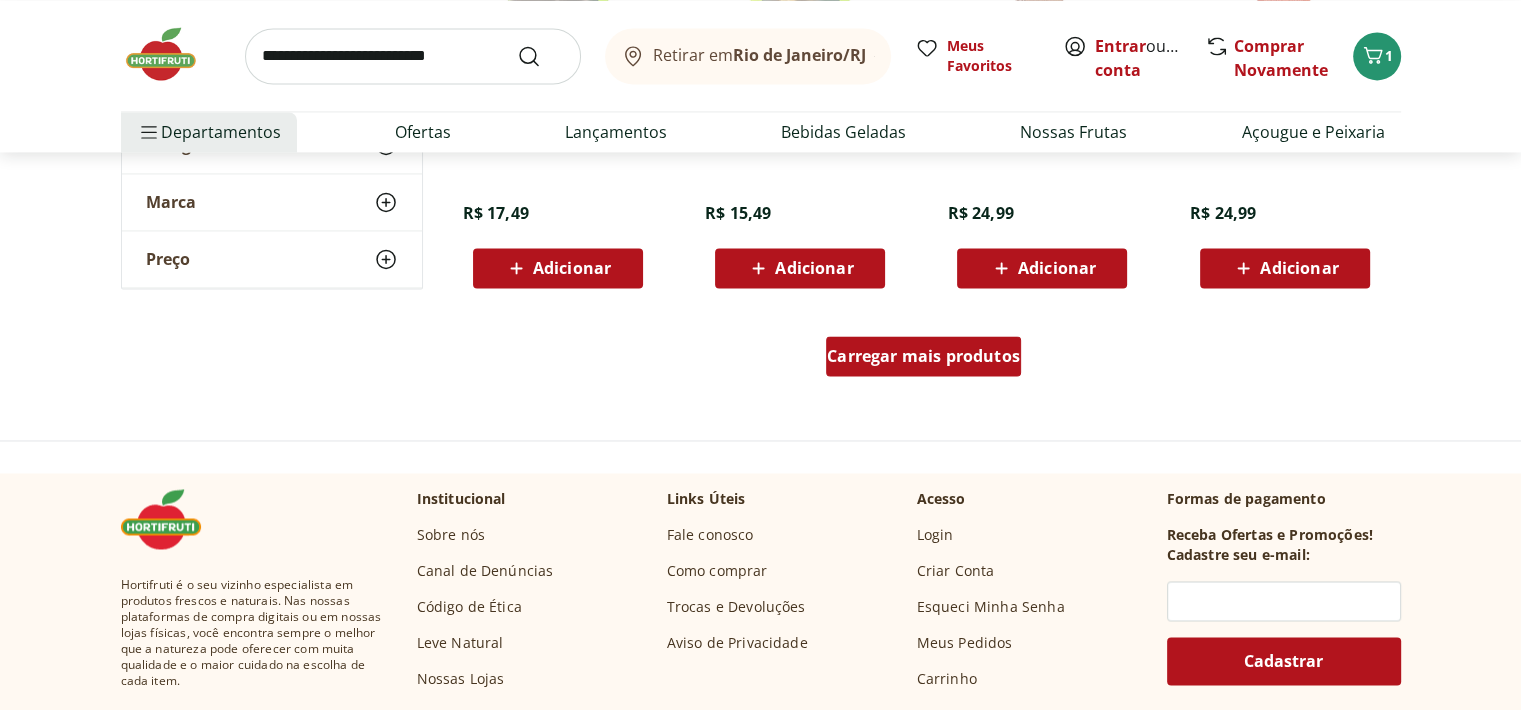 click on "Carregar mais produtos" at bounding box center (923, 356) 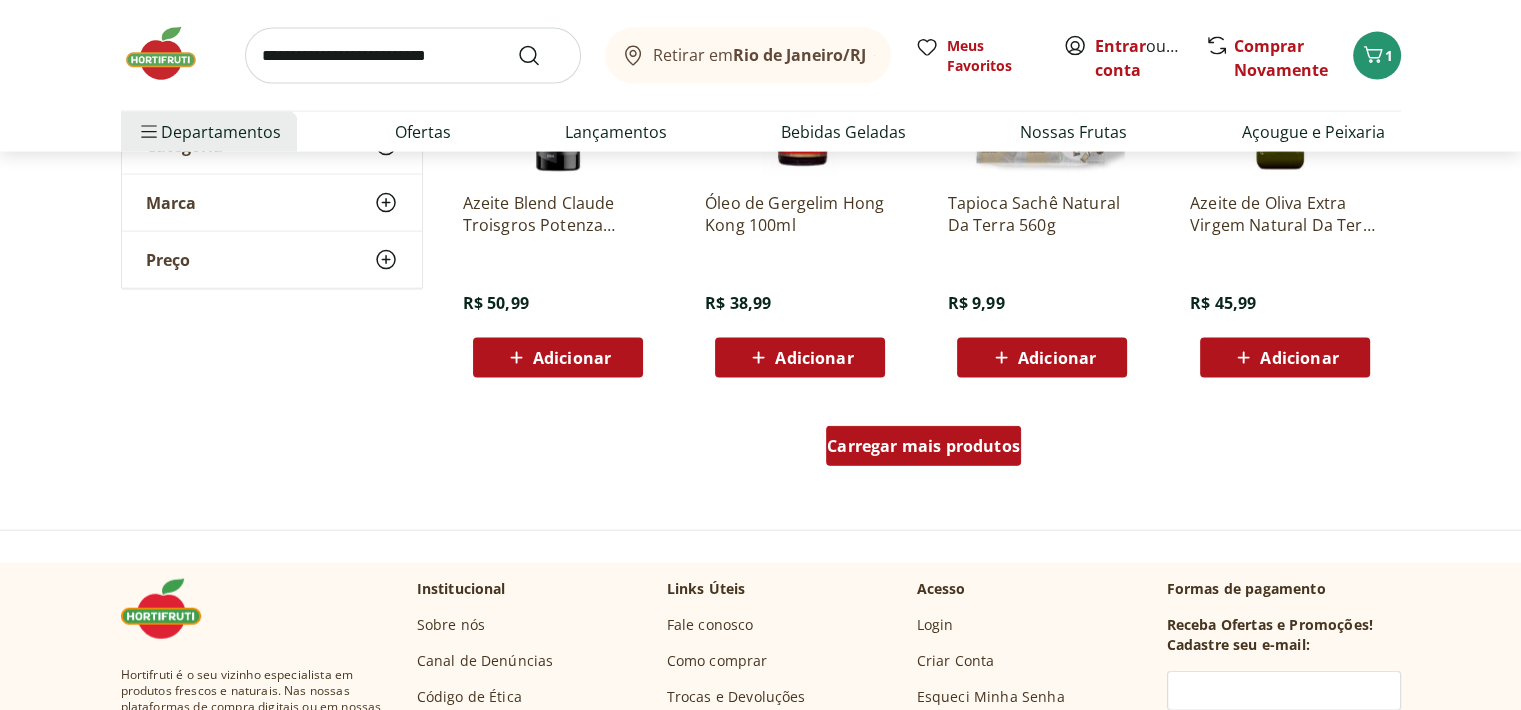 scroll, scrollTop: 65147, scrollLeft: 0, axis: vertical 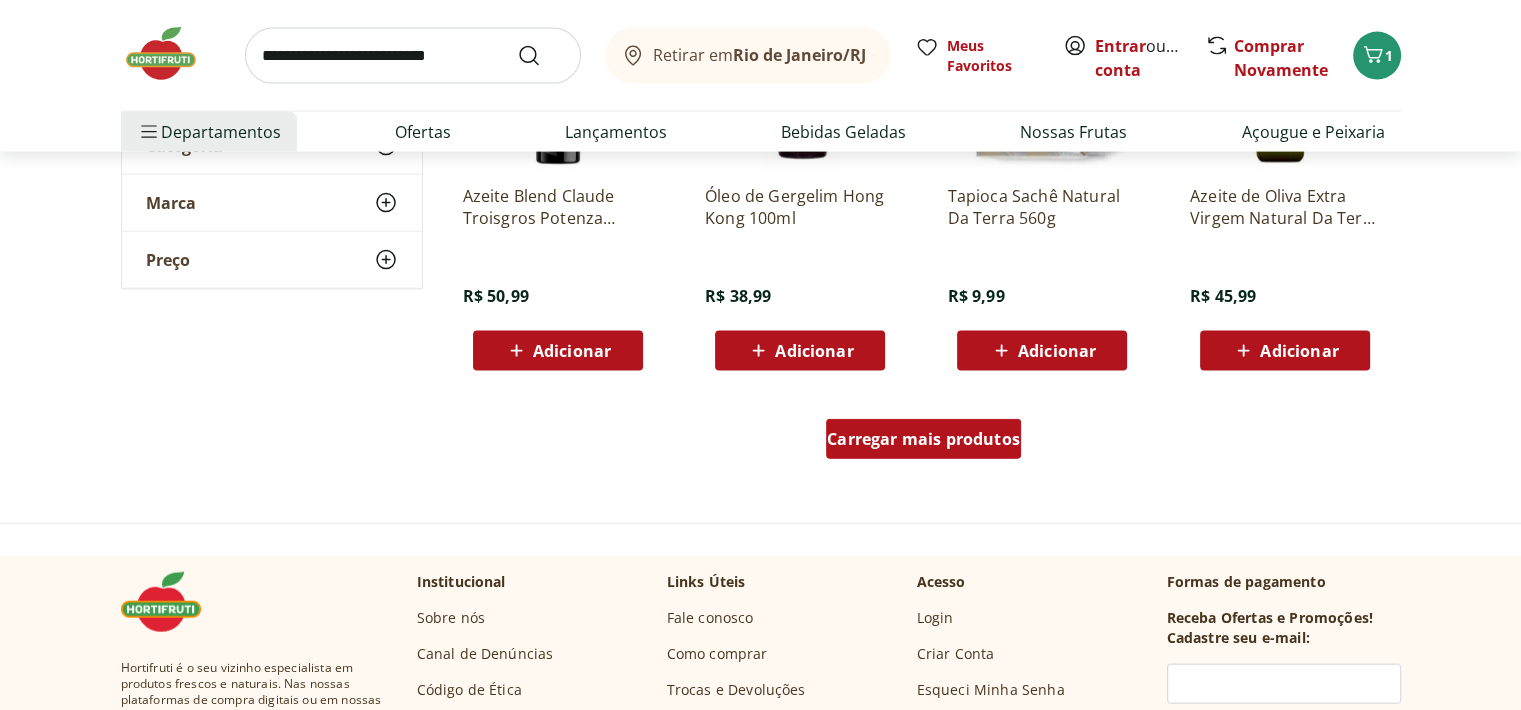 click on "Carregar mais produtos" at bounding box center [923, 439] 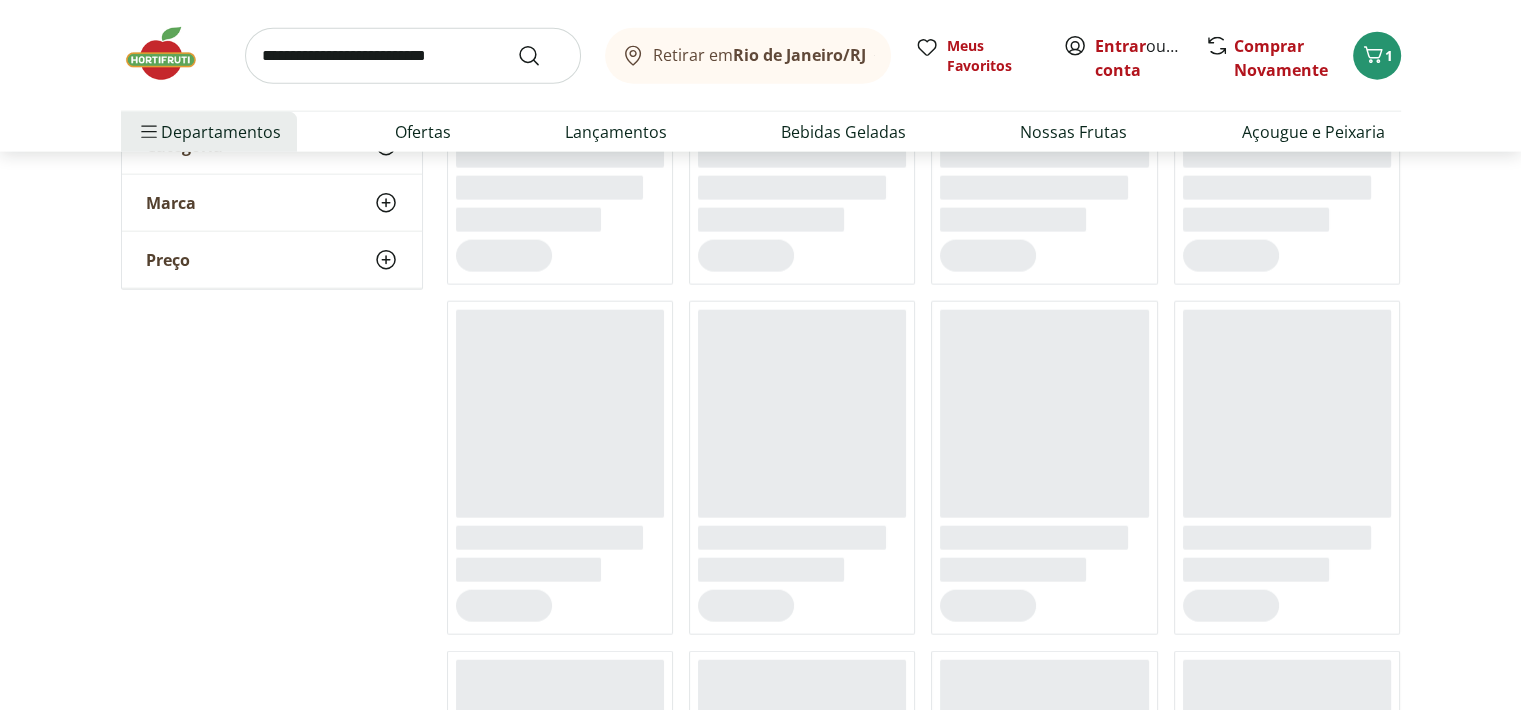 scroll, scrollTop: 65587, scrollLeft: 0, axis: vertical 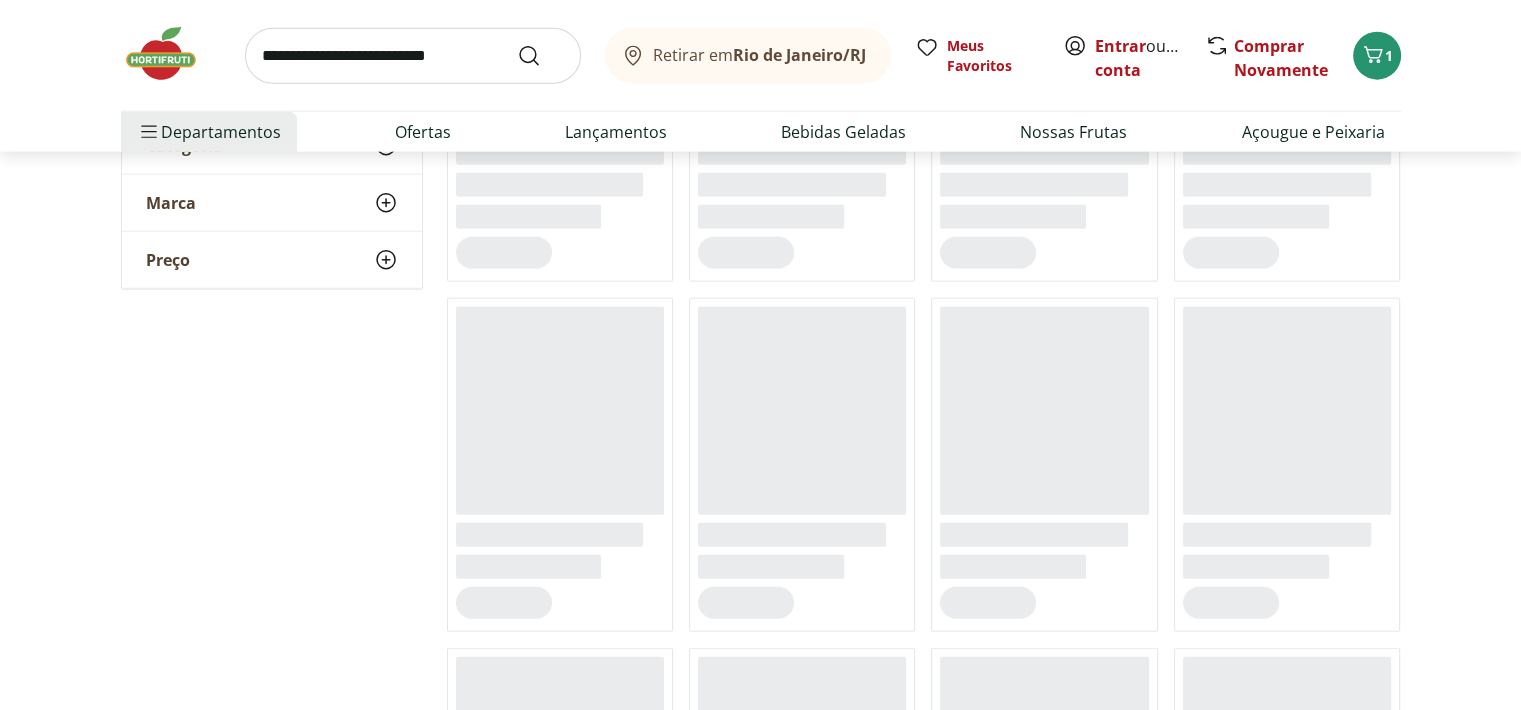 click at bounding box center (413, 56) 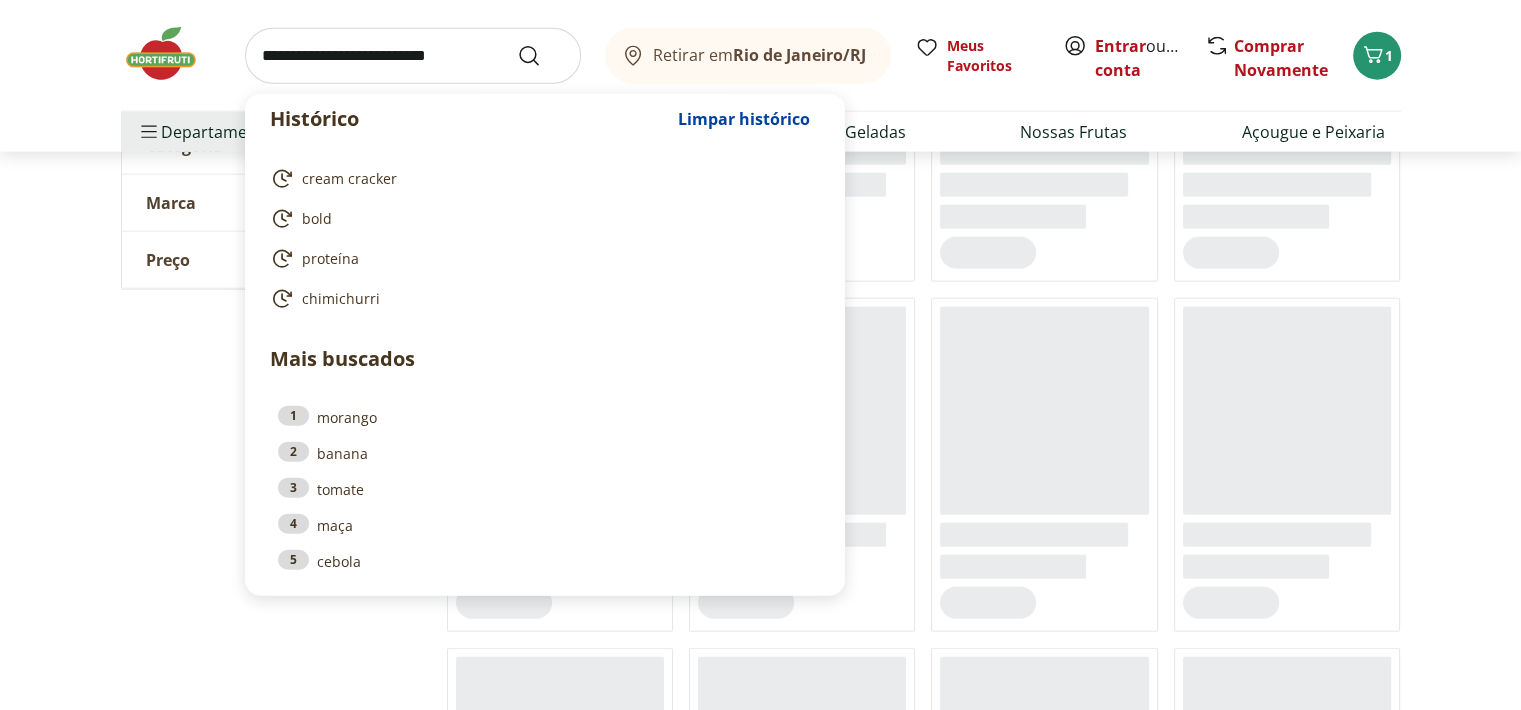 type on "*" 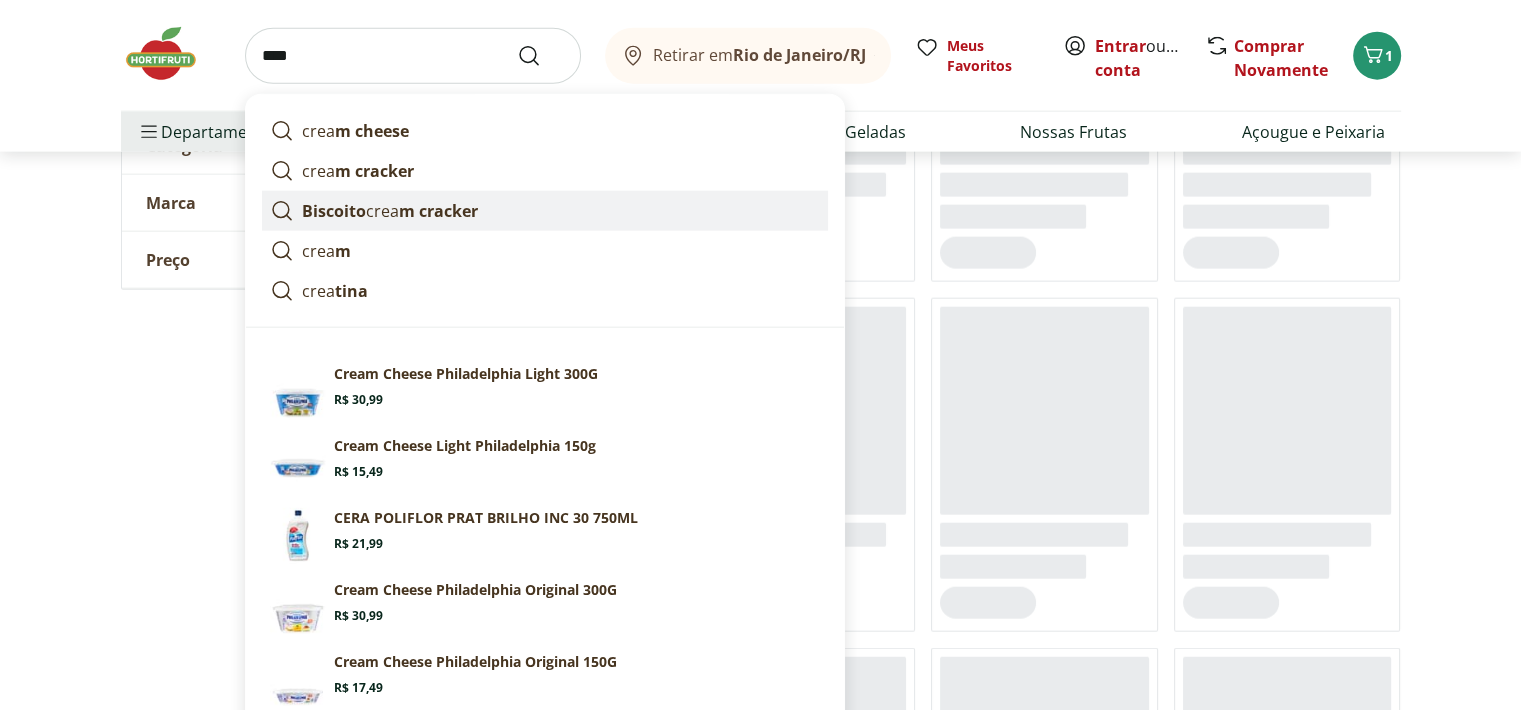 click on "Biscoito  crea m cracker" at bounding box center [390, 211] 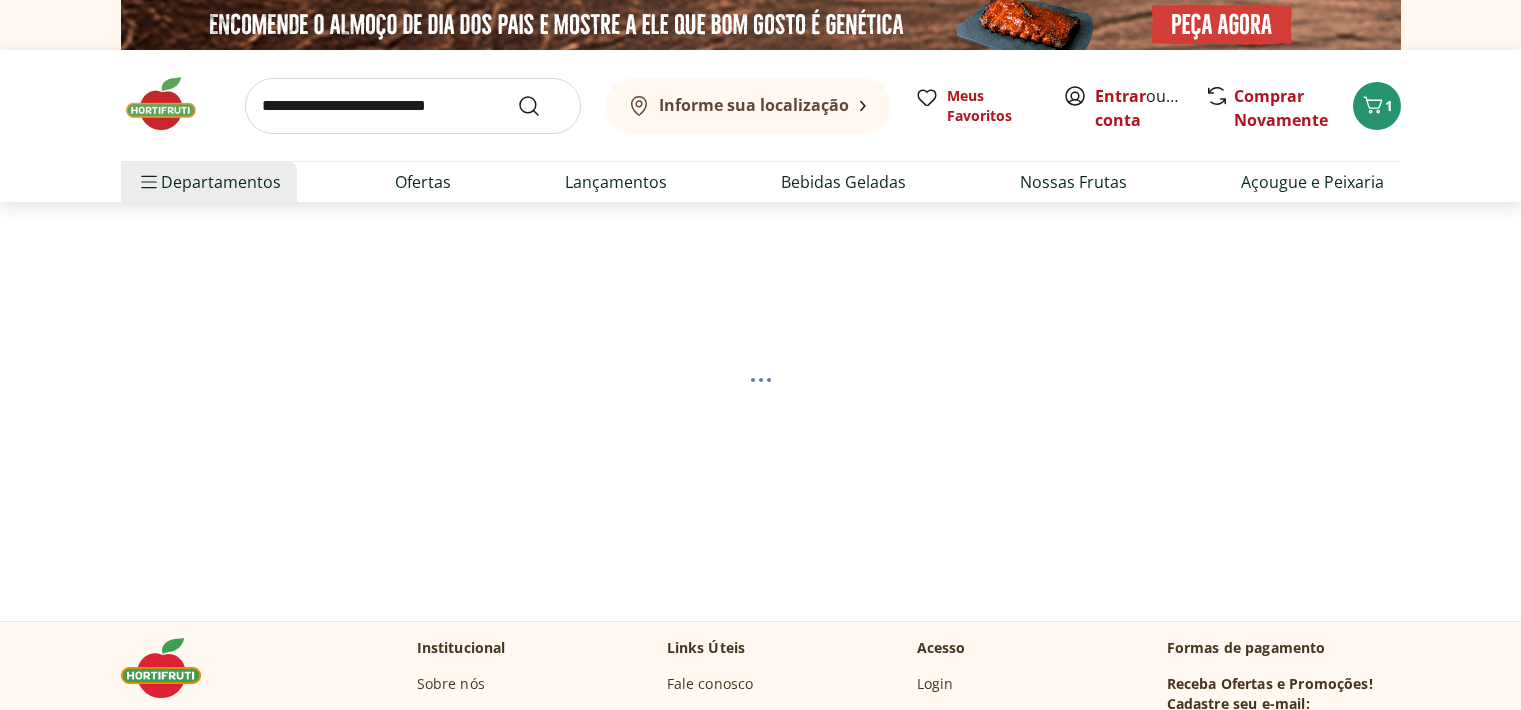 scroll, scrollTop: 0, scrollLeft: 0, axis: both 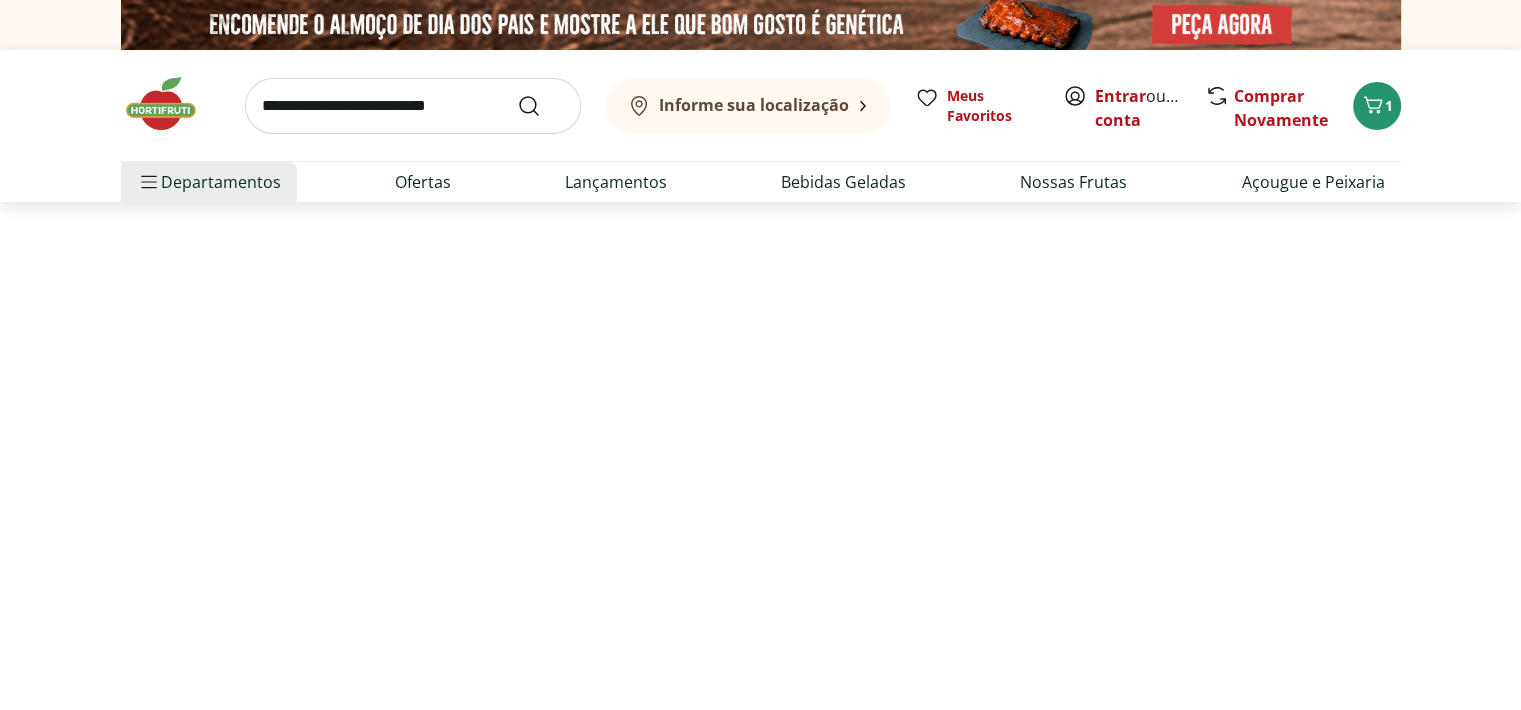 select on "**********" 